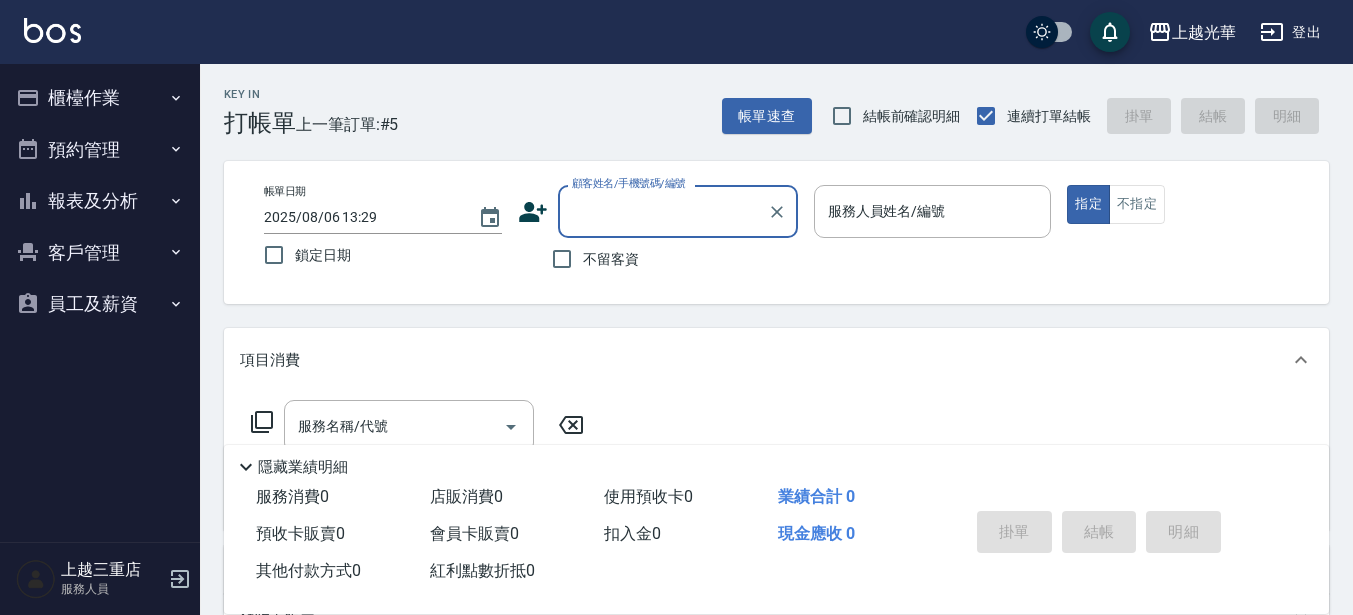 scroll, scrollTop: 0, scrollLeft: 0, axis: both 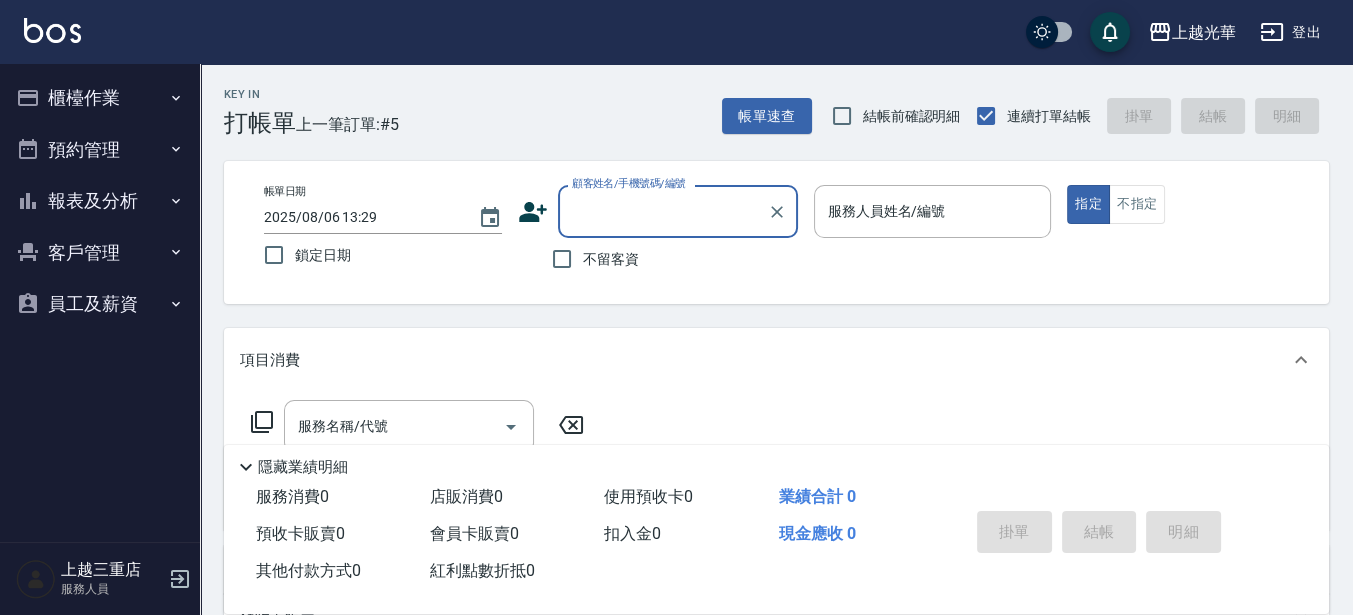drag, startPoint x: 567, startPoint y: 252, endPoint x: 693, endPoint y: 256, distance: 126.06348 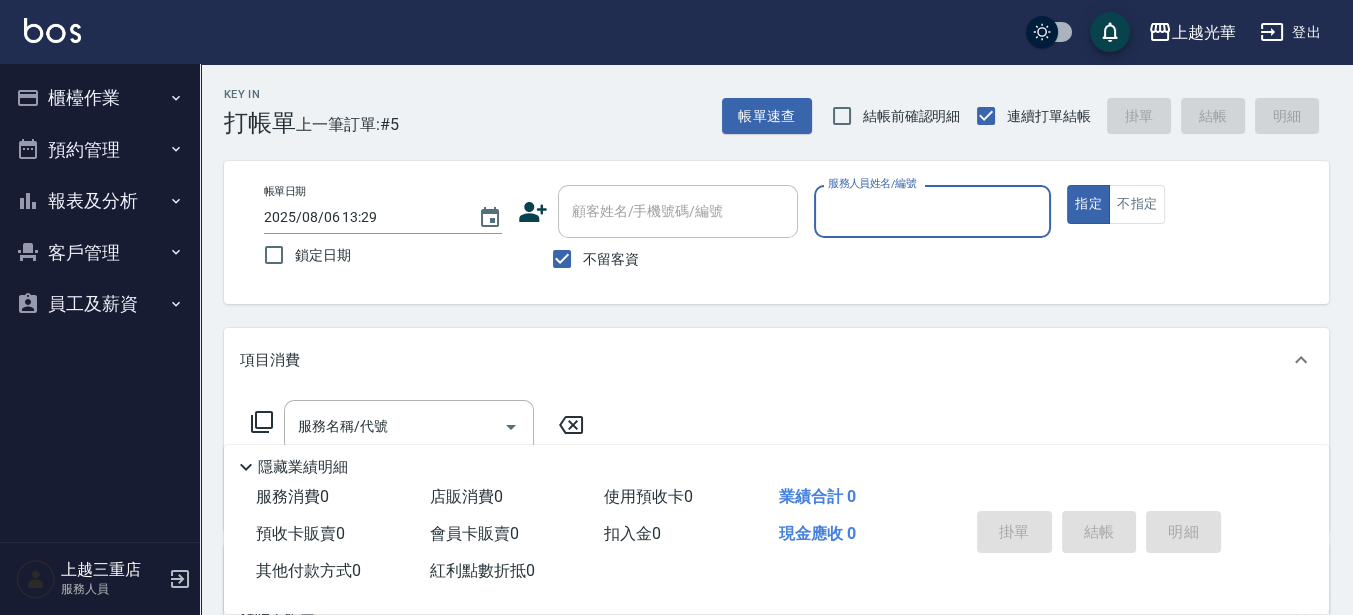 click on "服務人員姓名/編號" at bounding box center (933, 211) 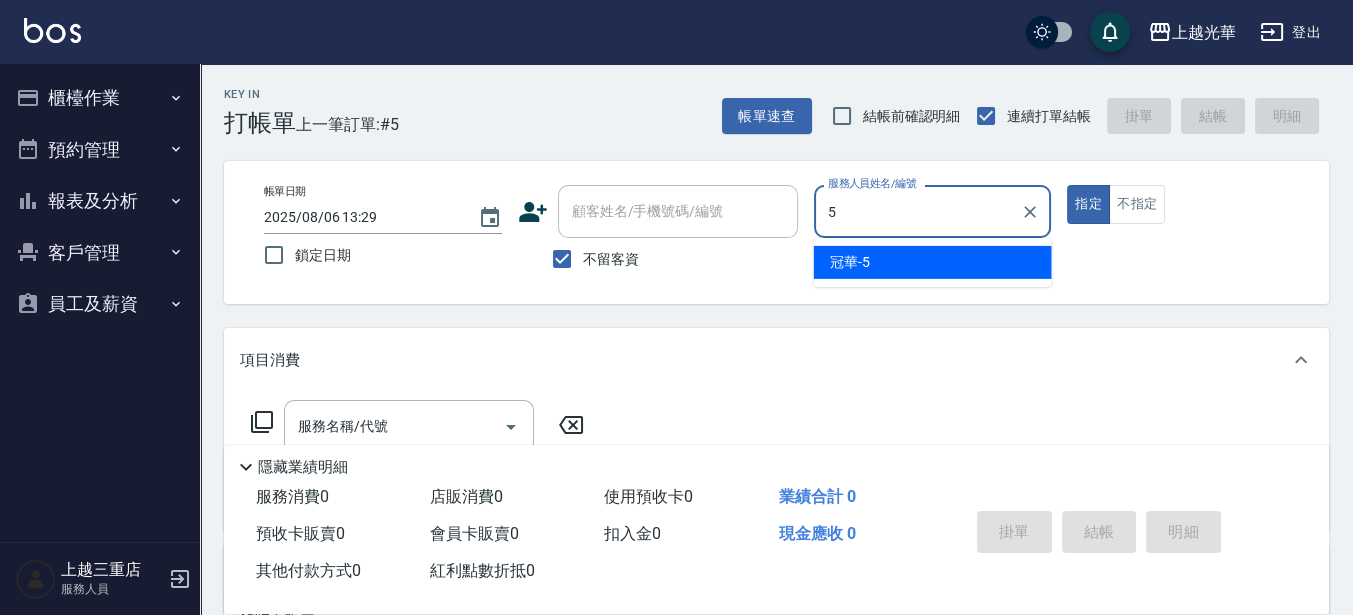 type on "冠華-5" 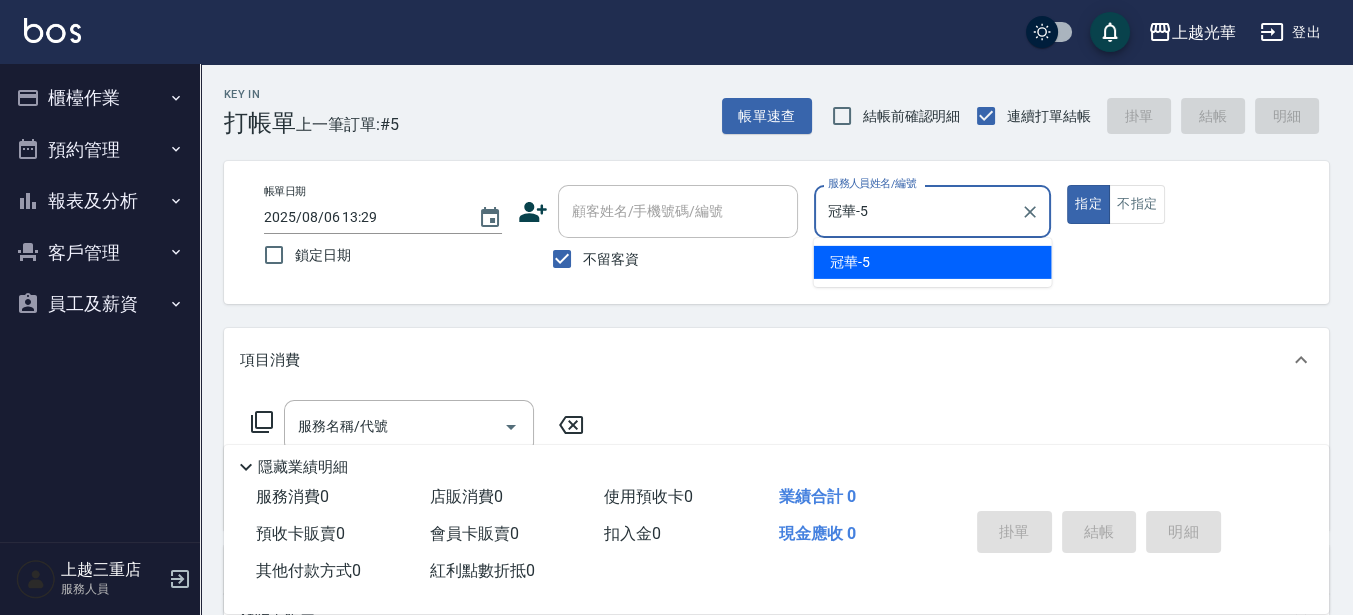 type on "true" 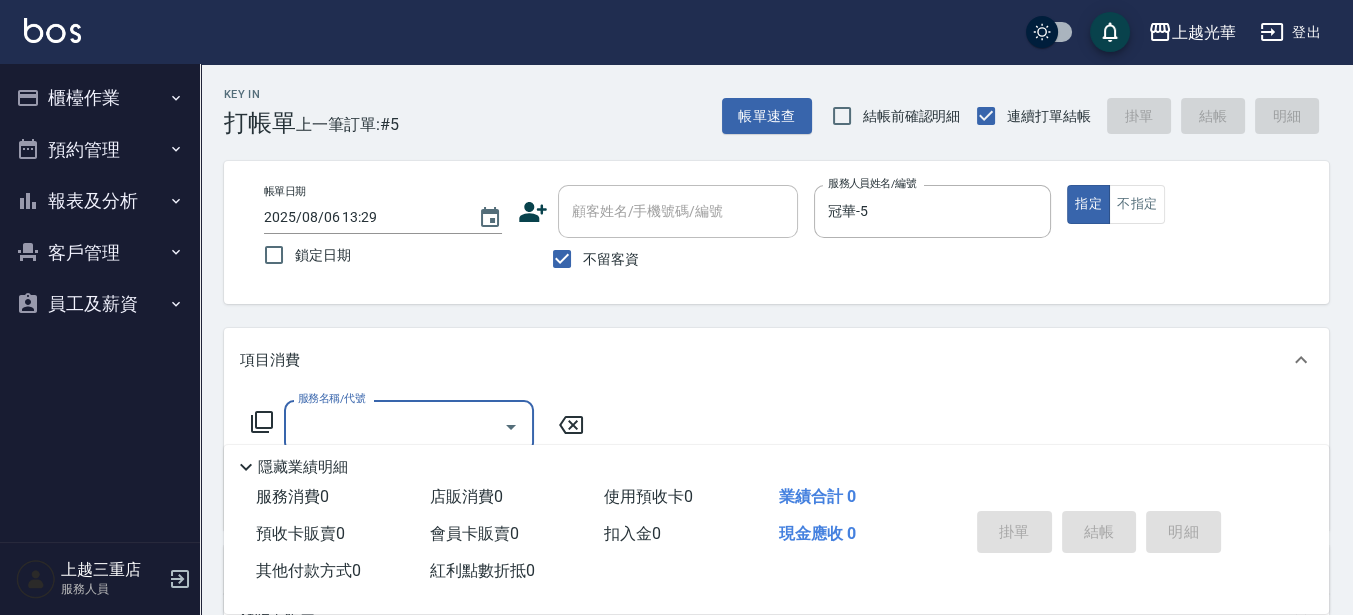 click on "服務名稱/代號" at bounding box center (394, 426) 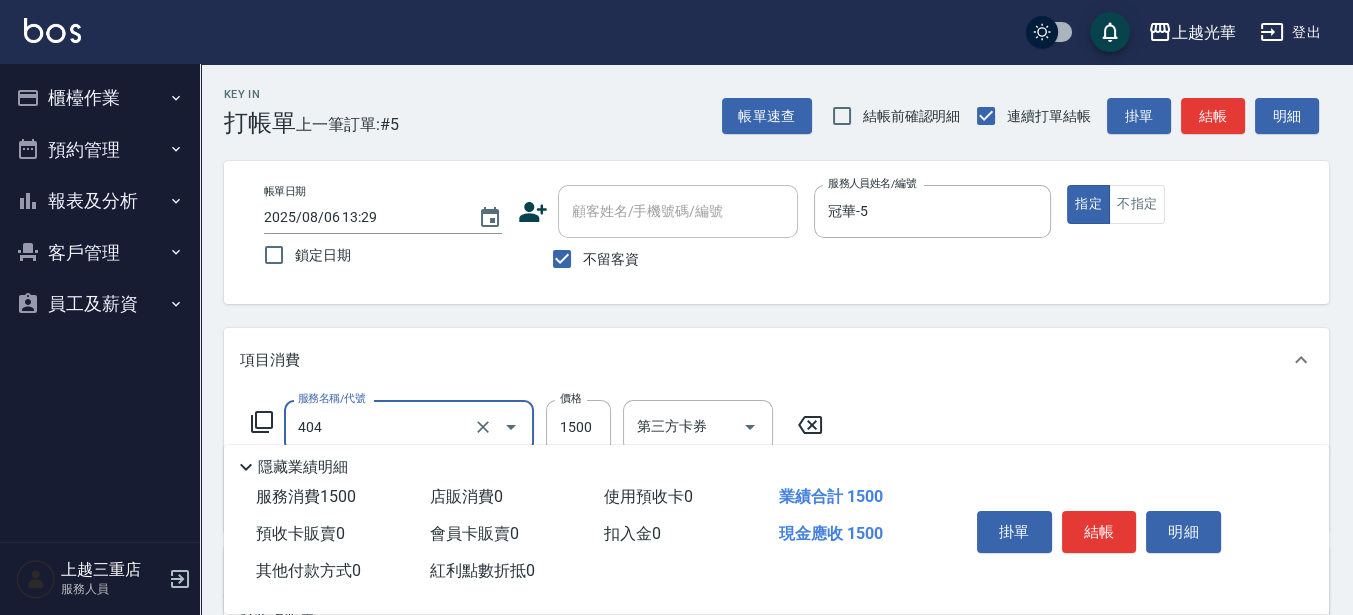 type on "設計染髮(404)" 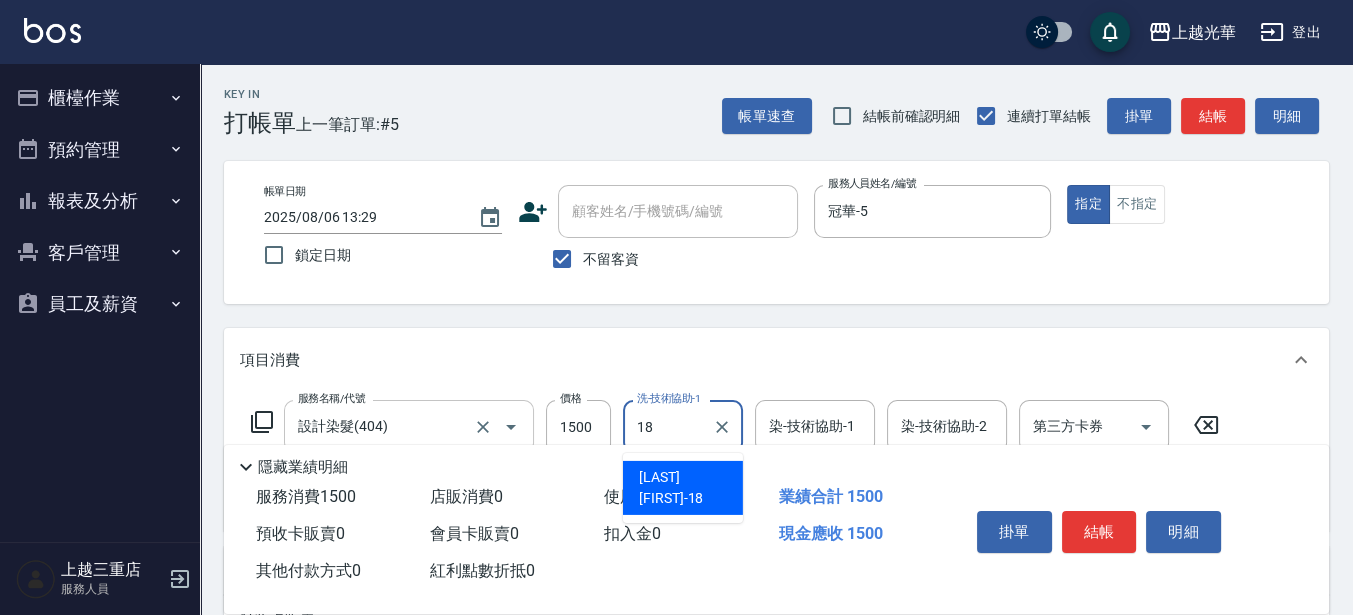 type on "[LAST] [FIRST]-18" 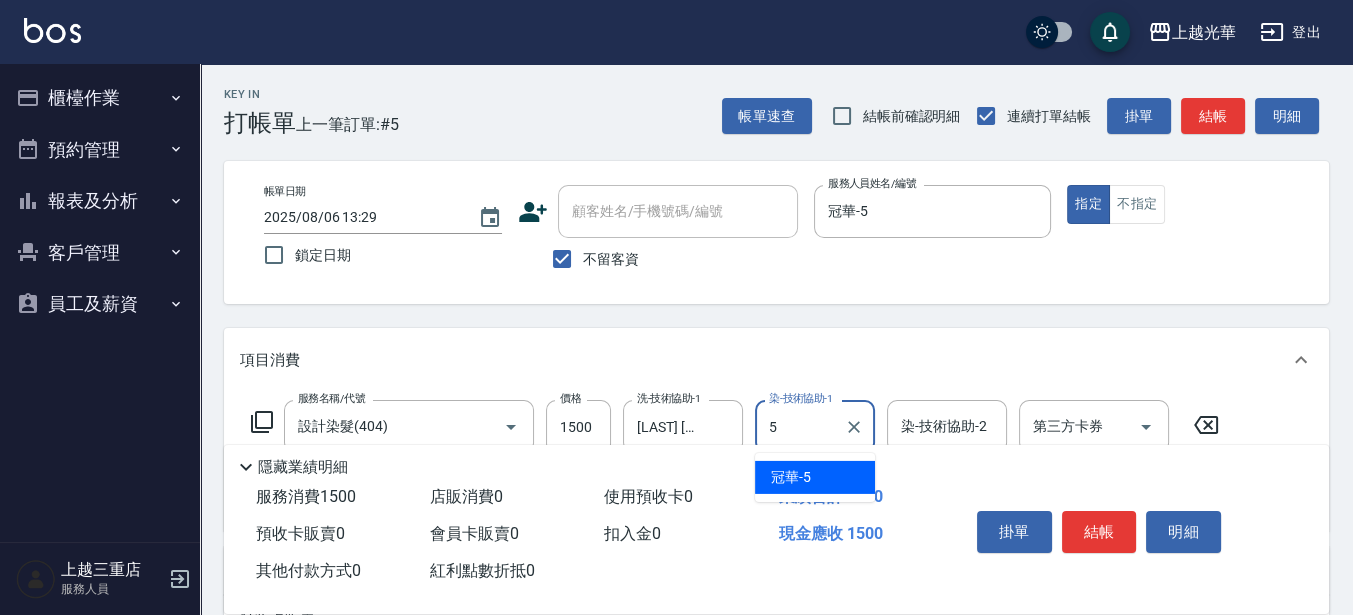 type on "冠華-5" 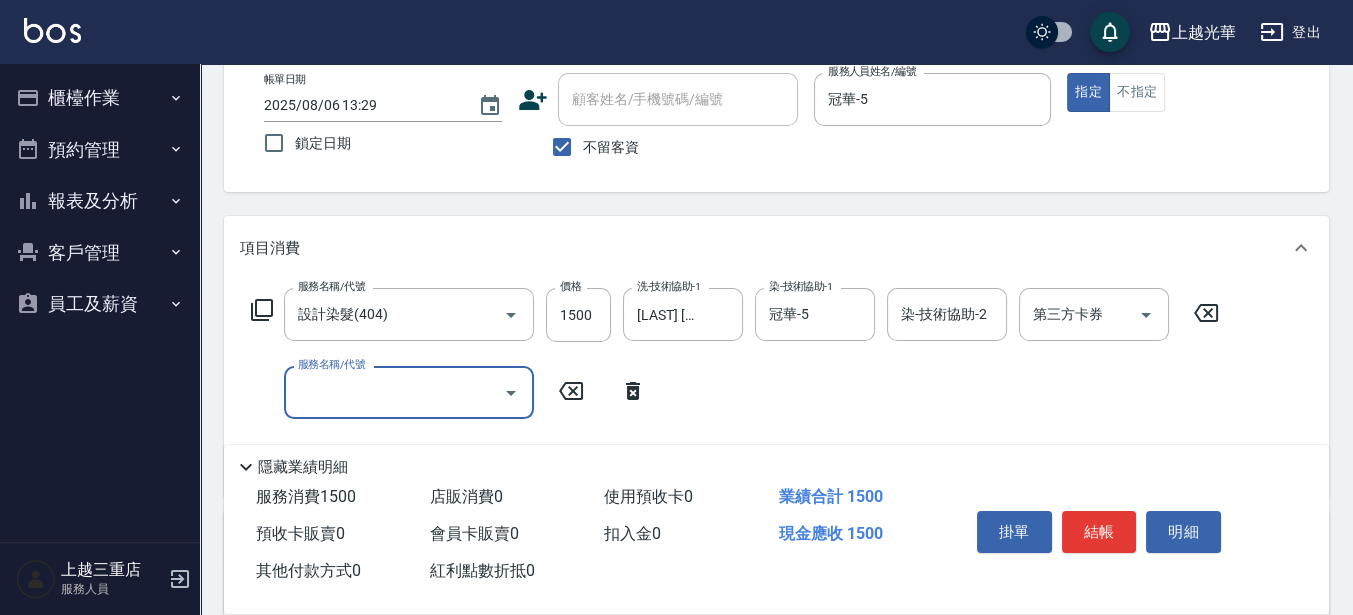 scroll, scrollTop: 250, scrollLeft: 0, axis: vertical 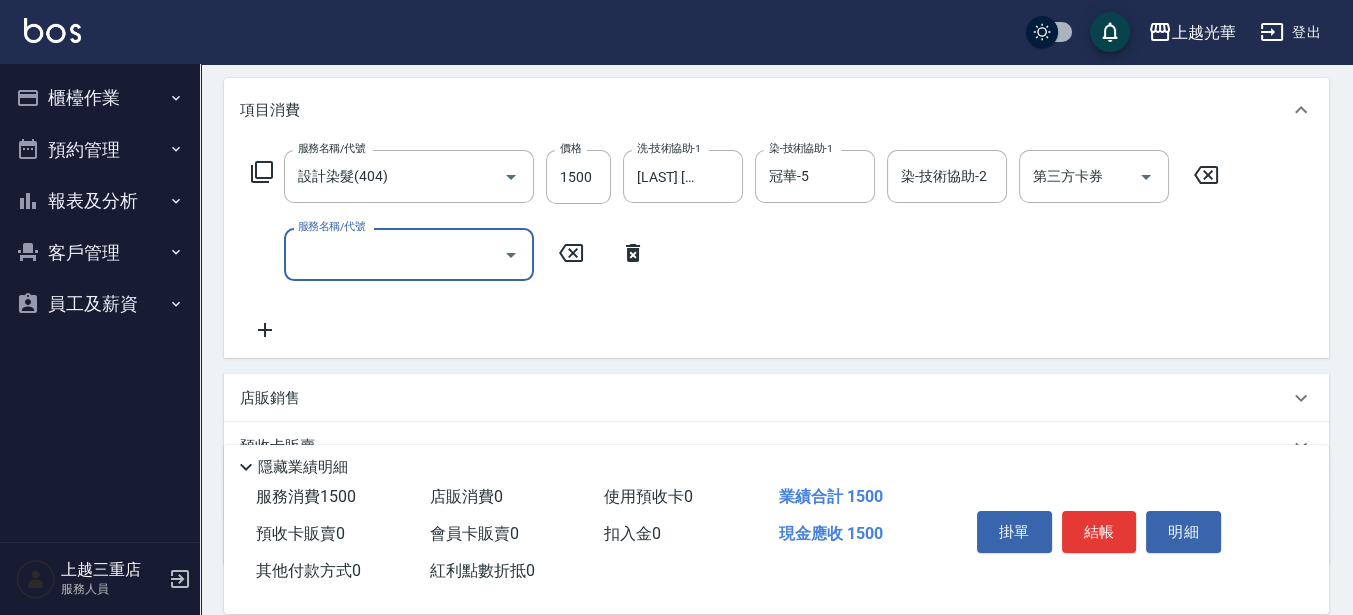 type on "ㄔ" 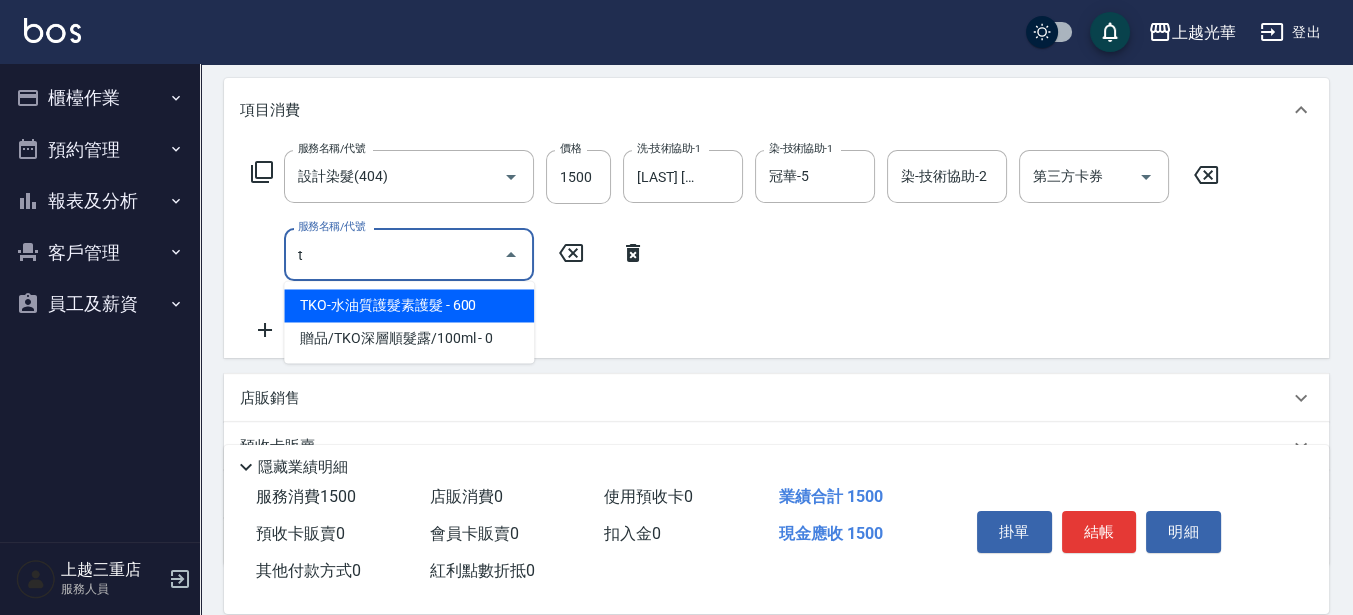 click on "TKO-水油質護髮素護髮 - 600" at bounding box center [409, 305] 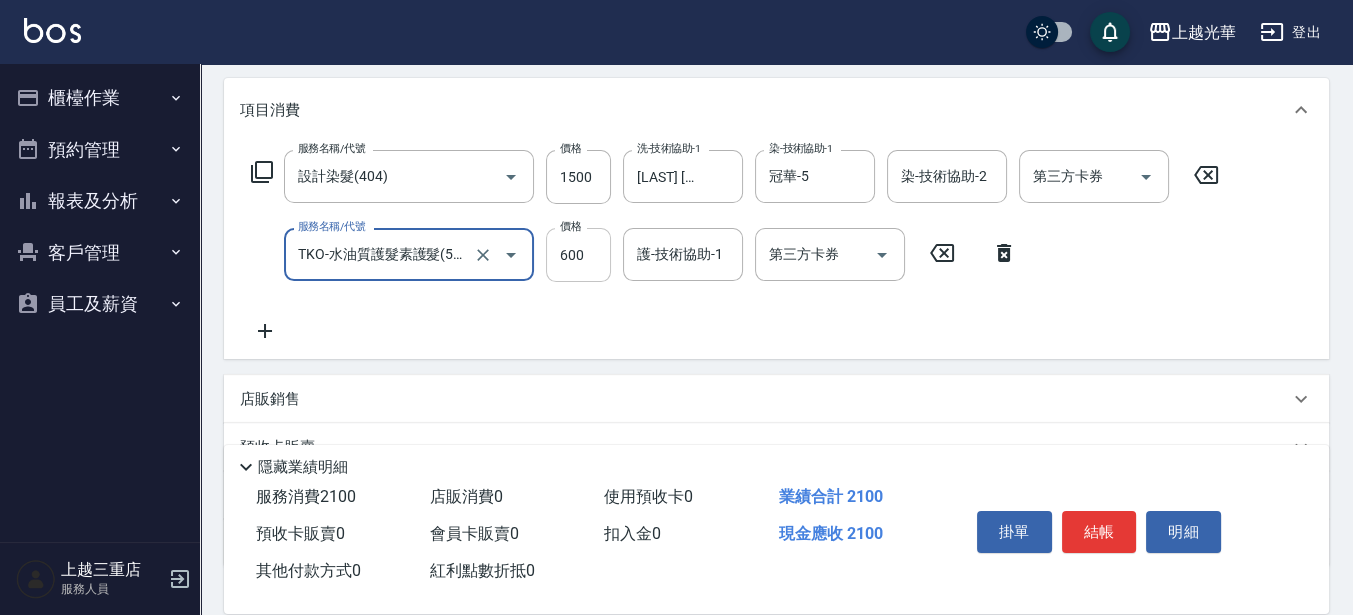 type on "TKO-水油質護髮素護髮(521)" 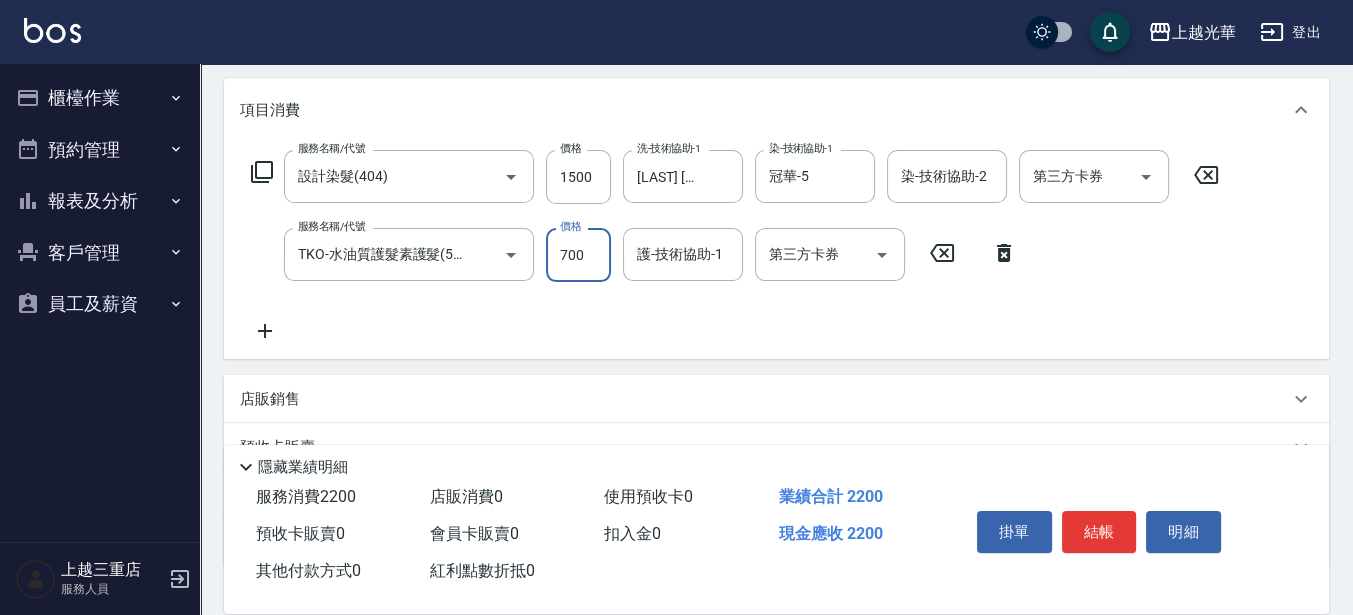 type on "700" 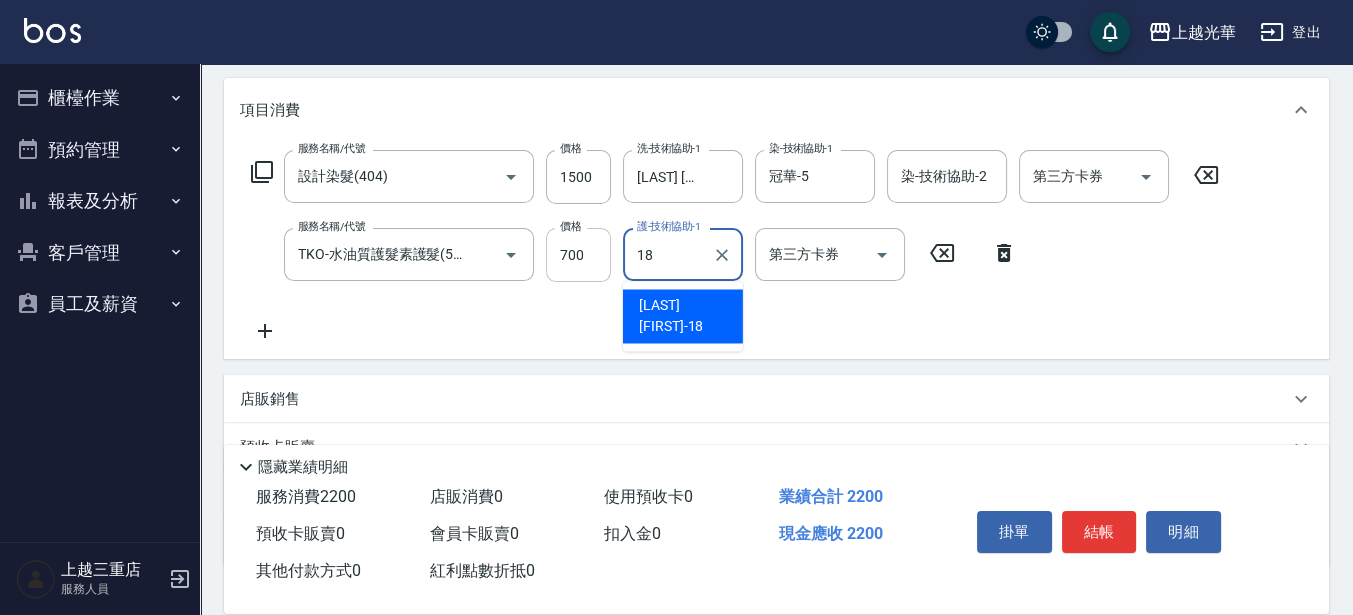 type on "[LAST] [FIRST]-18" 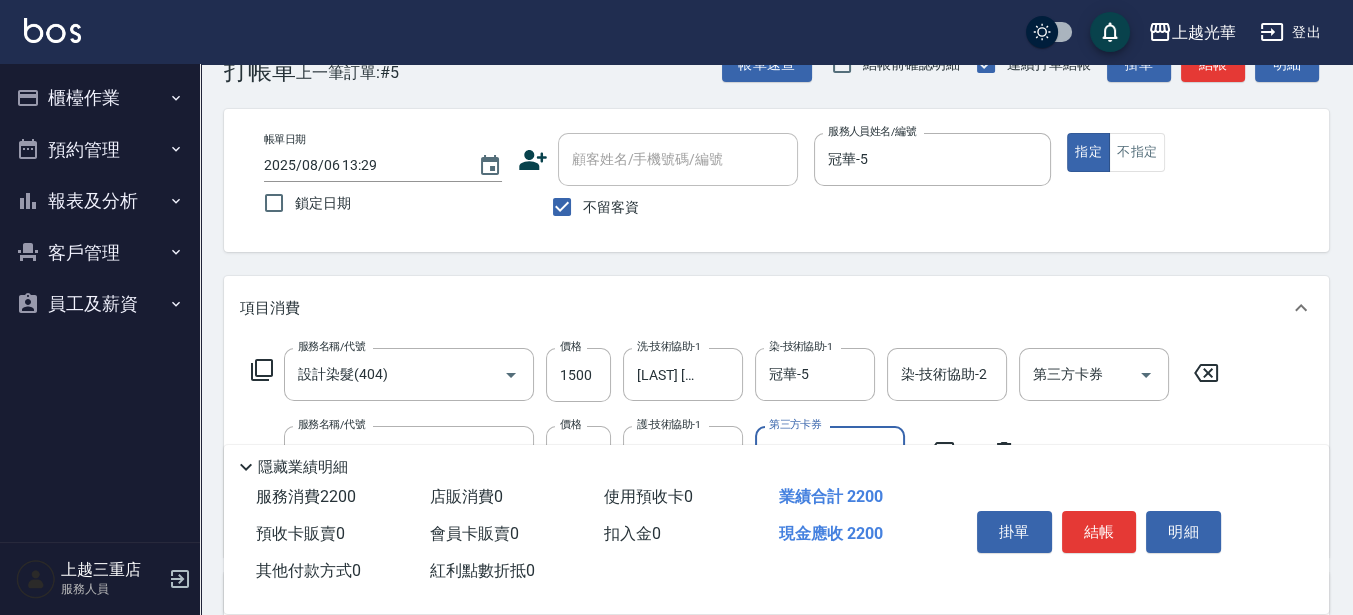 scroll, scrollTop: 0, scrollLeft: 0, axis: both 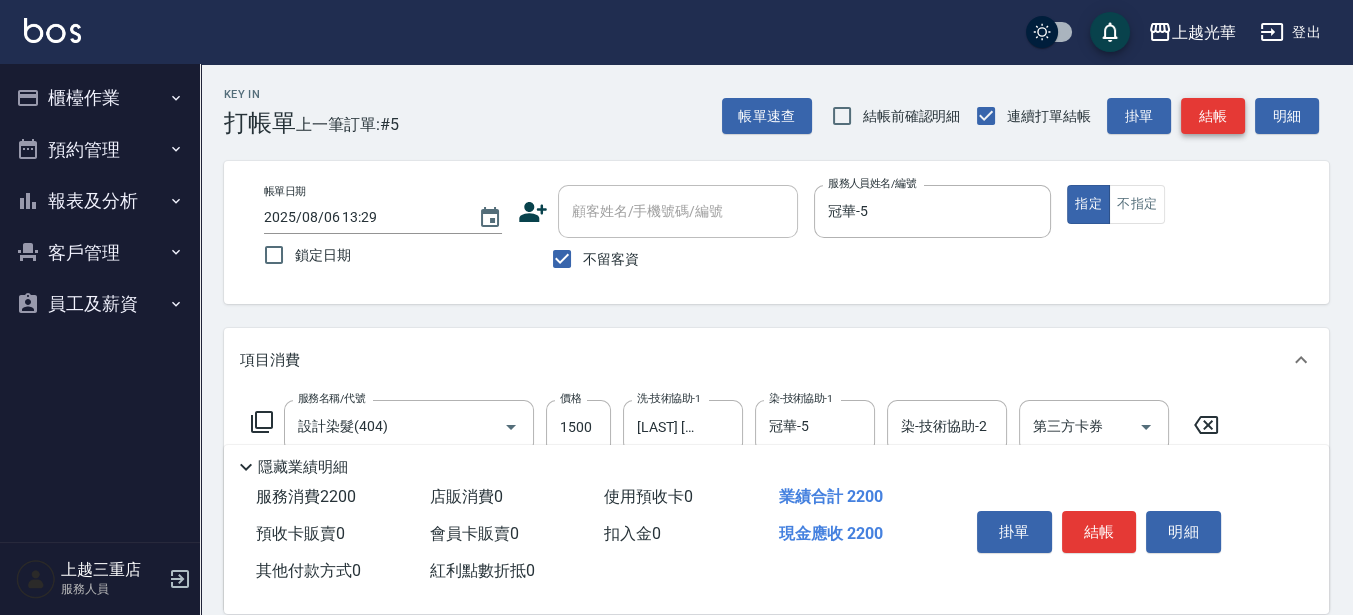 click on "結帳" at bounding box center [1213, 116] 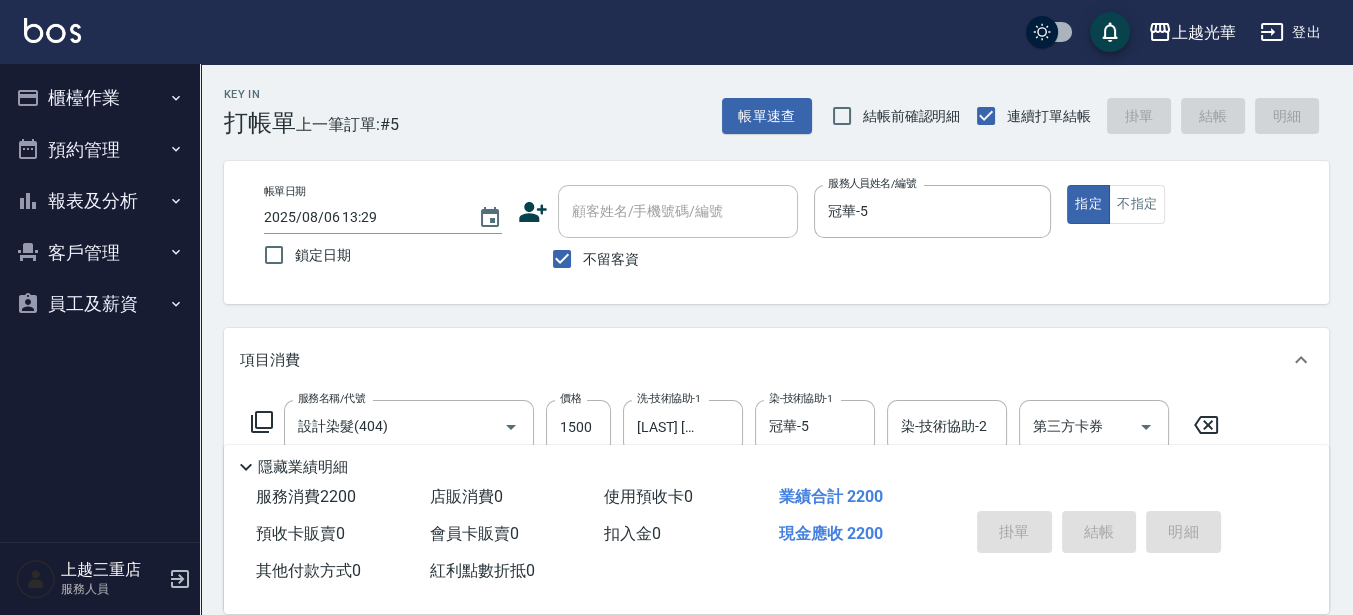 type on "2025/08/06 14:25" 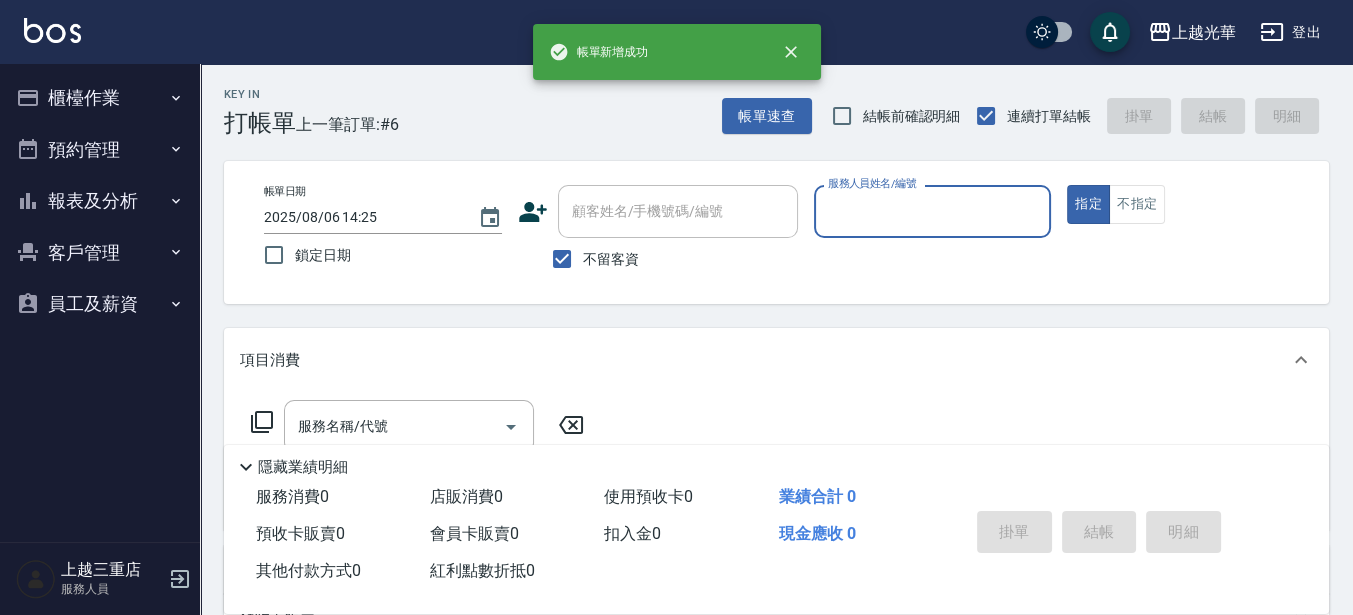 click on "報表及分析" at bounding box center [100, 201] 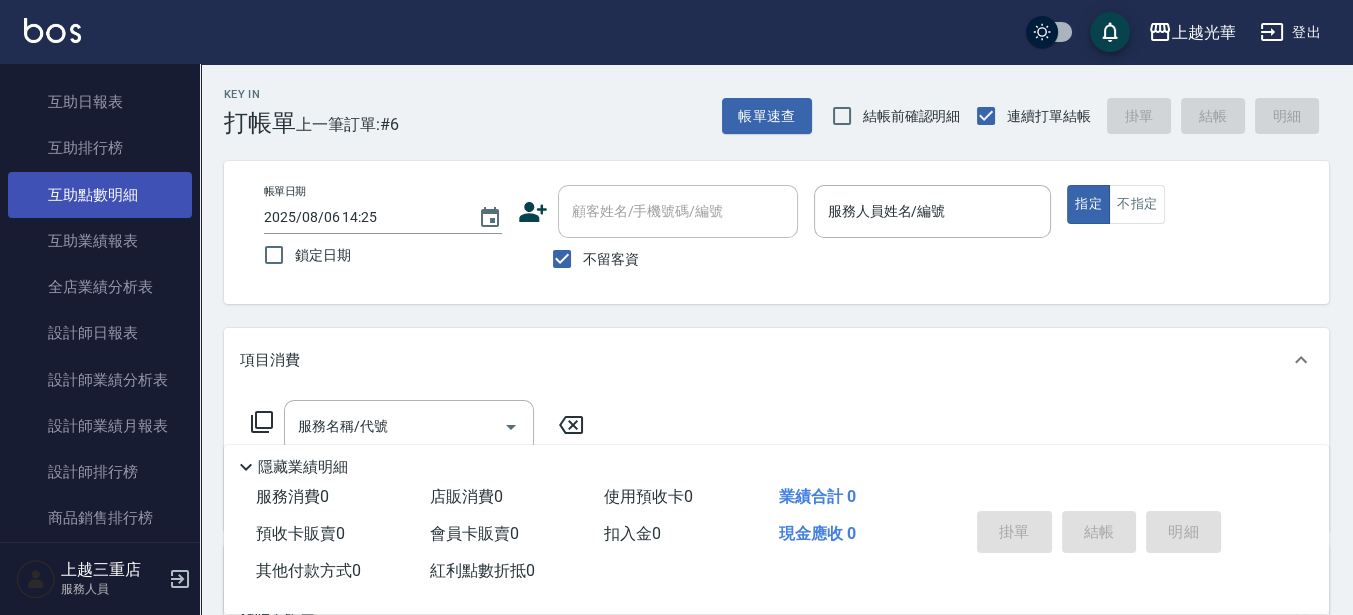 scroll, scrollTop: 250, scrollLeft: 0, axis: vertical 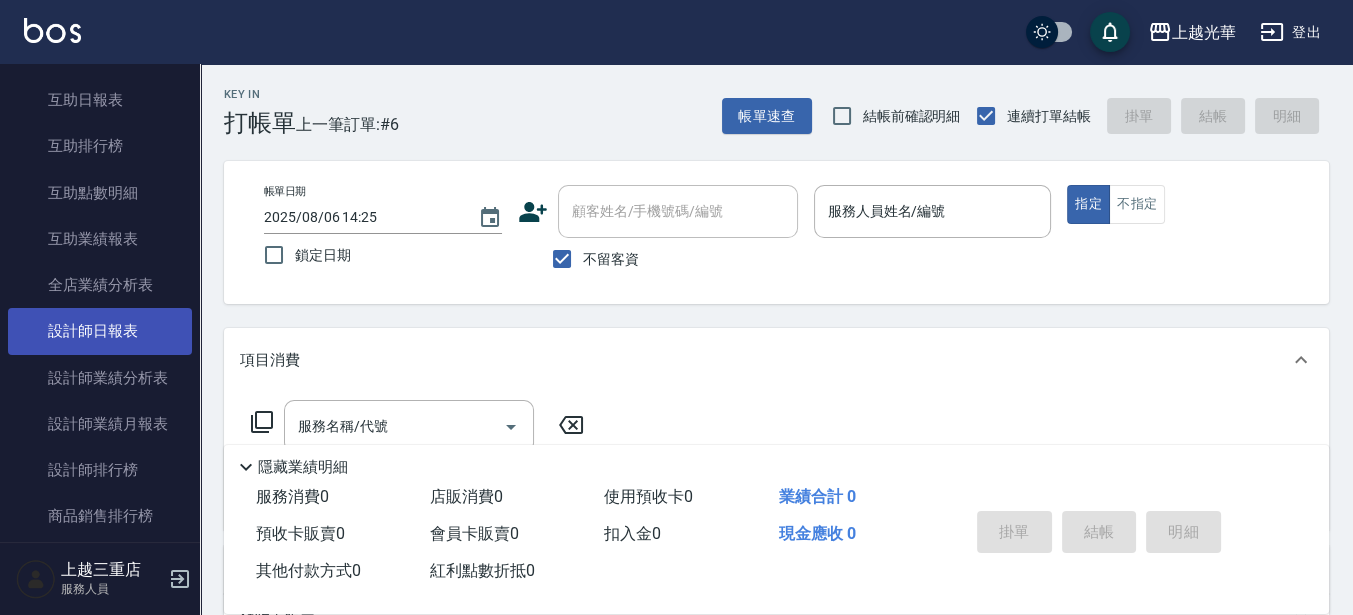 click on "設計師日報表" at bounding box center (100, 331) 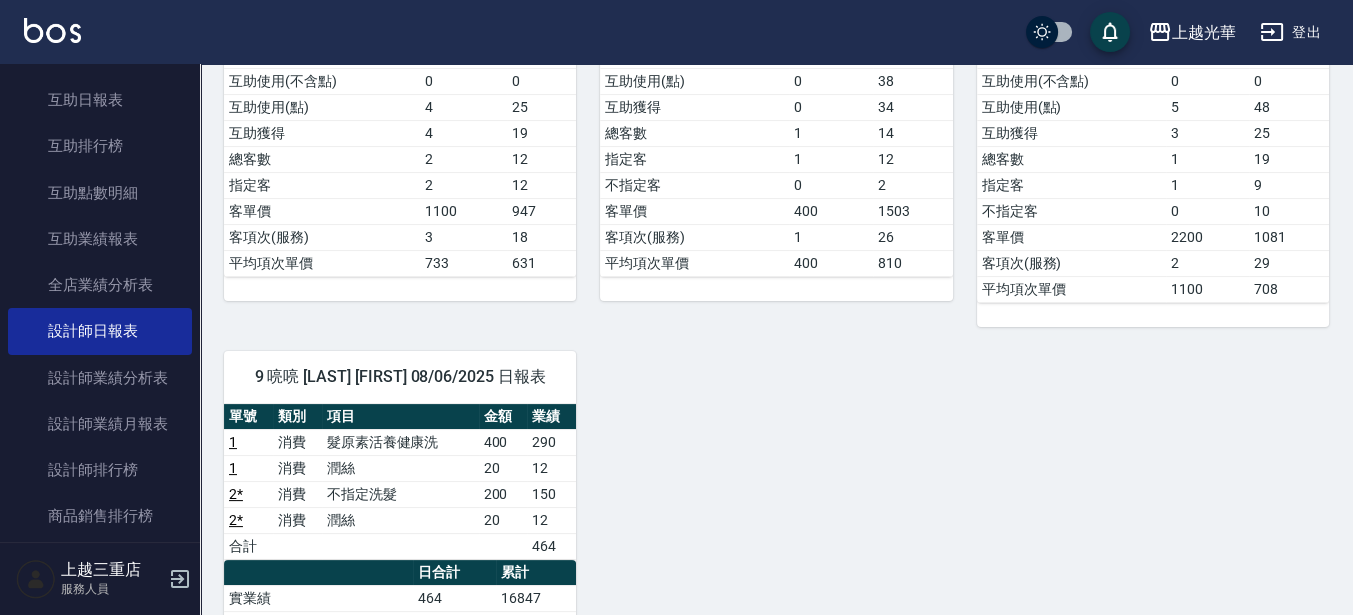 scroll, scrollTop: 500, scrollLeft: 0, axis: vertical 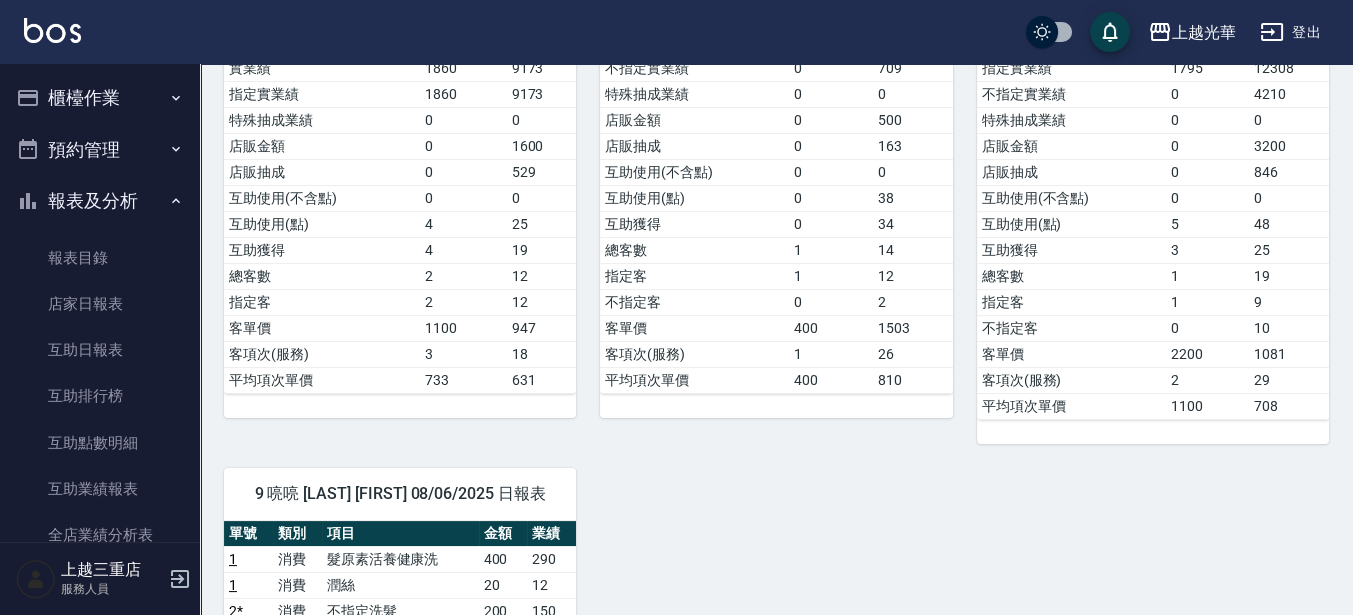 click on "櫃檯作業" at bounding box center [100, 98] 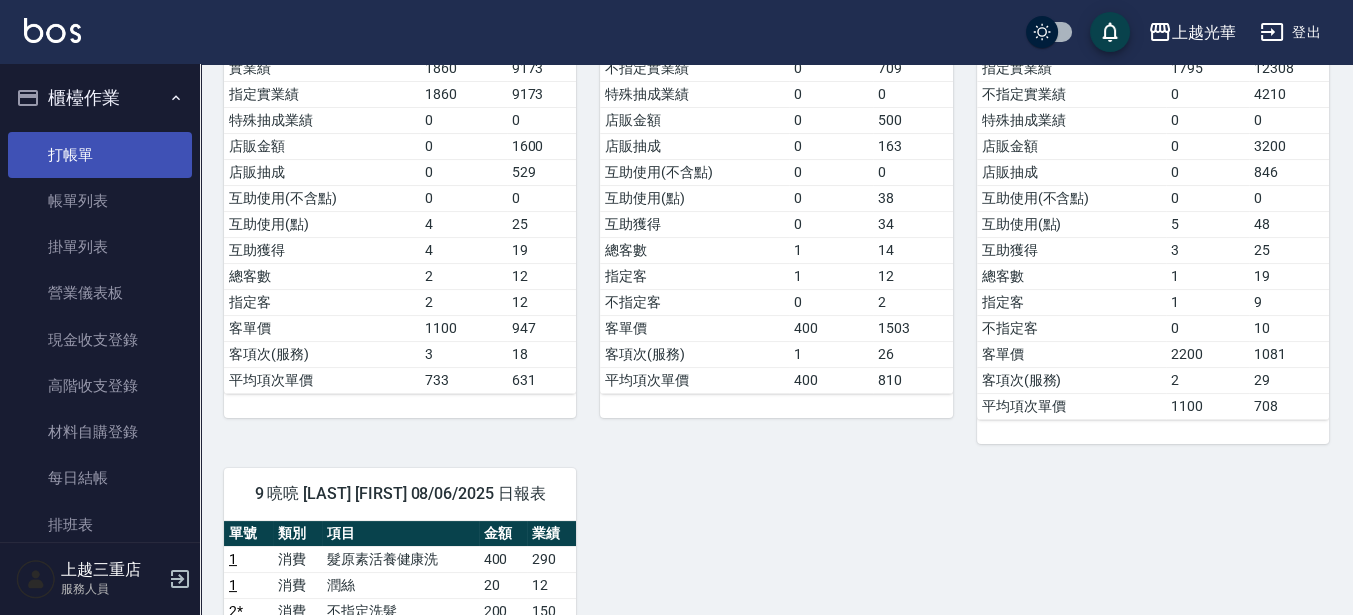 click on "打帳單" at bounding box center (100, 155) 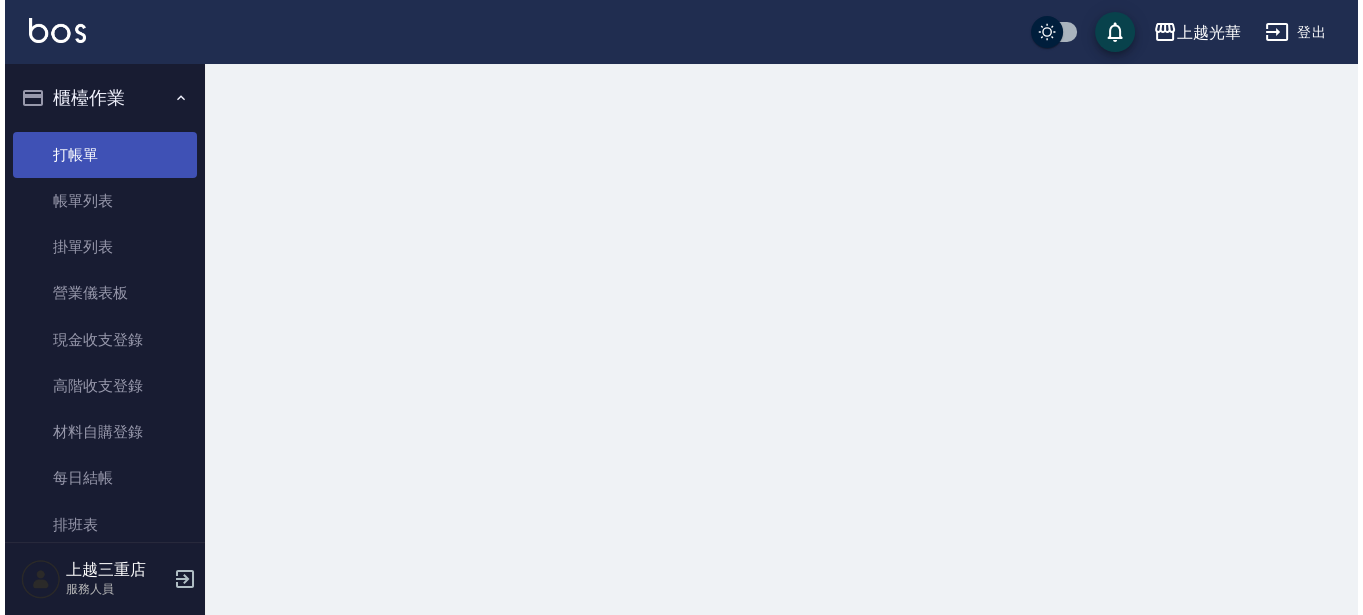 scroll, scrollTop: 0, scrollLeft: 0, axis: both 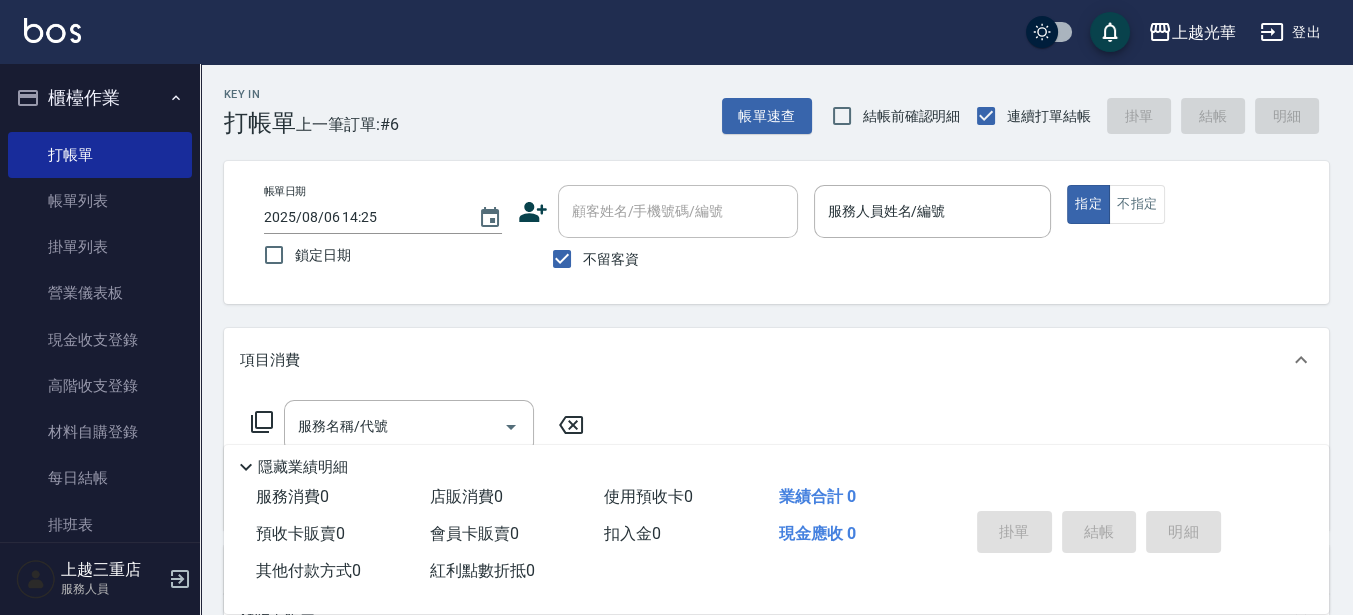 click on "顧客姓名/手機號碼/編號 顧客姓名/手機號碼/編號" at bounding box center (658, 211) 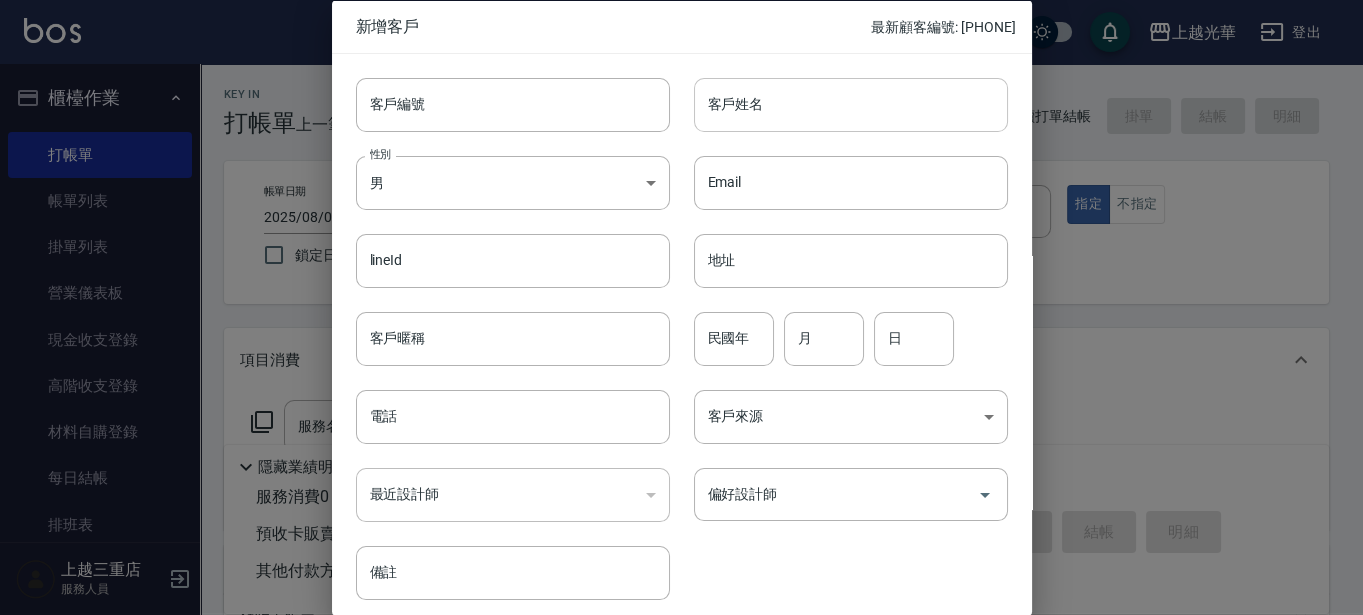 click on "客戶姓名" at bounding box center [851, 104] 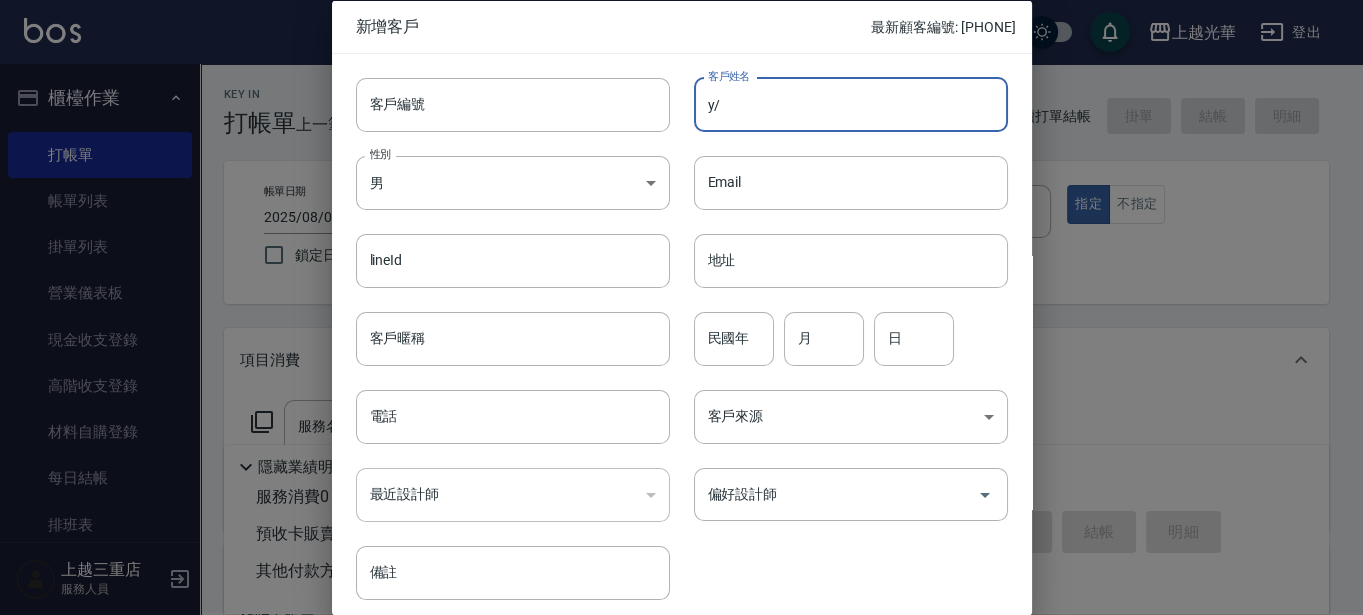 type on "y" 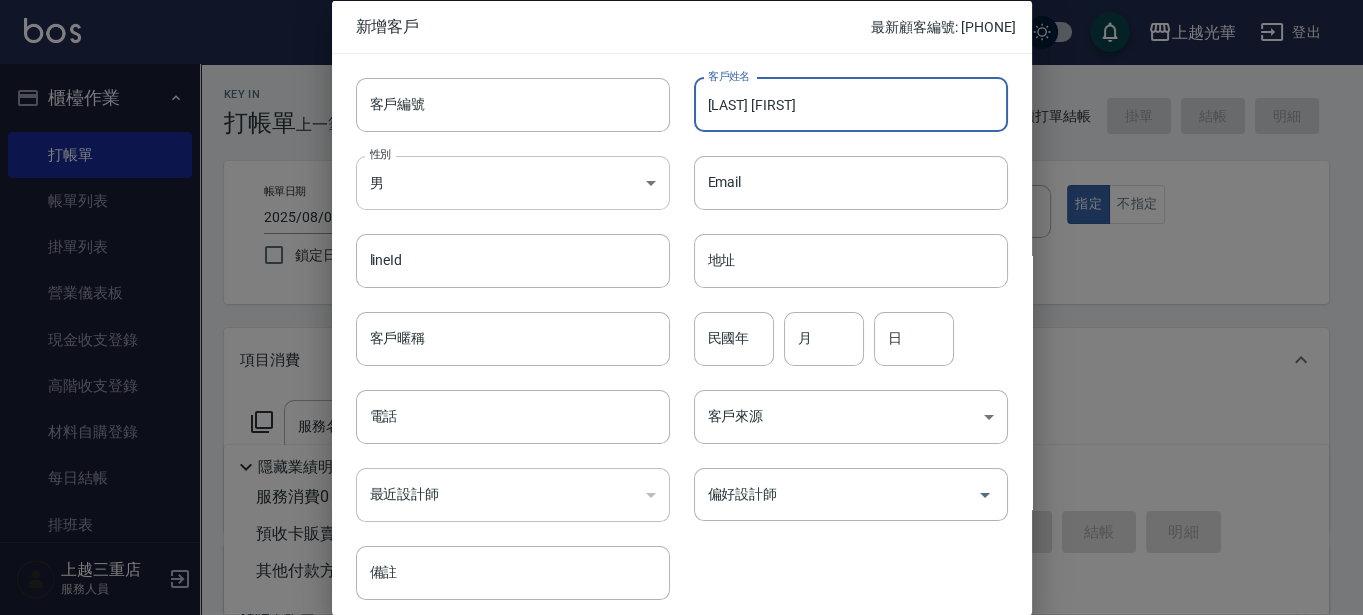 type on "[LAST] [FIRST]" 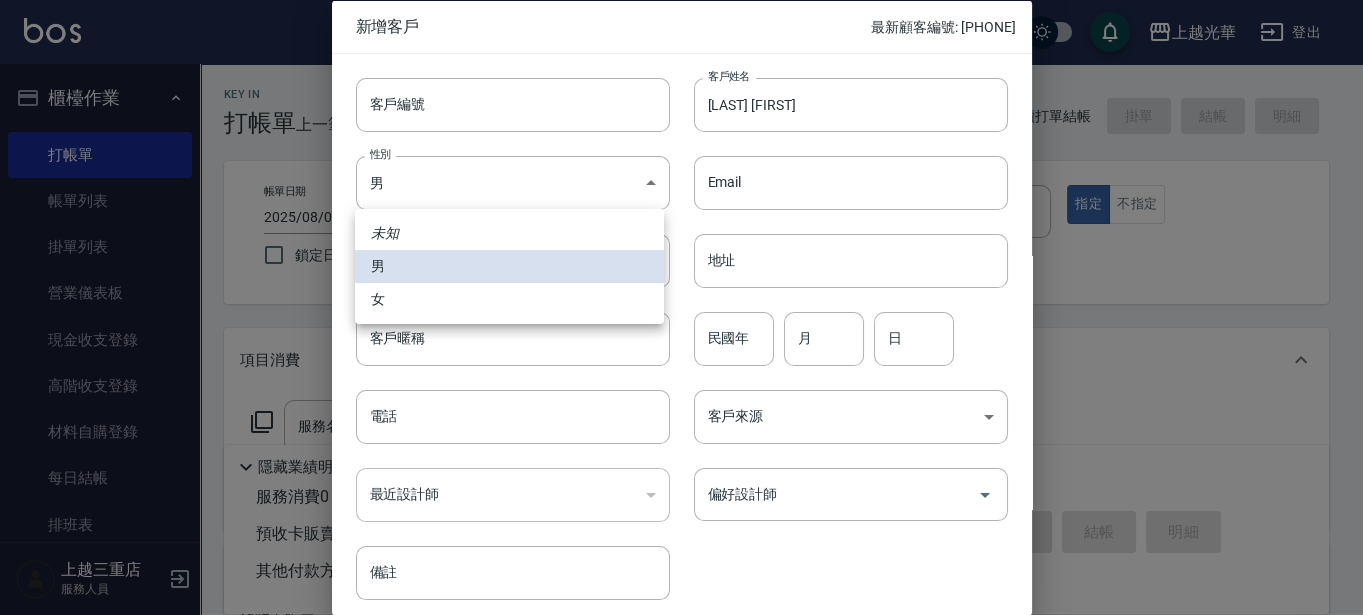 click on "女" at bounding box center [509, 299] 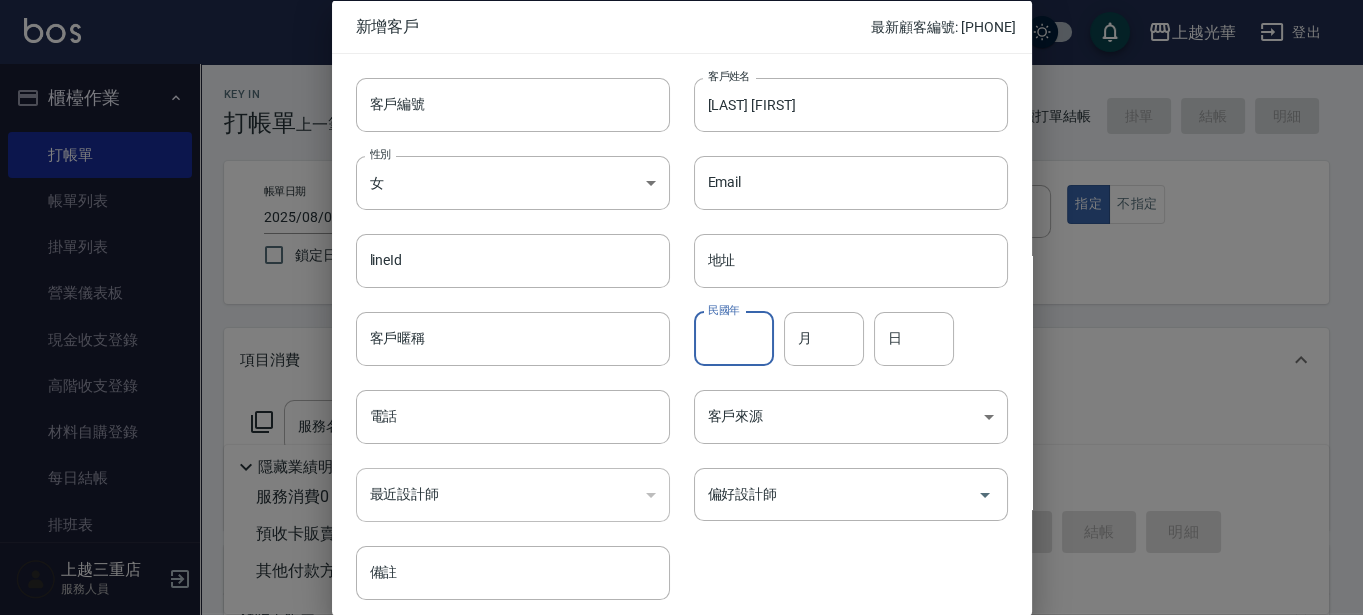 drag, startPoint x: 714, startPoint y: 314, endPoint x: 730, endPoint y: 319, distance: 16.763054 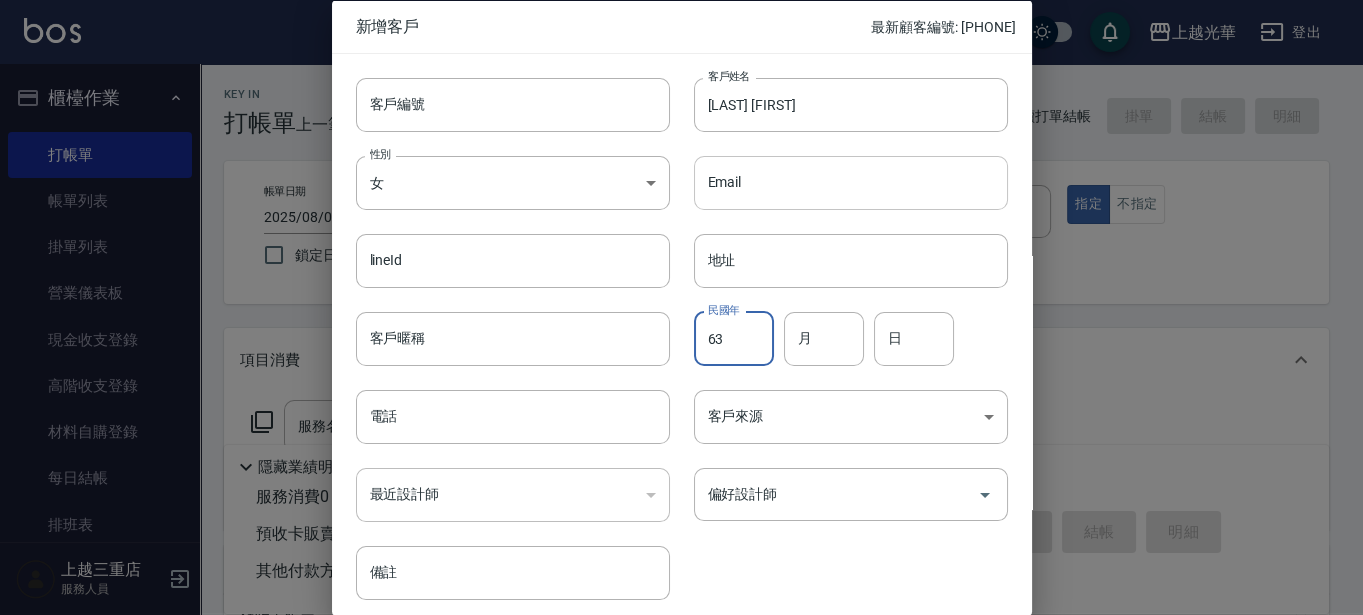 type on "63" 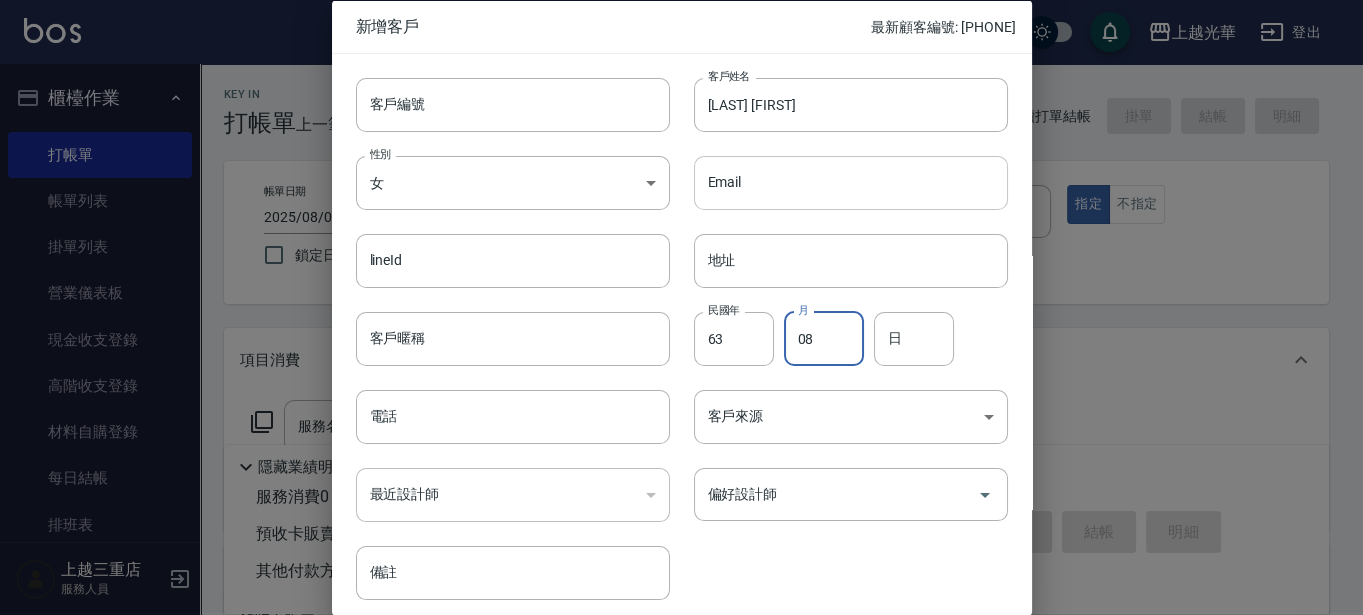 type on "08" 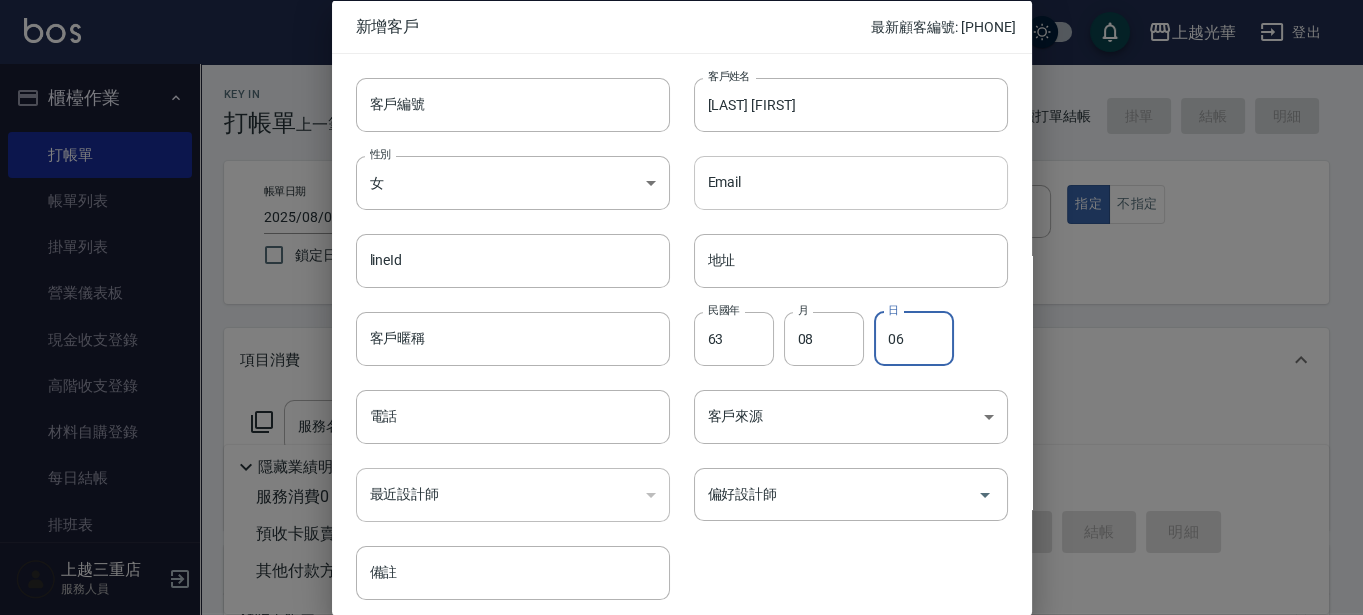 type on "06" 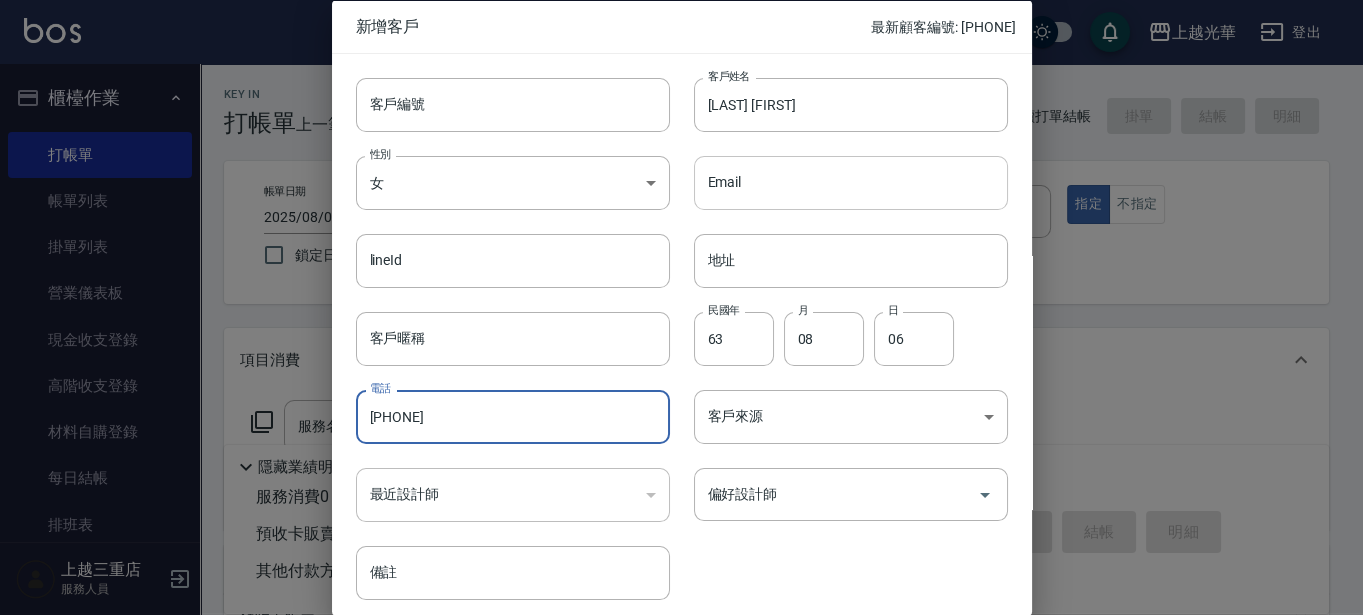 type on "[PHONE]" 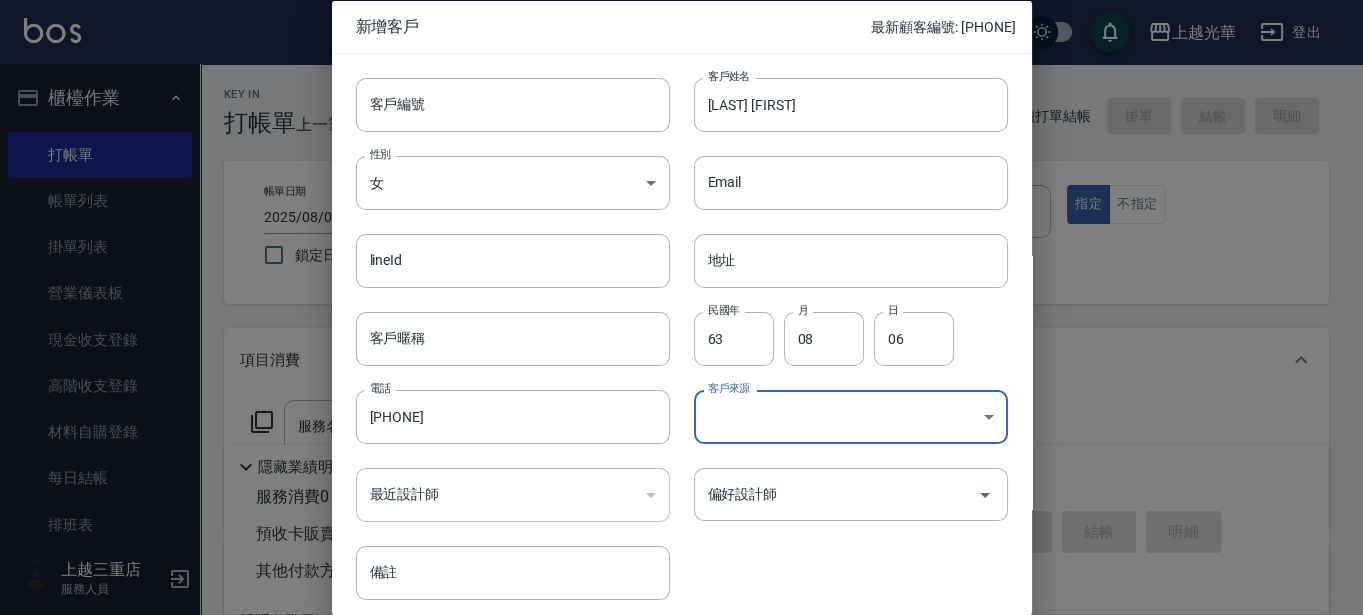 click on "上越光華 登出 櫃檯作業 打帳單 帳單列表 掛單列表 營業儀表板 現金收支登錄 高階收支登錄 材料自購登錄 每日結帳 排班表 現場電腦打卡 預約管理 預約管理 單日預約紀錄 單週預約紀錄 報表及分析 報表目錄 店家日報表 互助日報表 互助排行榜 互助點數明細 互助業績報表 全店業績分析表 設計師日報表 設計師業績分析表 設計師業績月報表 設計師排行榜 商品銷售排行榜 商品消耗明細 店販抽成明細 顧客入金餘額表 每日非現金明細 每日收支明細 收支分類明細表 客戶管理 客戶列表 卡券管理 入金管理 員工及薪資 員工列表 全店打卡記錄 上越三重店 服務人員 Key In 打帳單 上一筆訂單:#6 帳單速查 結帳前確認明細 連續打單結帳 掛單 結帳 明細 帳單日期 2025/08/06 14:25 鎖定日期 顧客姓名/手機號碼/編號 顧客姓名/手機號碼/編號 不留客資 服務人員姓名/編號 指定 不指定 0" at bounding box center (681, 463) 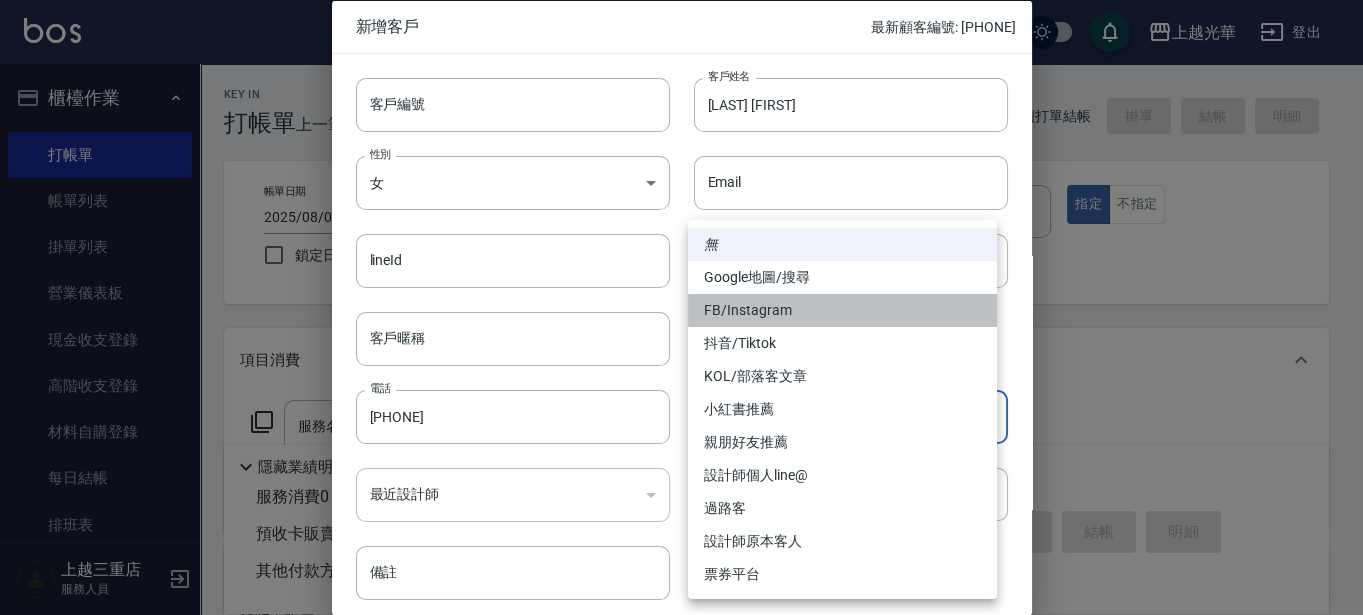 click on "FB/Instagram" at bounding box center [842, 310] 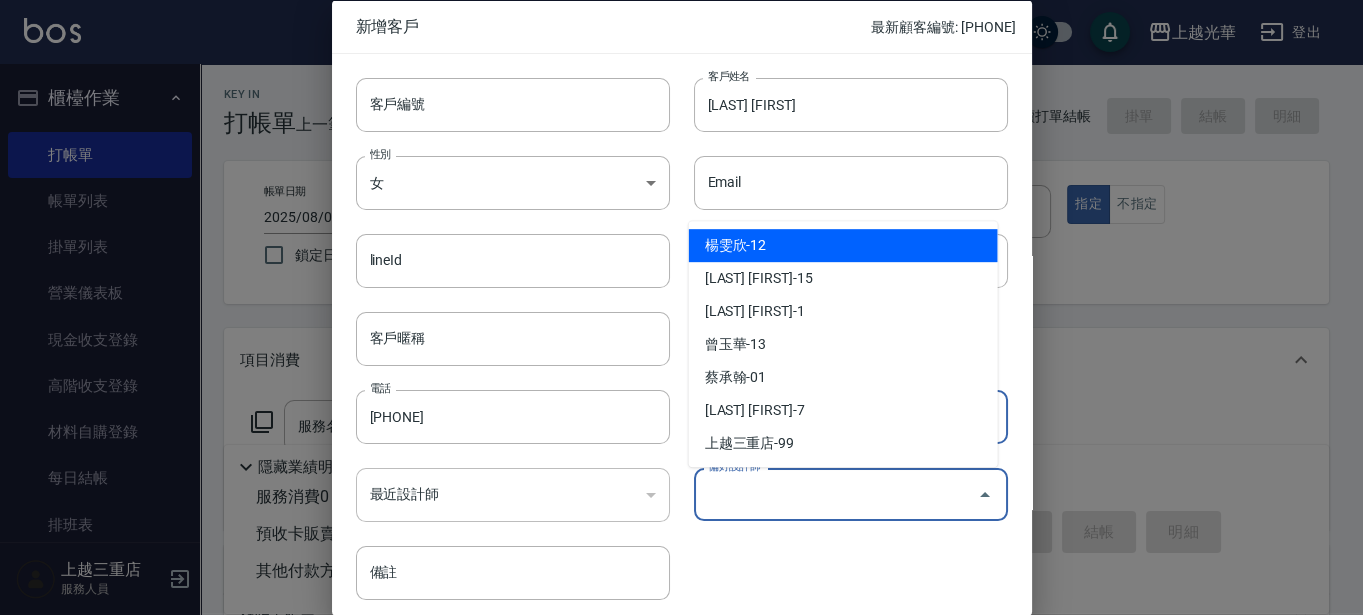 click on "偏好設計師" at bounding box center (836, 494) 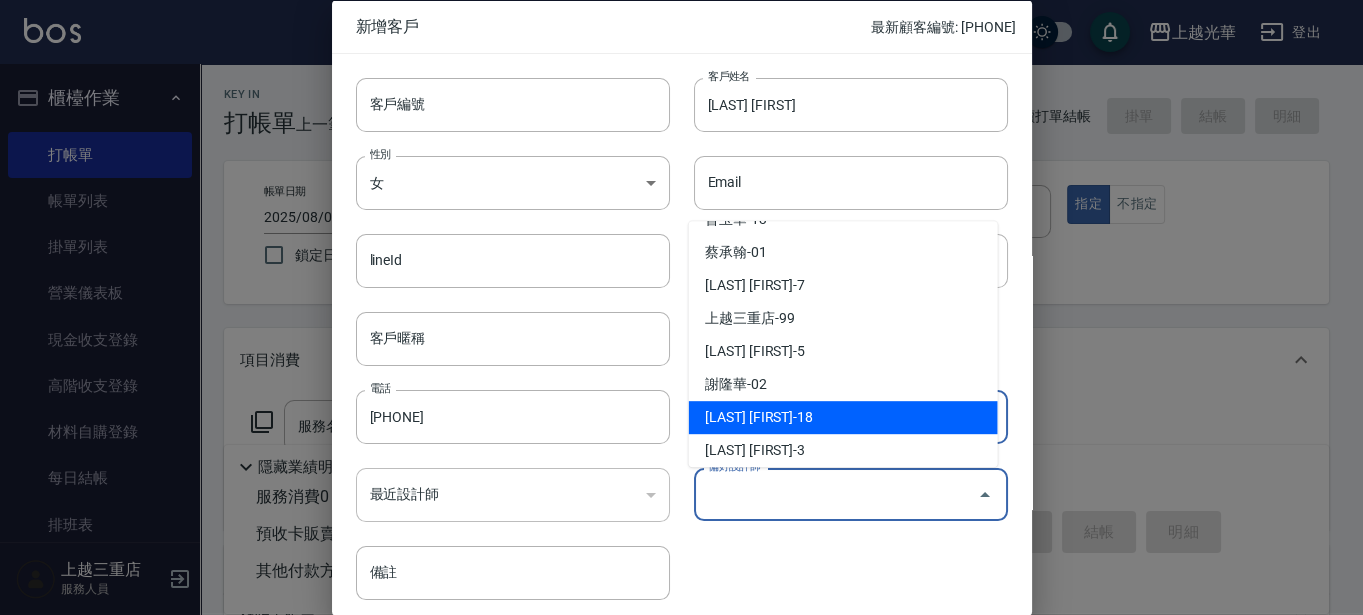 scroll, scrollTop: 250, scrollLeft: 0, axis: vertical 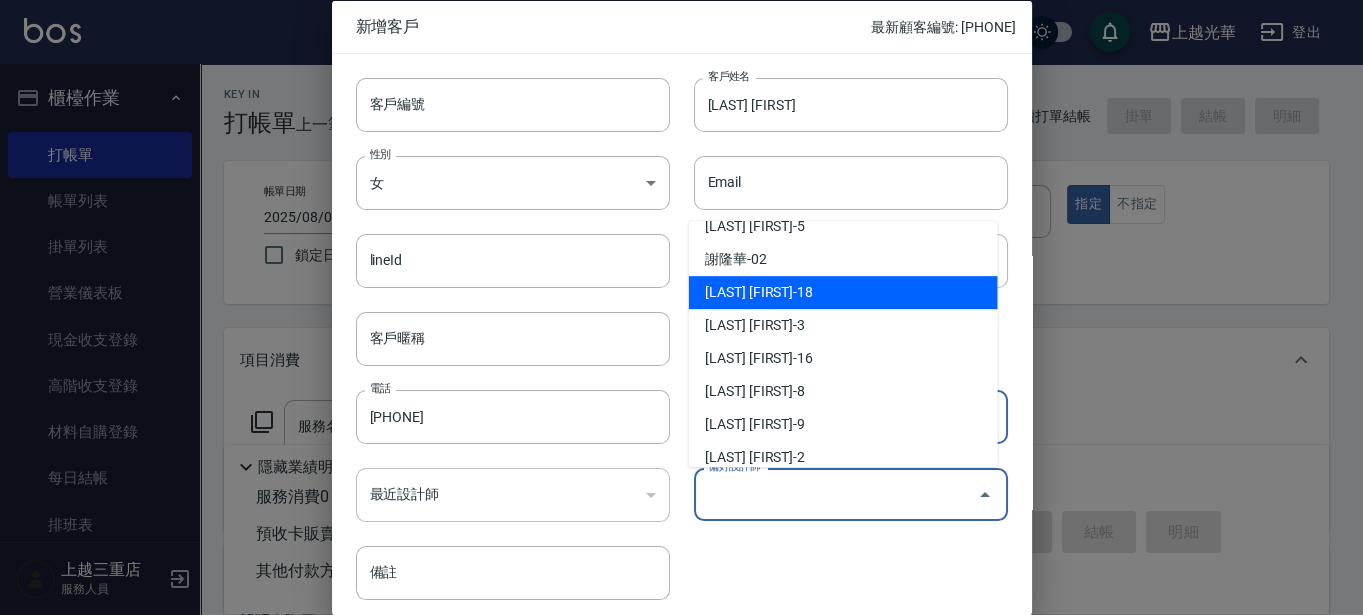 click on "[LAST] [FIRST]-9" at bounding box center (843, 424) 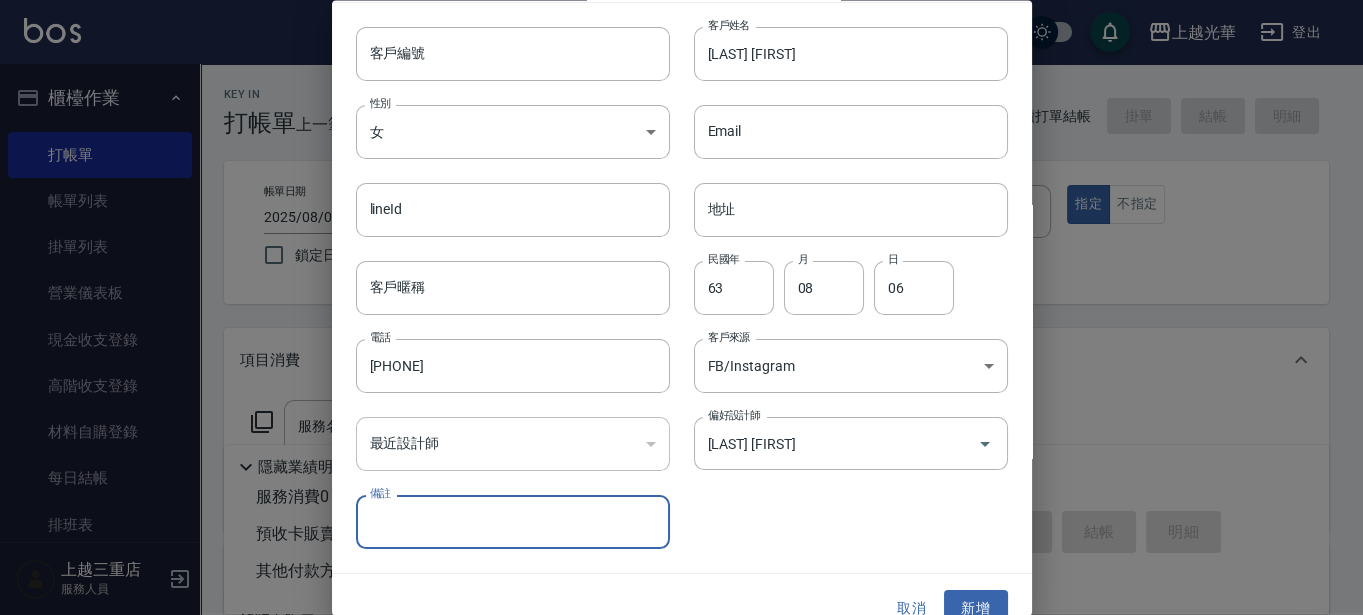 scroll, scrollTop: 77, scrollLeft: 0, axis: vertical 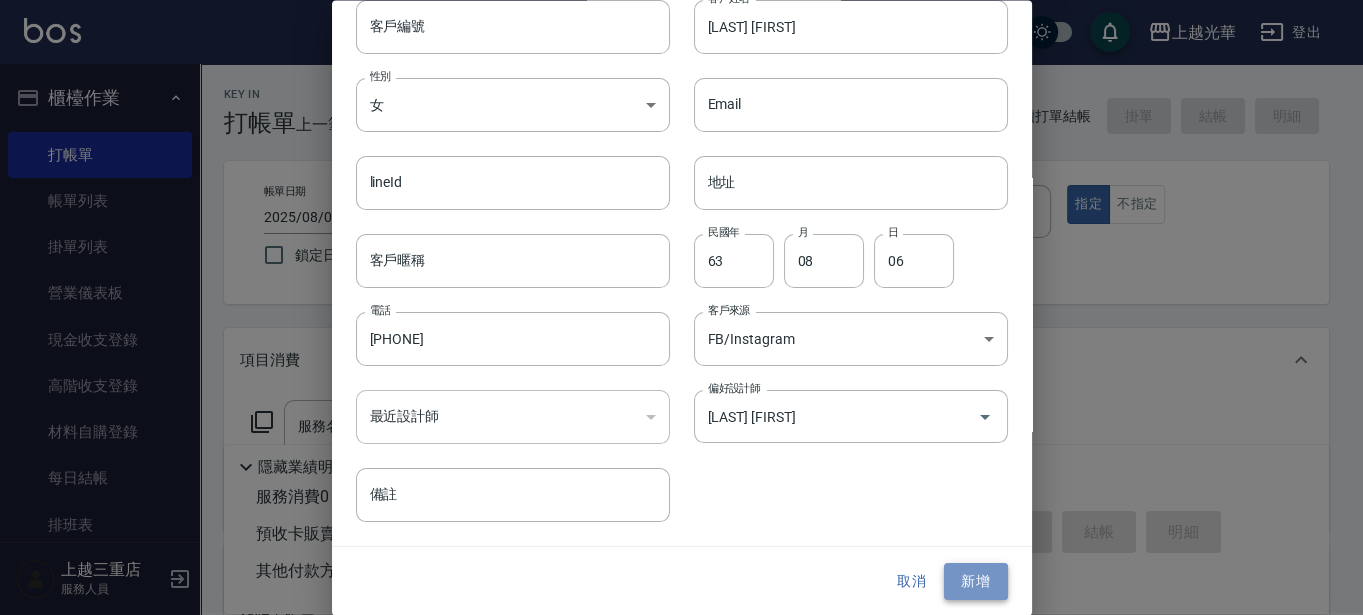click on "新增" at bounding box center [976, 582] 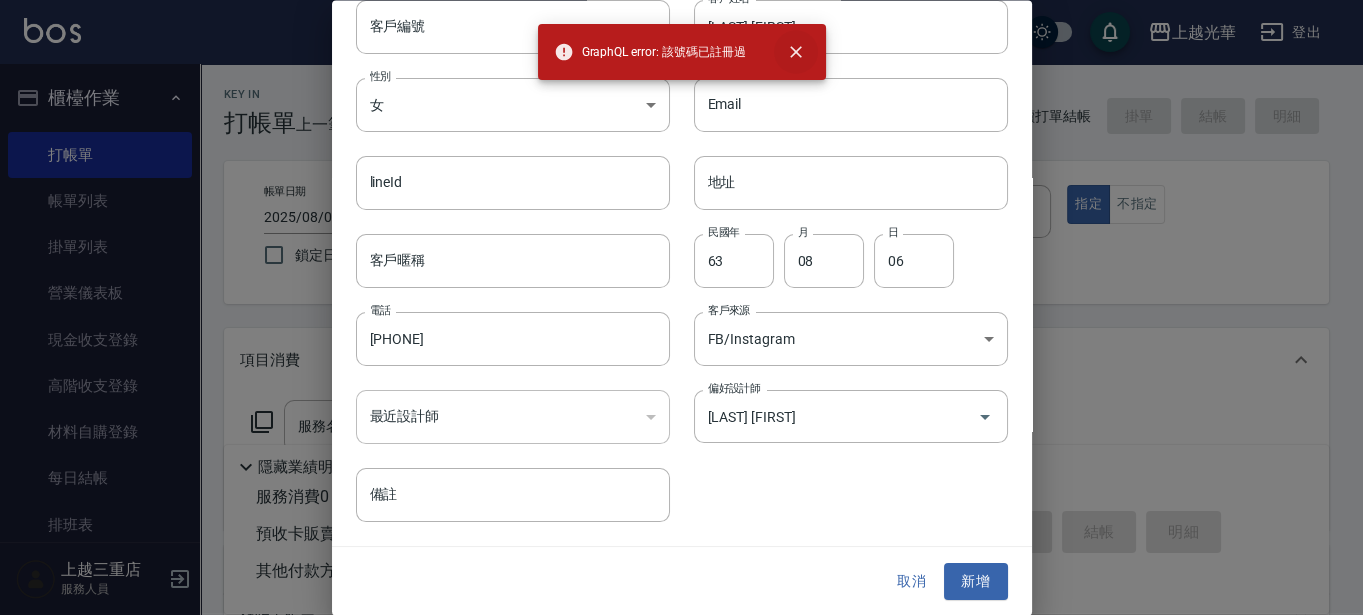 click at bounding box center (796, 52) 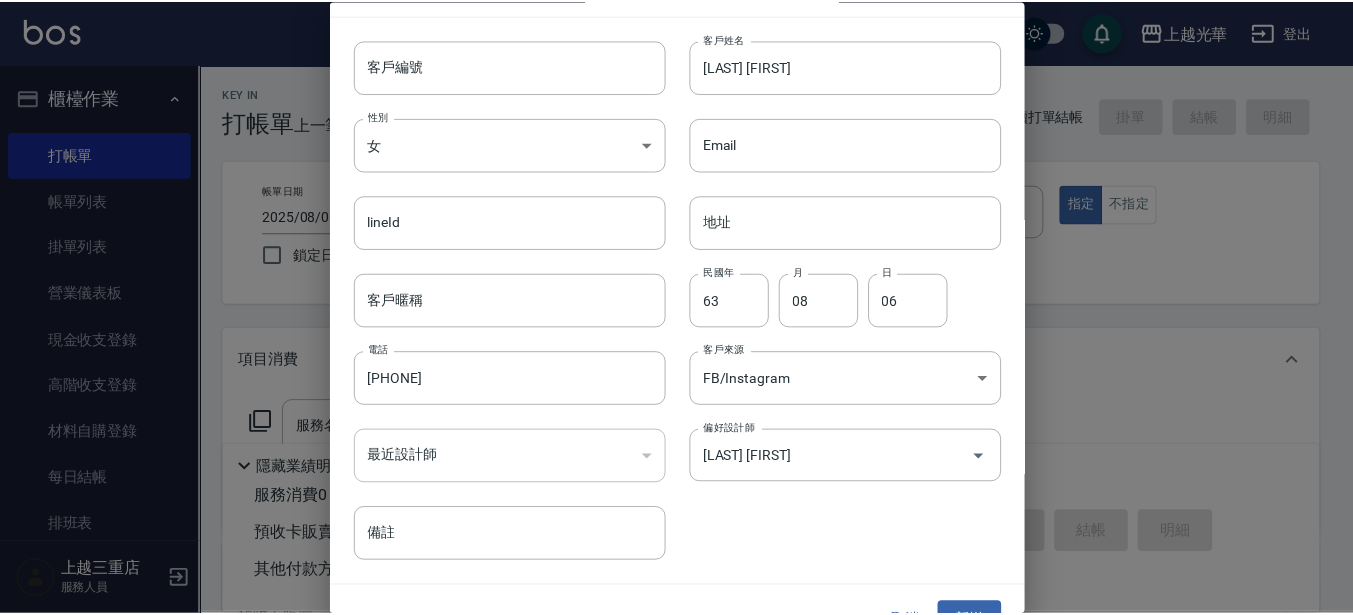 scroll, scrollTop: 77, scrollLeft: 0, axis: vertical 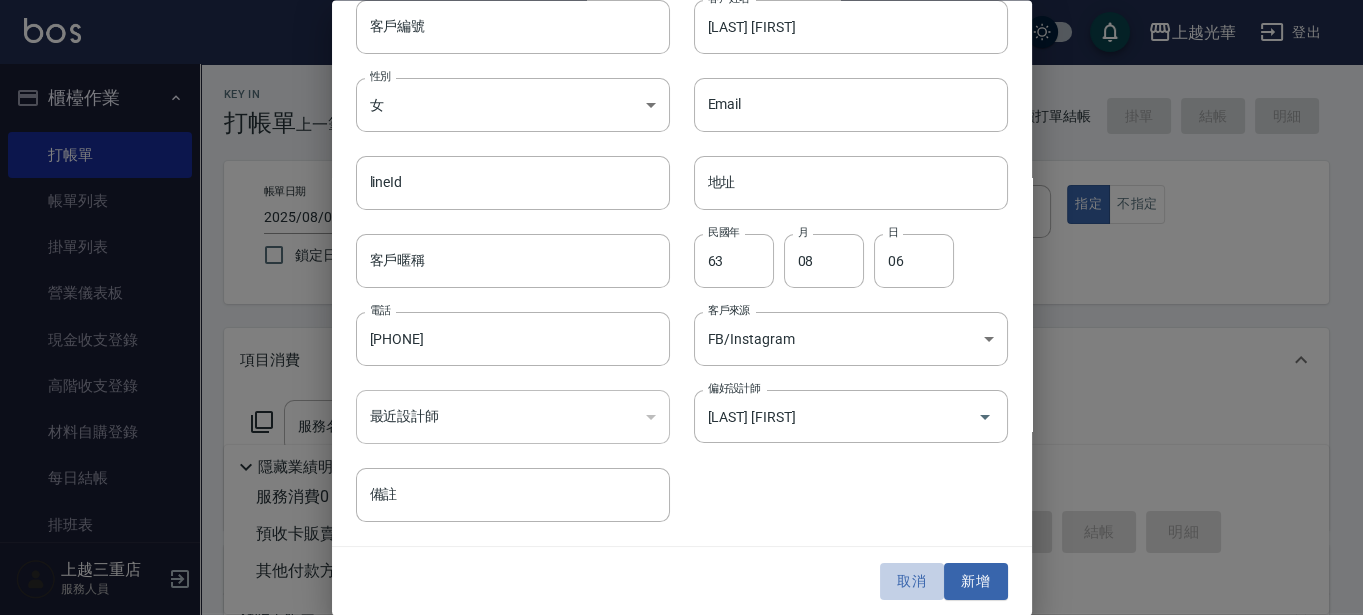 click on "取消" at bounding box center (912, 582) 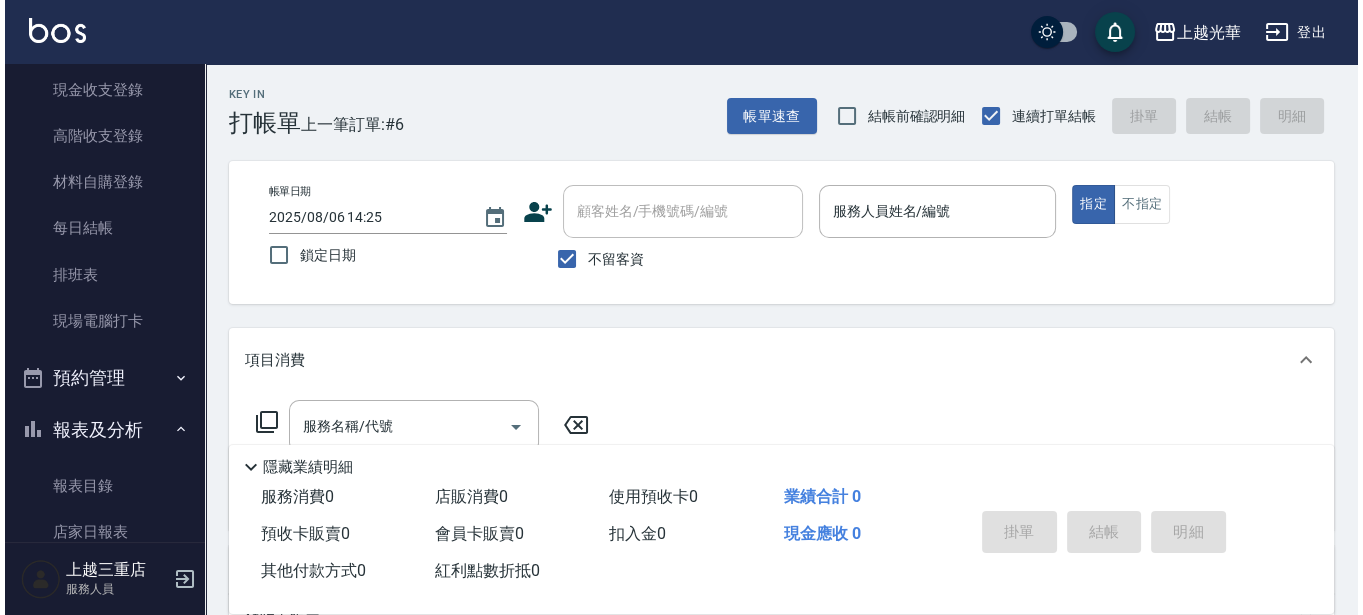 scroll, scrollTop: 375, scrollLeft: 0, axis: vertical 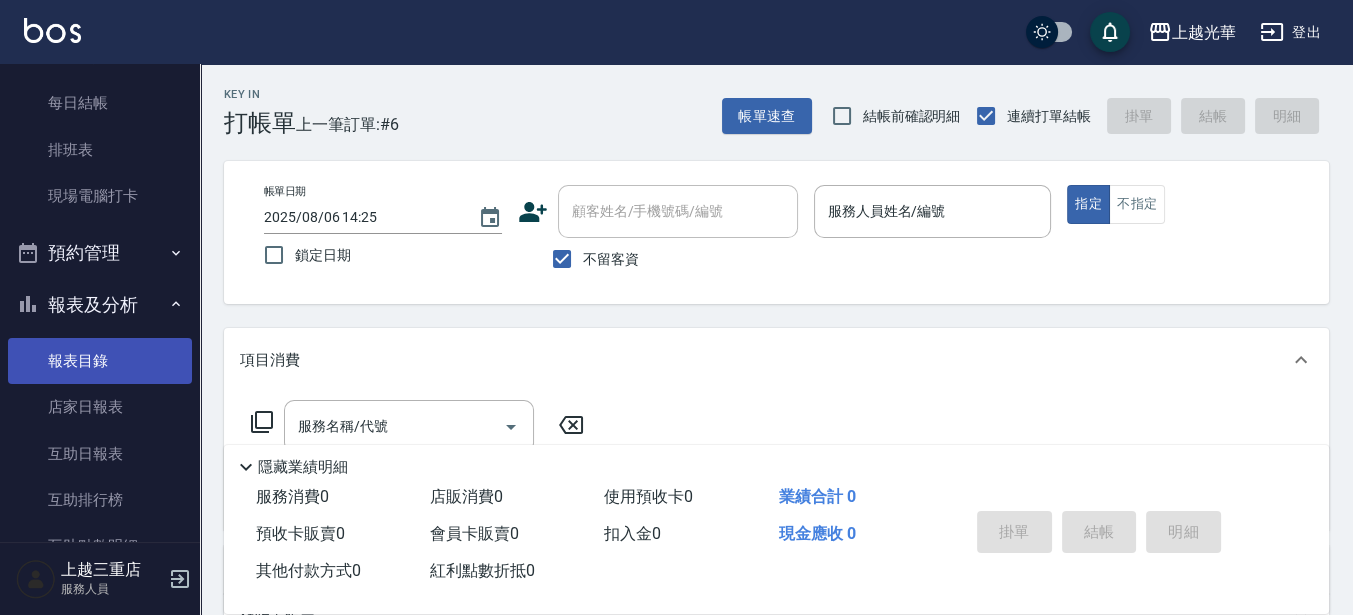 click on "報表目錄" at bounding box center [100, 361] 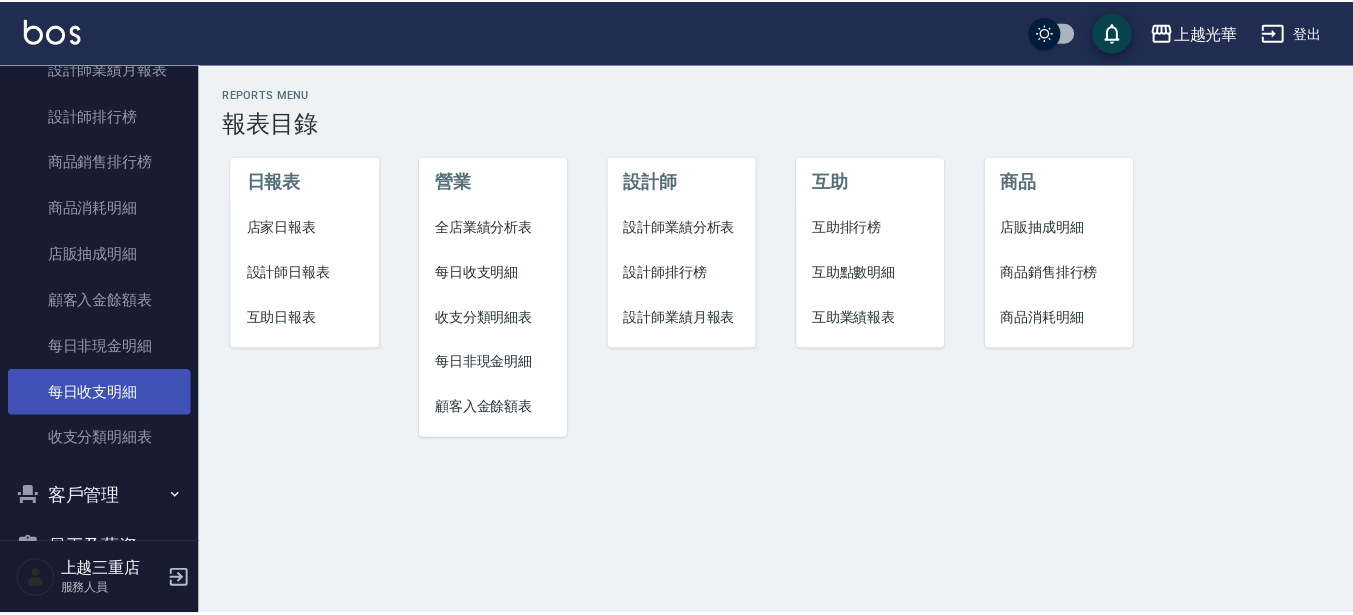 scroll, scrollTop: 1137, scrollLeft: 0, axis: vertical 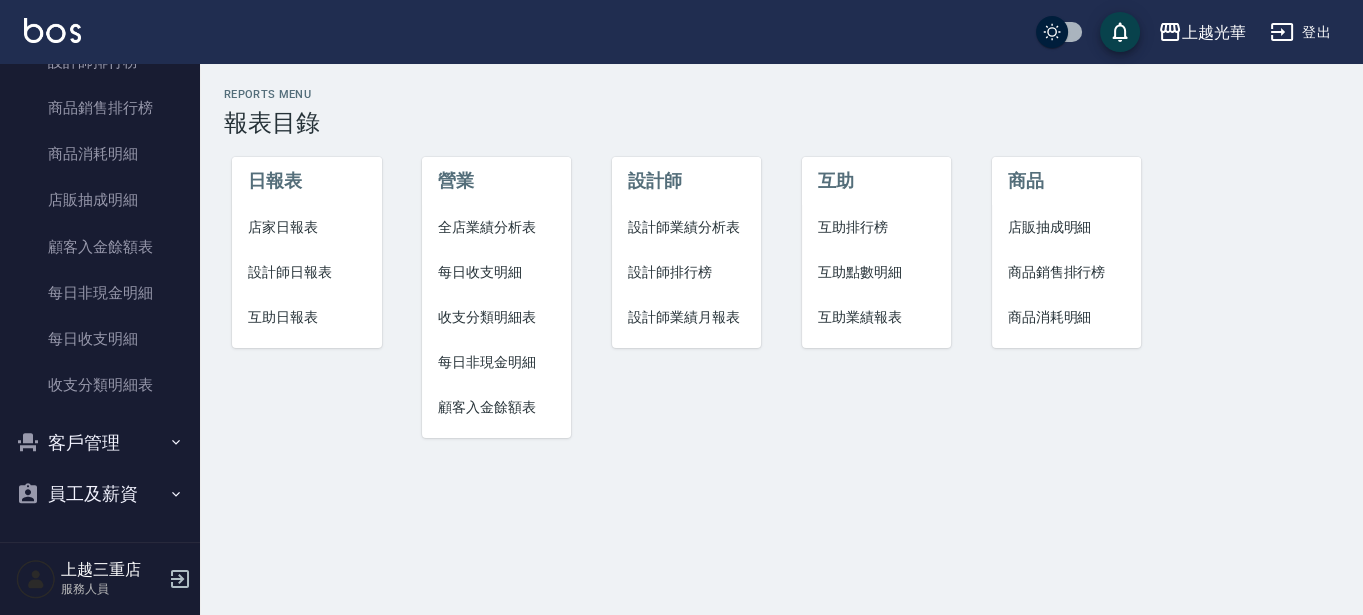 click on "報表目錄 店家日報表 互助日報表 互助排行榜 互助點數明細 互助業績報表 全店業績分析表 設計師日報表 設計師業績分析表 設計師業績月報表 設計師排行榜 商品銷售排行榜 商品消耗明細 店販抽成明細 顧客入金餘額表 每日非現金明細 每日收支明細 收支分類明細表" at bounding box center [100, -774] 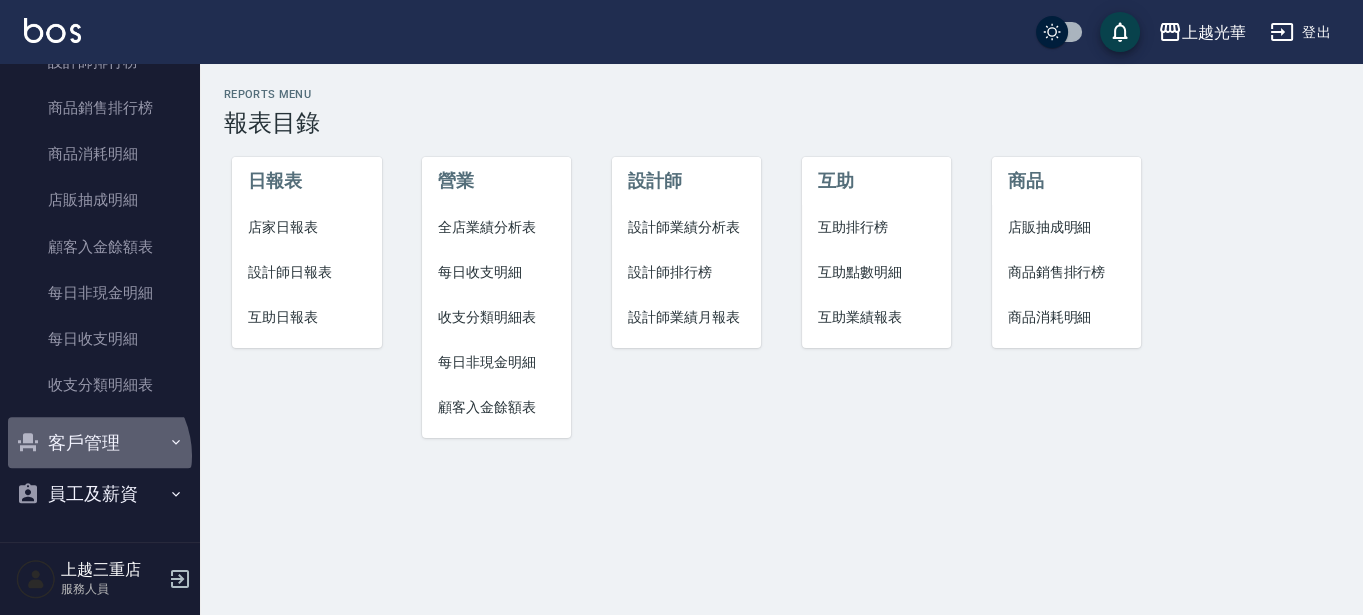 click on "客戶管理" at bounding box center [100, 443] 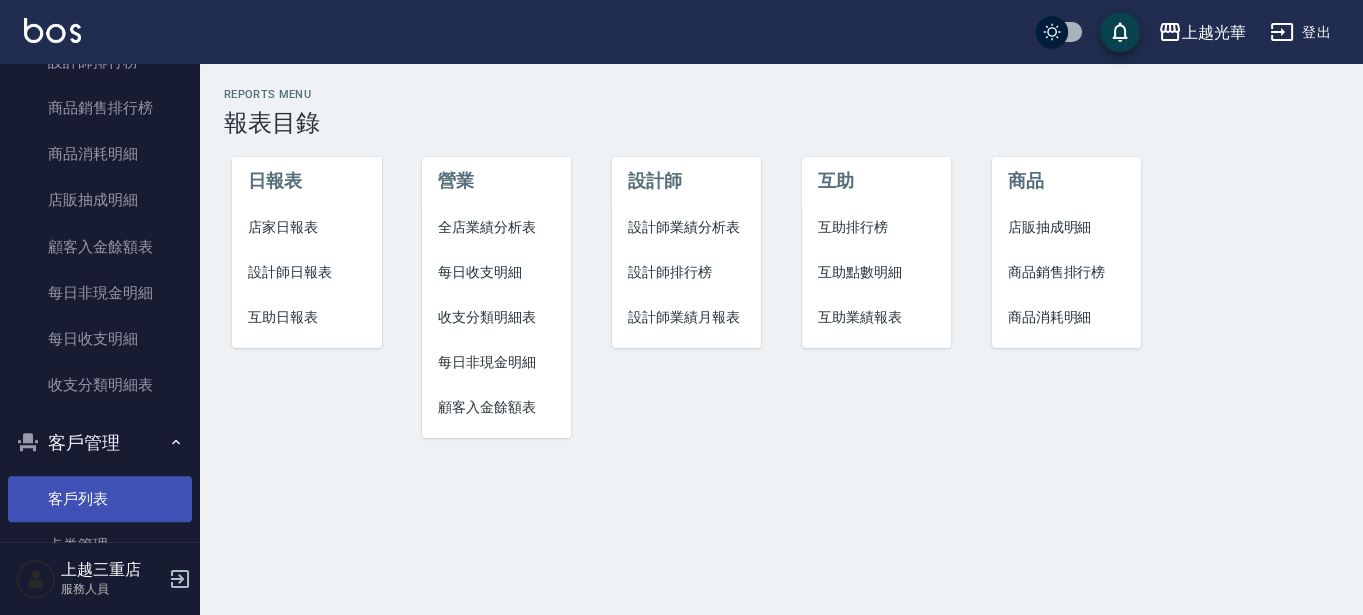 click on "客戶列表" at bounding box center [100, 499] 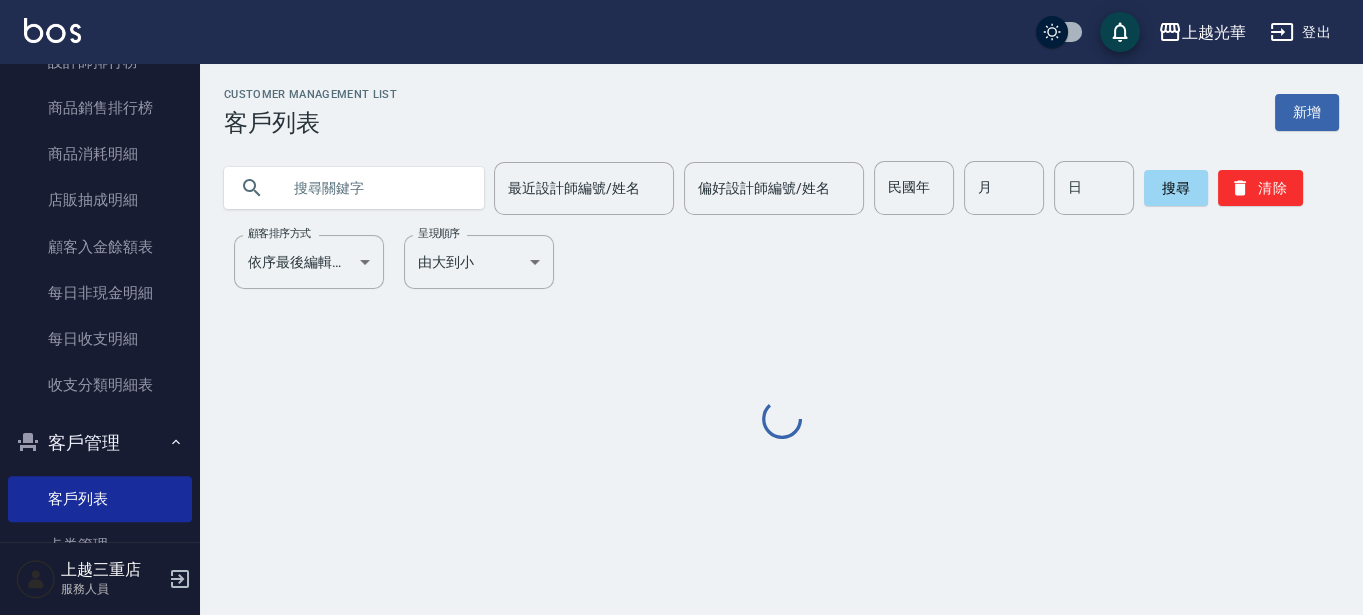 click at bounding box center [374, 188] 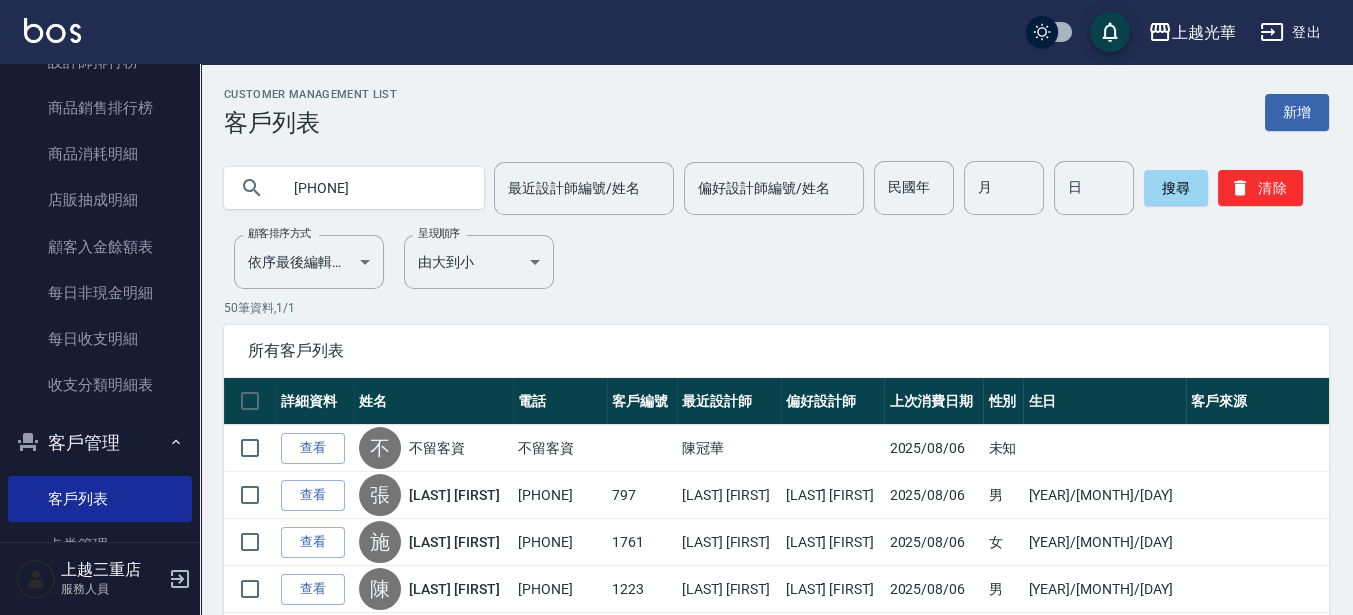 type on "[PHONE]" 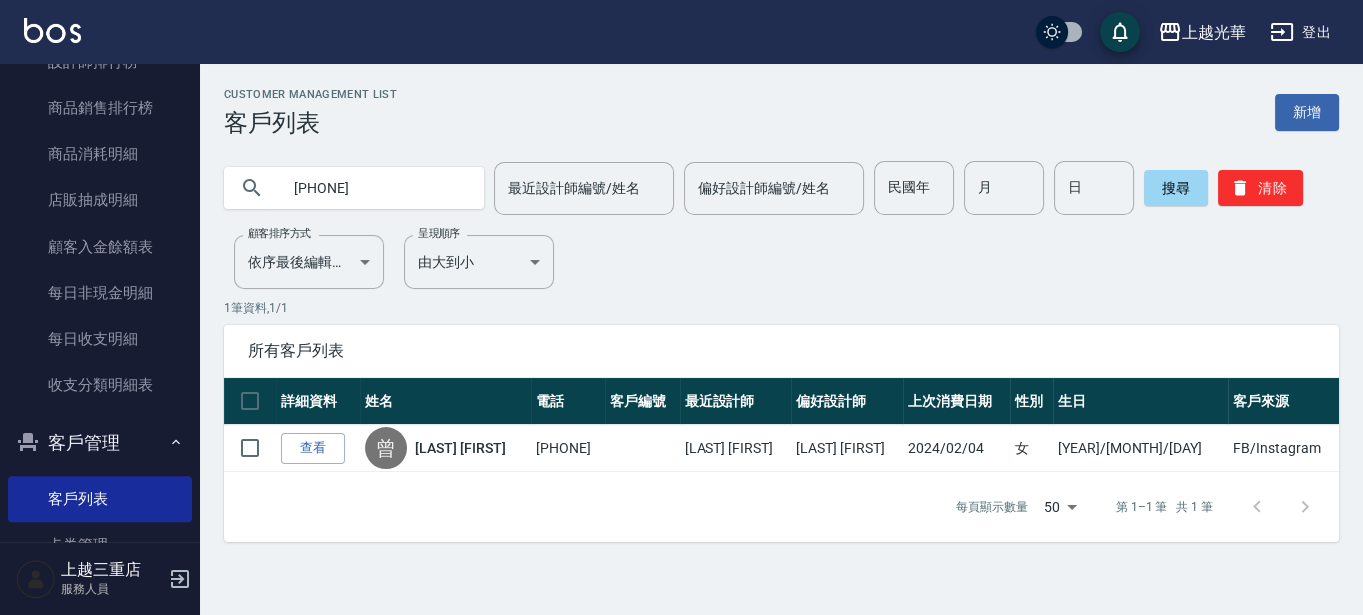 click on "查看" at bounding box center (313, 448) 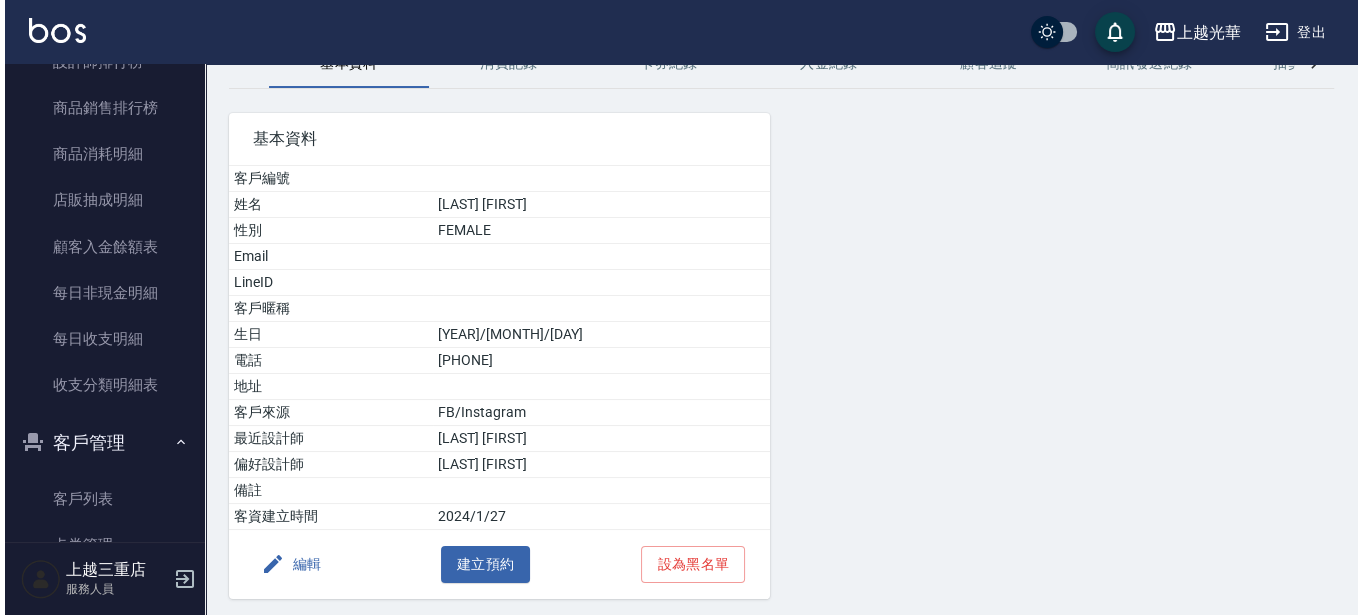 scroll, scrollTop: 168, scrollLeft: 0, axis: vertical 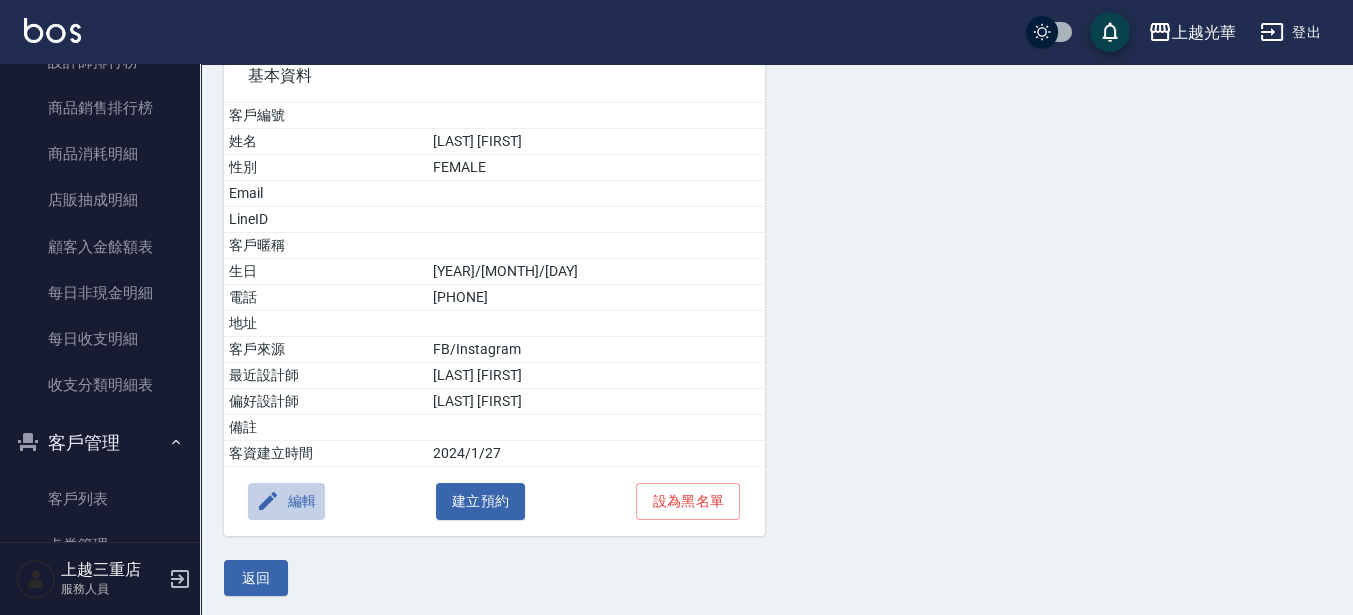 click on "編輯" at bounding box center (286, 501) 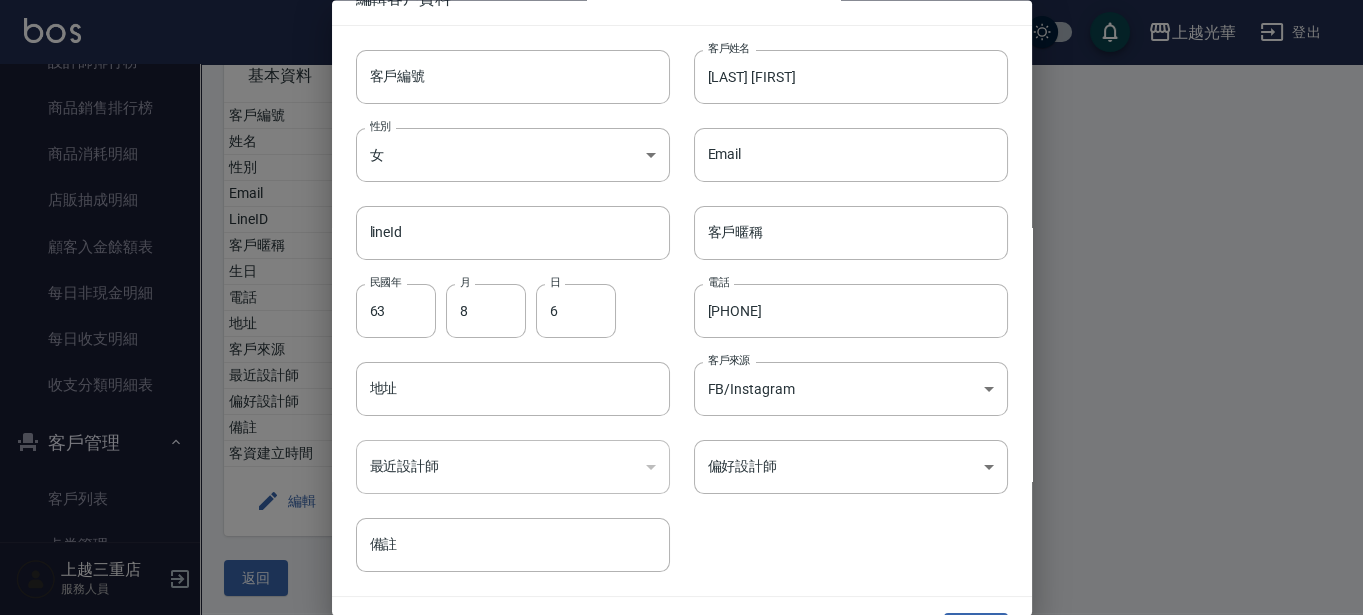 scroll, scrollTop: 77, scrollLeft: 0, axis: vertical 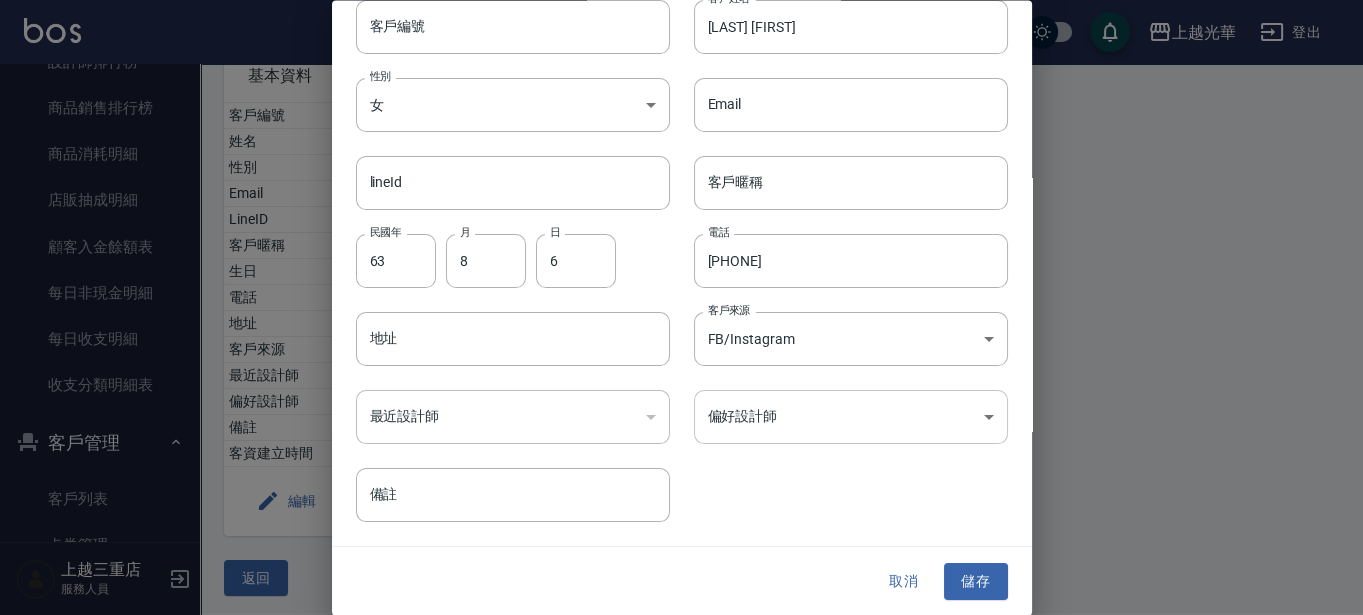 click on "上越光華 登出 櫃檯作業 打帳單 帳單列表 掛單列表 營業儀表板 現金收支登錄 高階收支登錄 材料自購登錄 每日結帳 排班表 現場電腦打卡 預約管理 預約管理 單日預約紀錄 單週預約紀錄 報表及分析 報表目錄 店家日報表 互助日報表 互助排行榜 互助點數明細 互助業績報表 全店業績分析表 設計師日報表 設計師業績分析表 設計師業績月報表 設計師排行榜 商品銷售排行榜 商品消耗明細 店販抽成明細 顧客入金餘額表 每日非現金明細 每日收支明細 收支分類明細表 客戶管理 客戶列表 卡券管理 入金管理 員工及薪資 員工列表 全店打卡記錄 上越三重店 服務人員 顧客詳細資料 曾雅鈴 基本資料 消費記錄 卡券紀錄 入金紀錄 顧客追蹤 簡訊發送紀錄 抽獎券紀錄 基本資料 客戶編號 姓名 曾雅鈴 性別 FEMALE Email LineID 客戶暱稱 生日 [DATE] 電話 [PHONE] 地址 客戶來源 FB/Instagram" at bounding box center [681, 226] 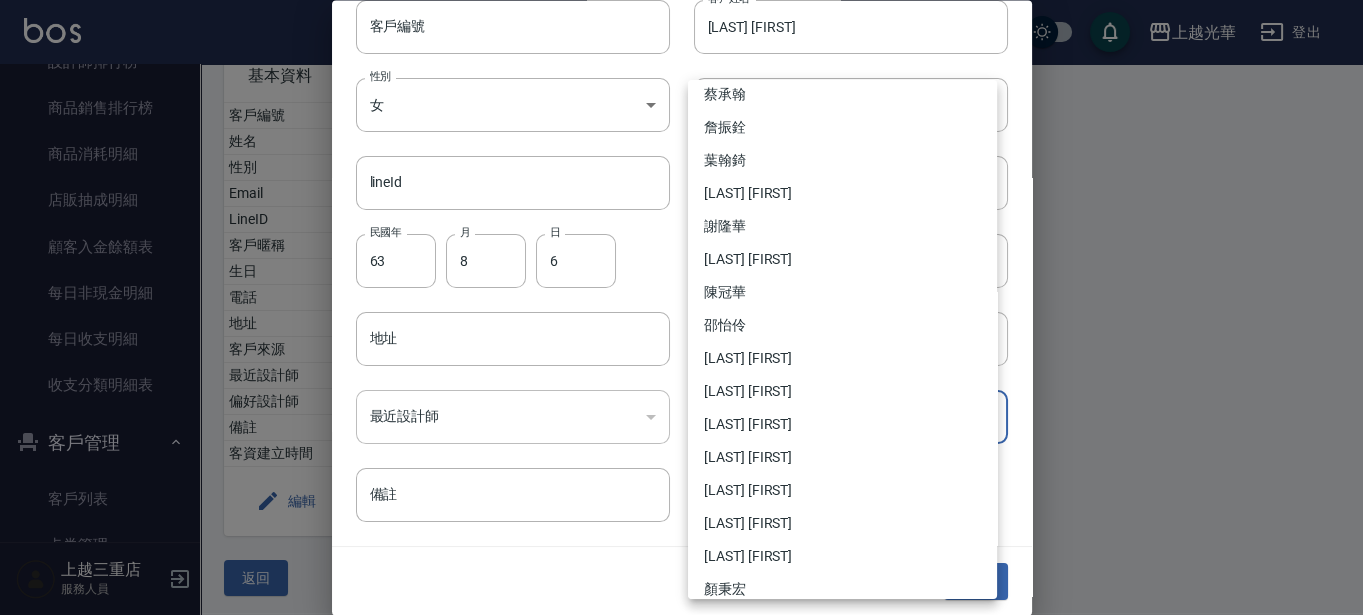 scroll, scrollTop: 0, scrollLeft: 0, axis: both 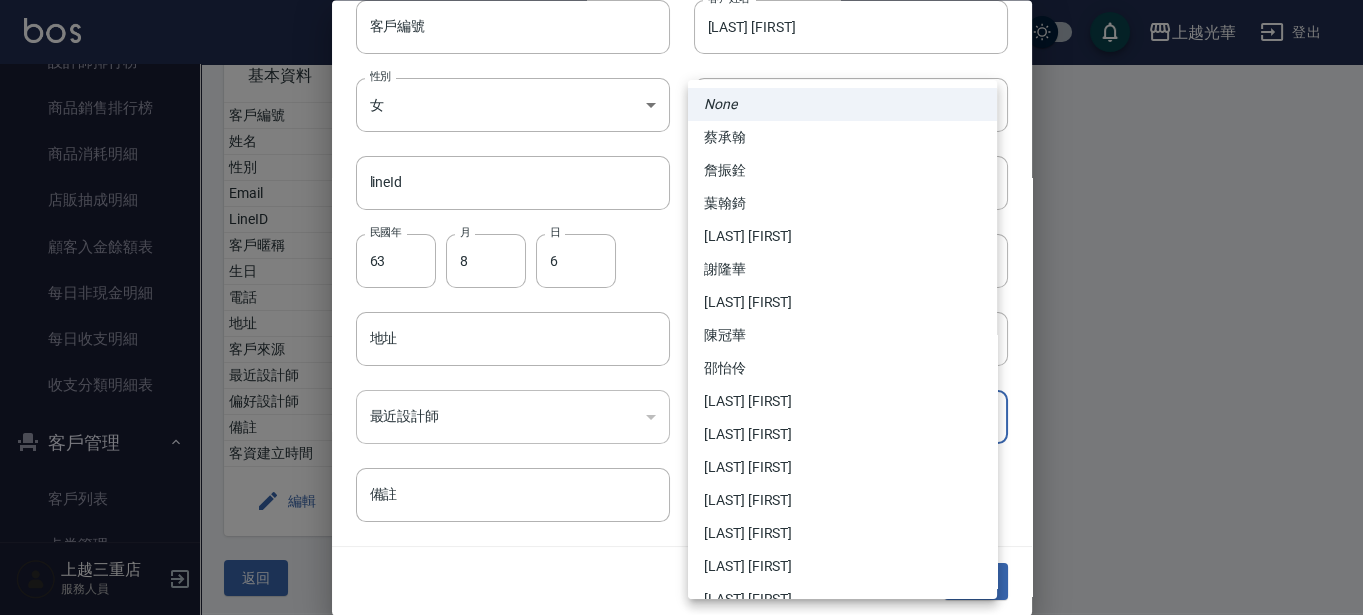 click on "[LAST] [FIRST]" at bounding box center [842, 434] 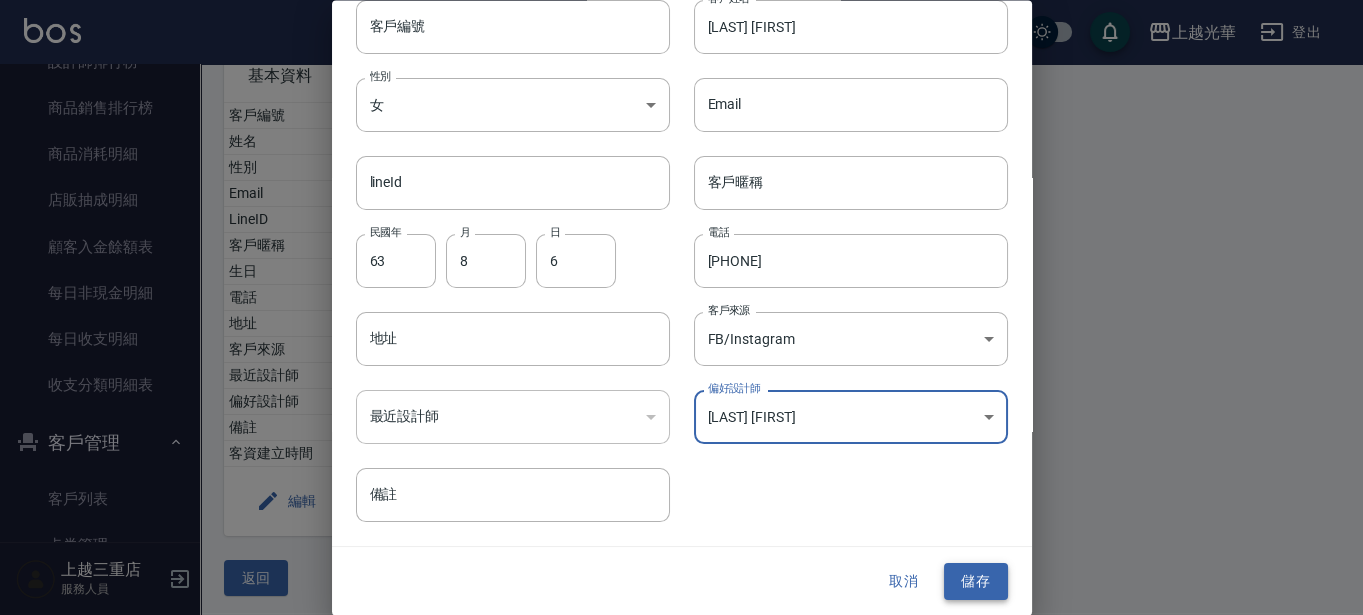 scroll, scrollTop: 90, scrollLeft: 0, axis: vertical 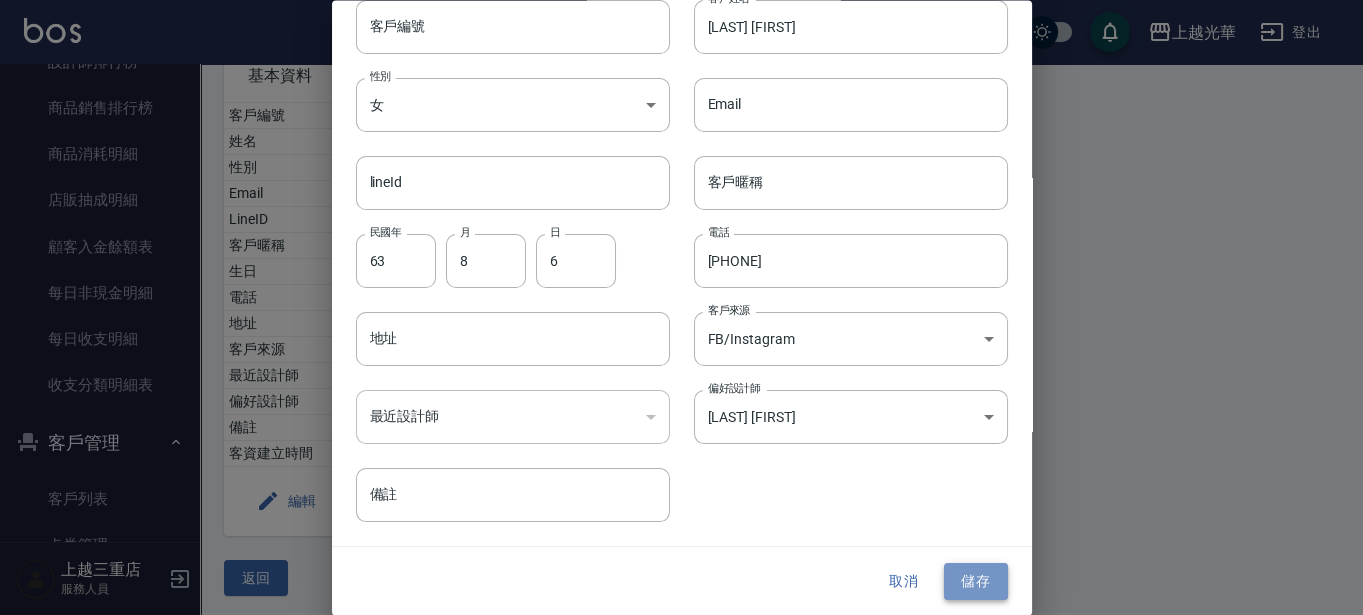 click on "儲存" at bounding box center (976, 582) 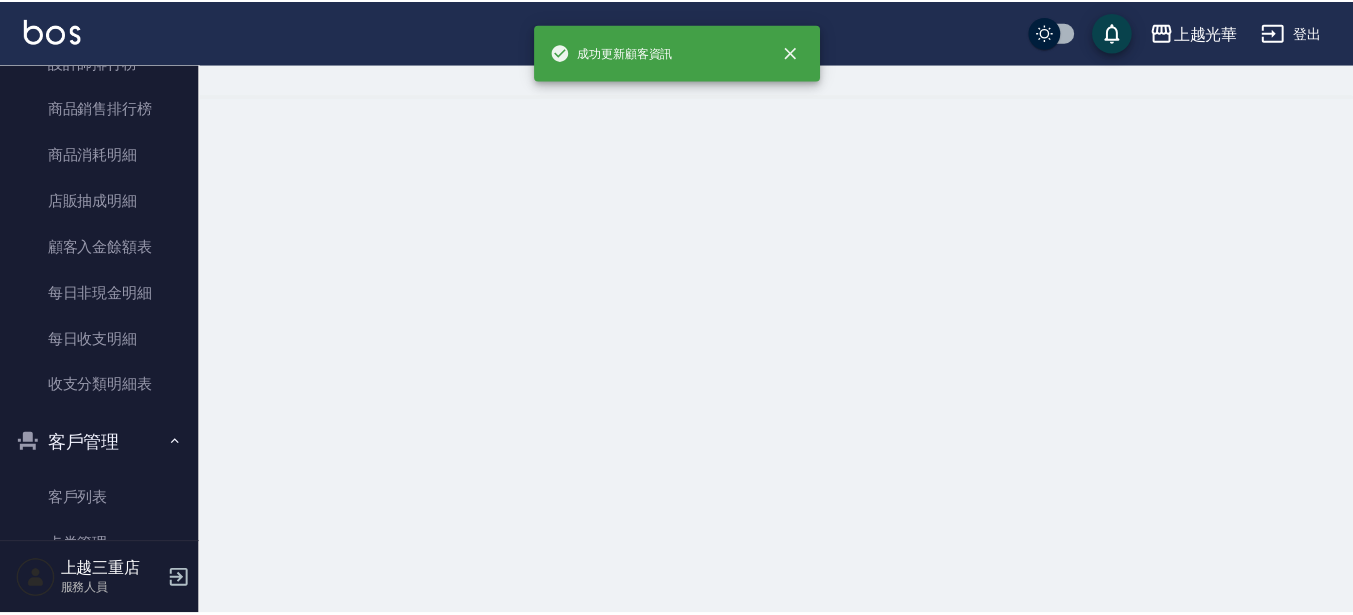 scroll, scrollTop: 0, scrollLeft: 0, axis: both 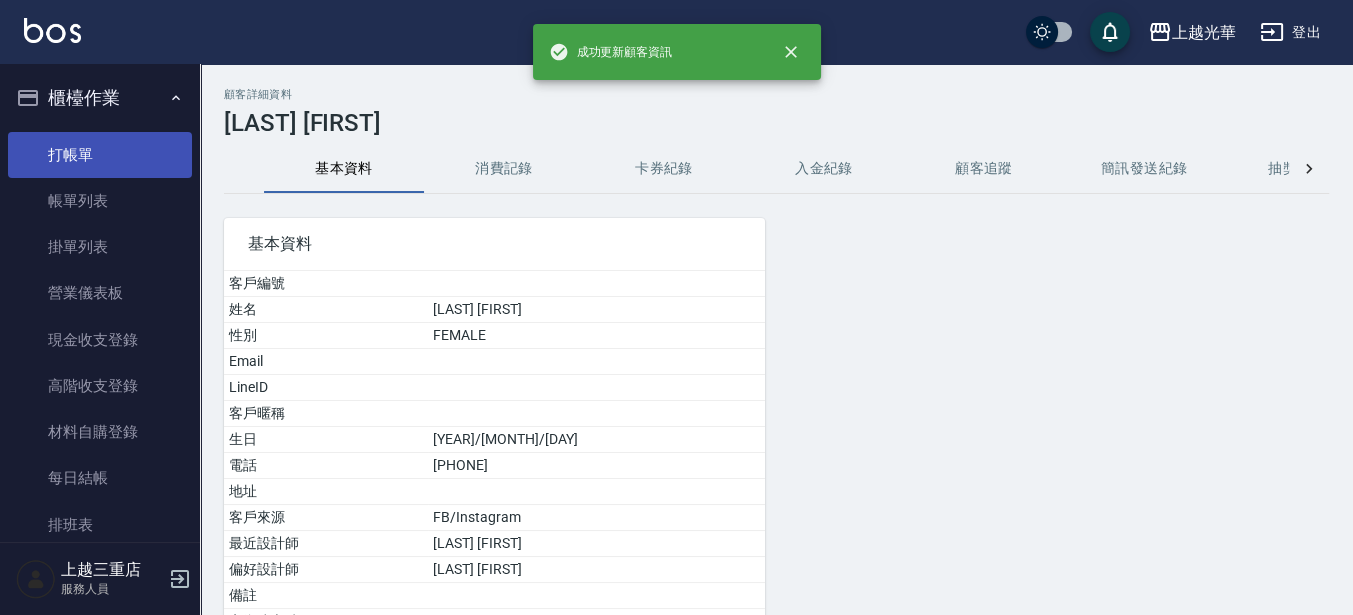 click on "打帳單" at bounding box center [100, 155] 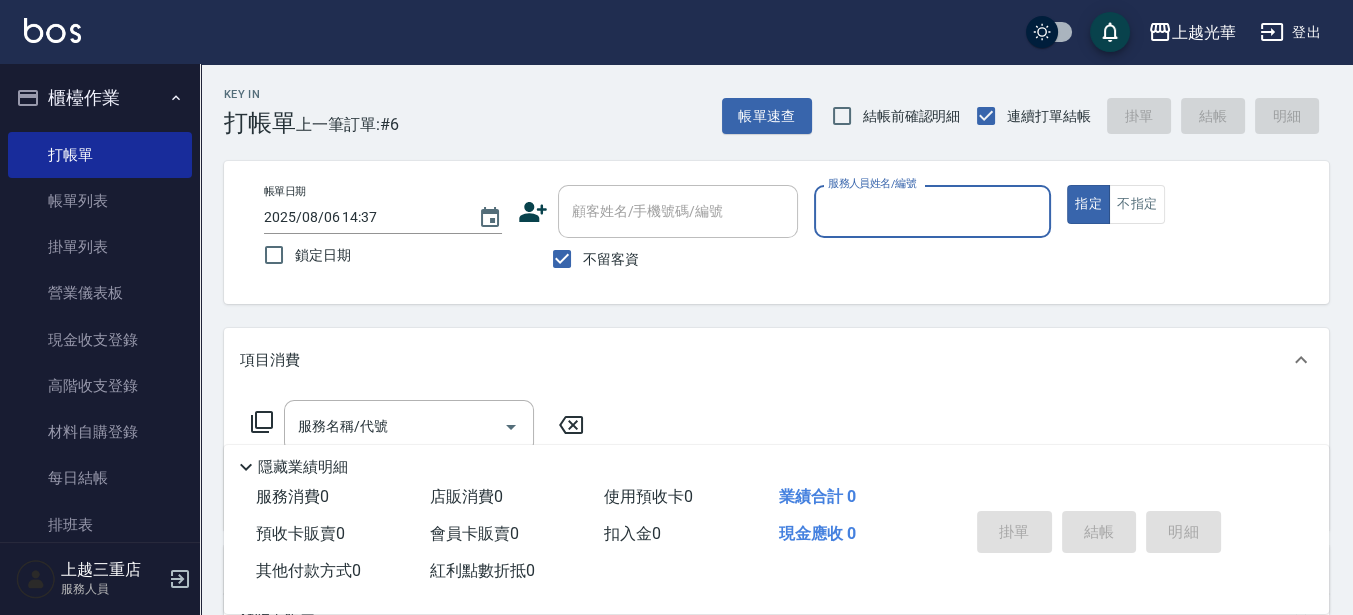 click on "不留客資" at bounding box center (590, 259) 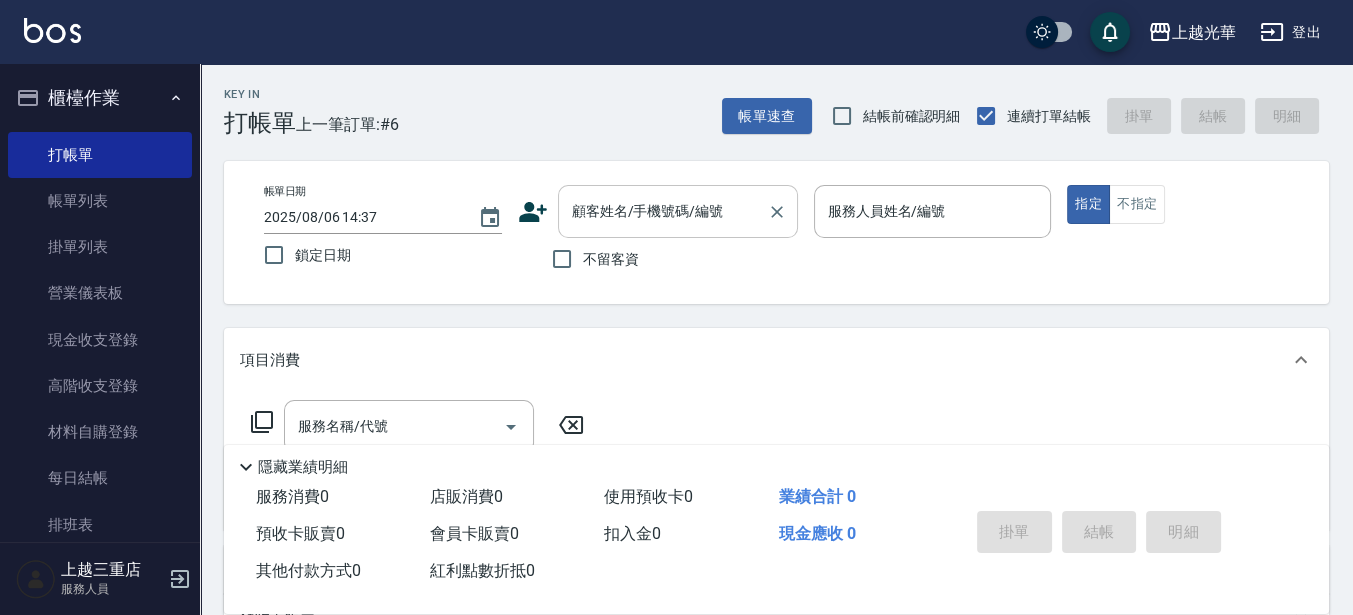 click on "顧客姓名/手機號碼/編號" at bounding box center [678, 211] 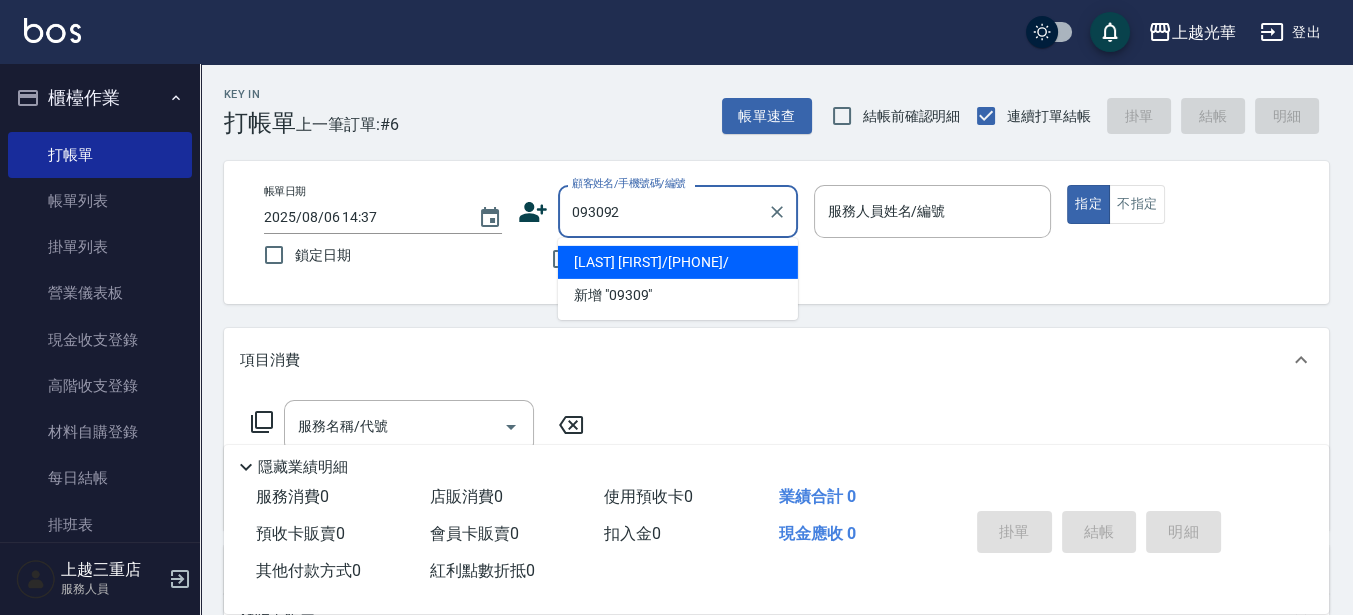 click on "[LAST] [FIRST]/[PHONE]/" at bounding box center (678, 262) 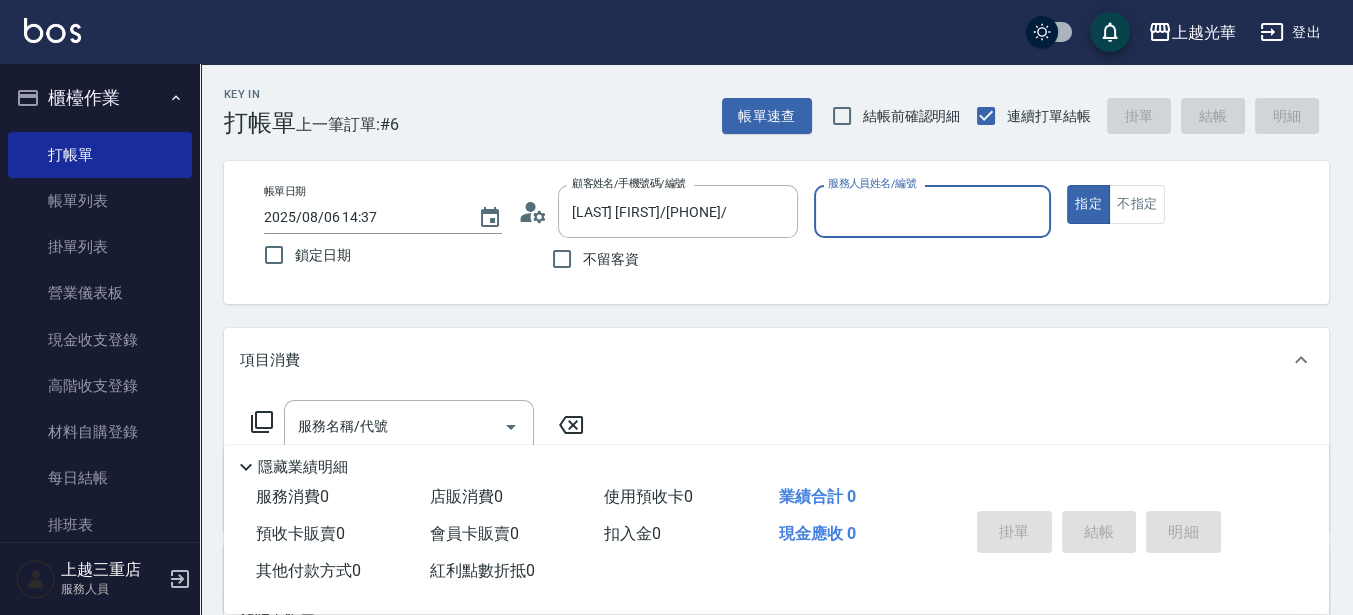 type on "喨喨-9" 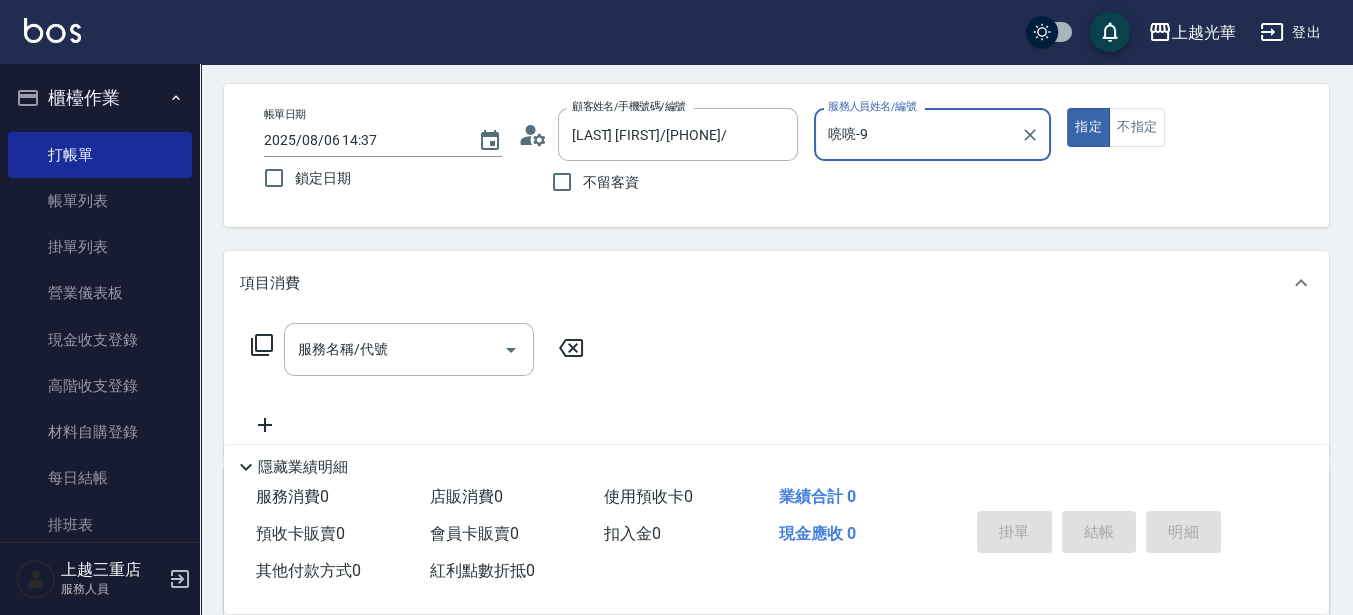 scroll, scrollTop: 125, scrollLeft: 0, axis: vertical 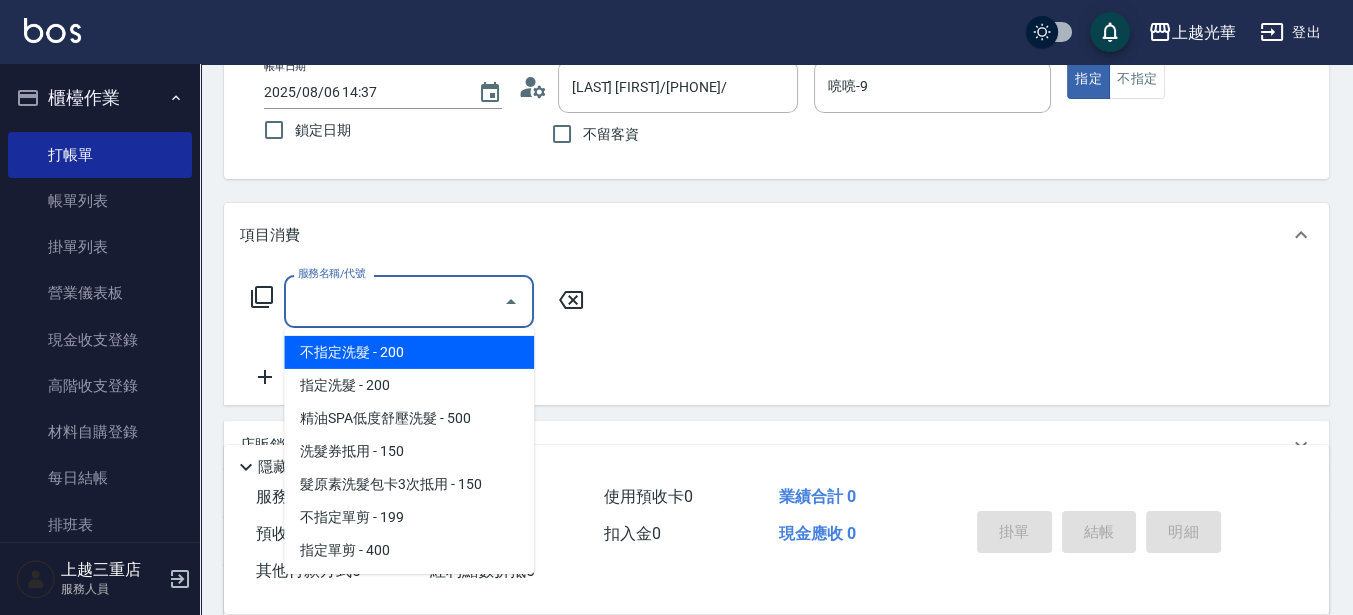 click on "服務名稱/代號" at bounding box center [394, 301] 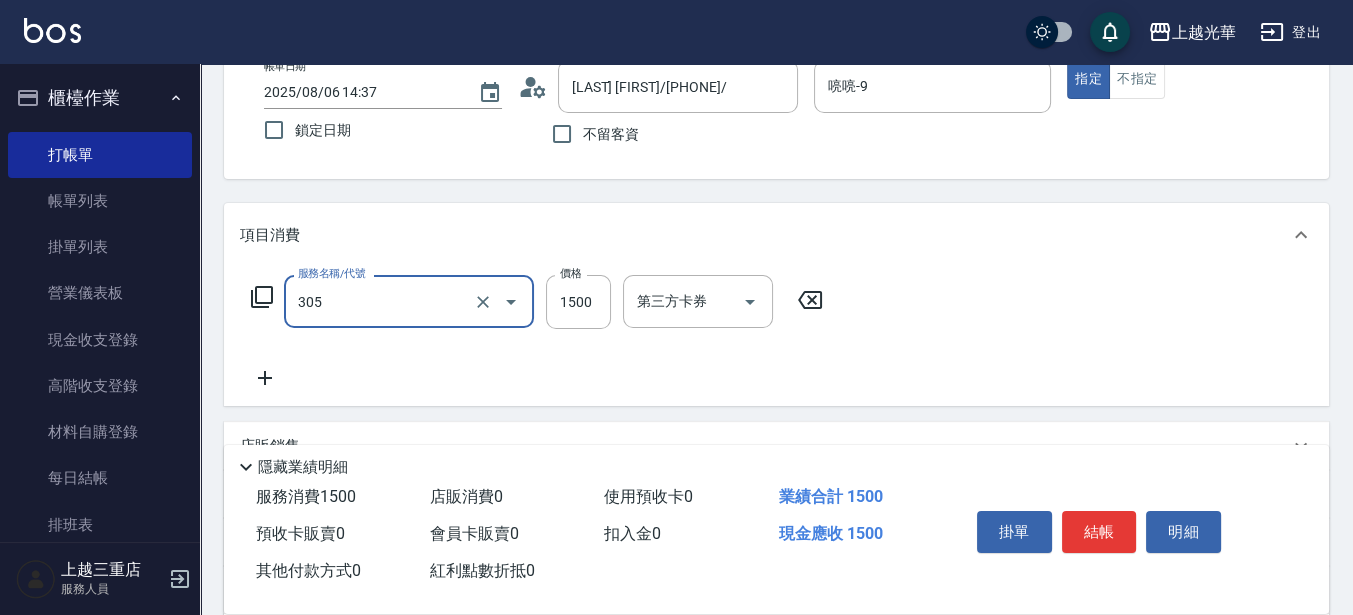 type on "設計燙髮1500(305)" 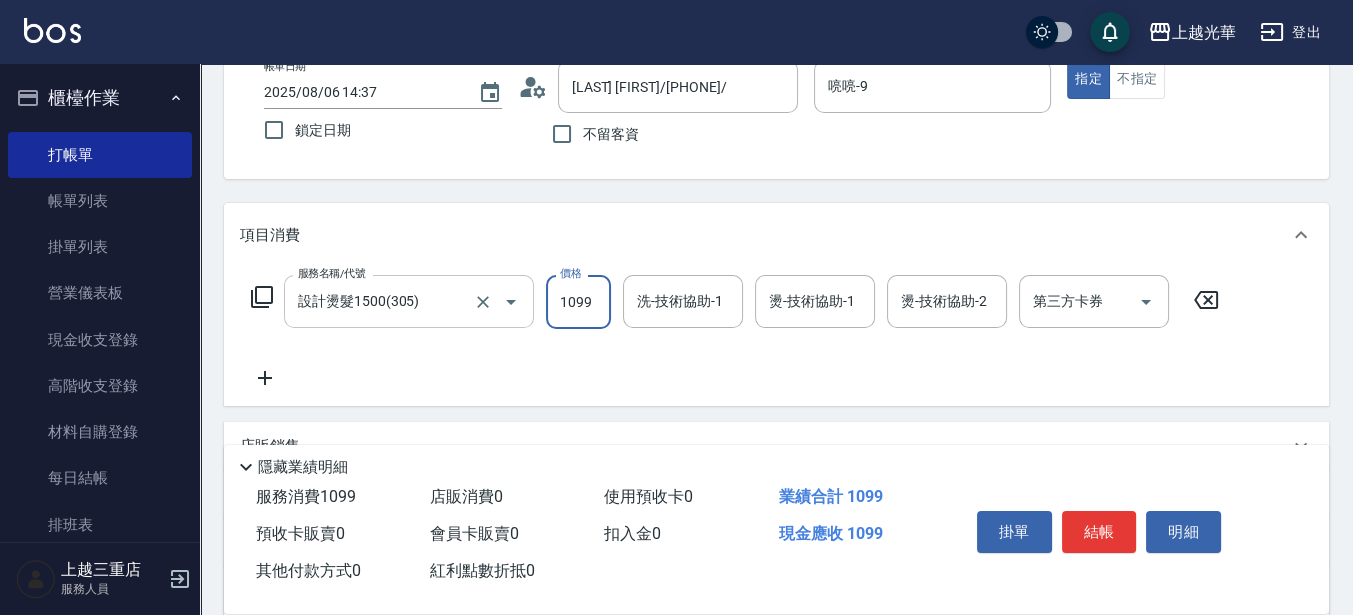 type on "1099" 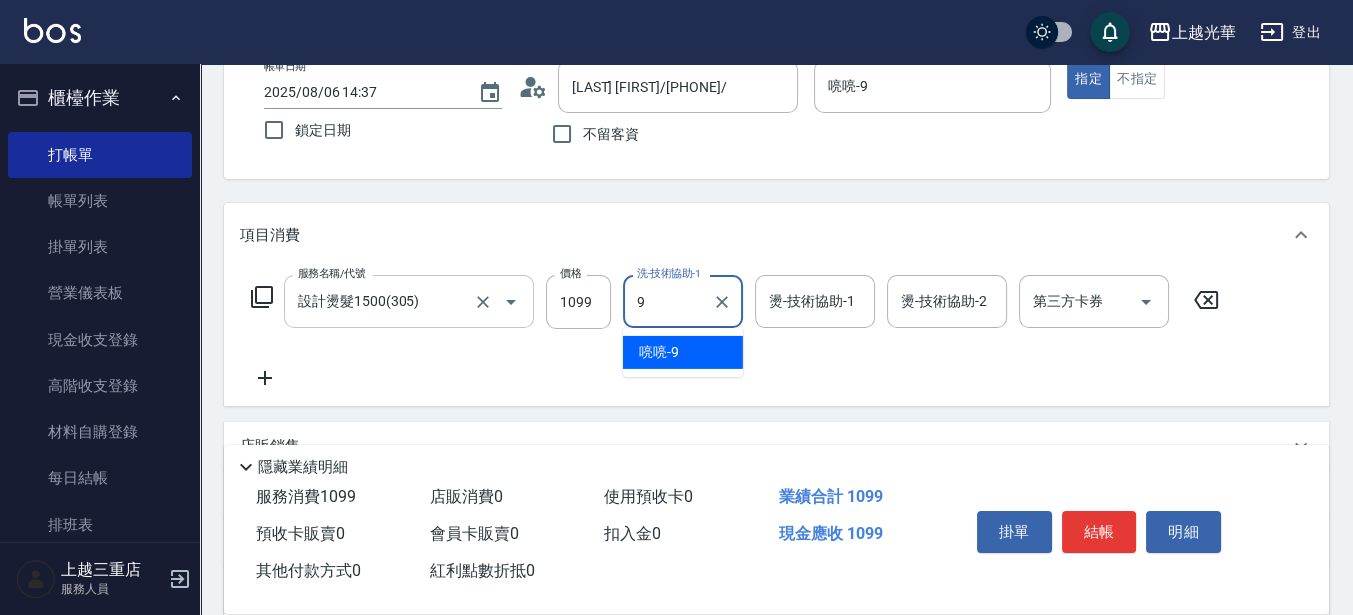 type on "喨喨-9" 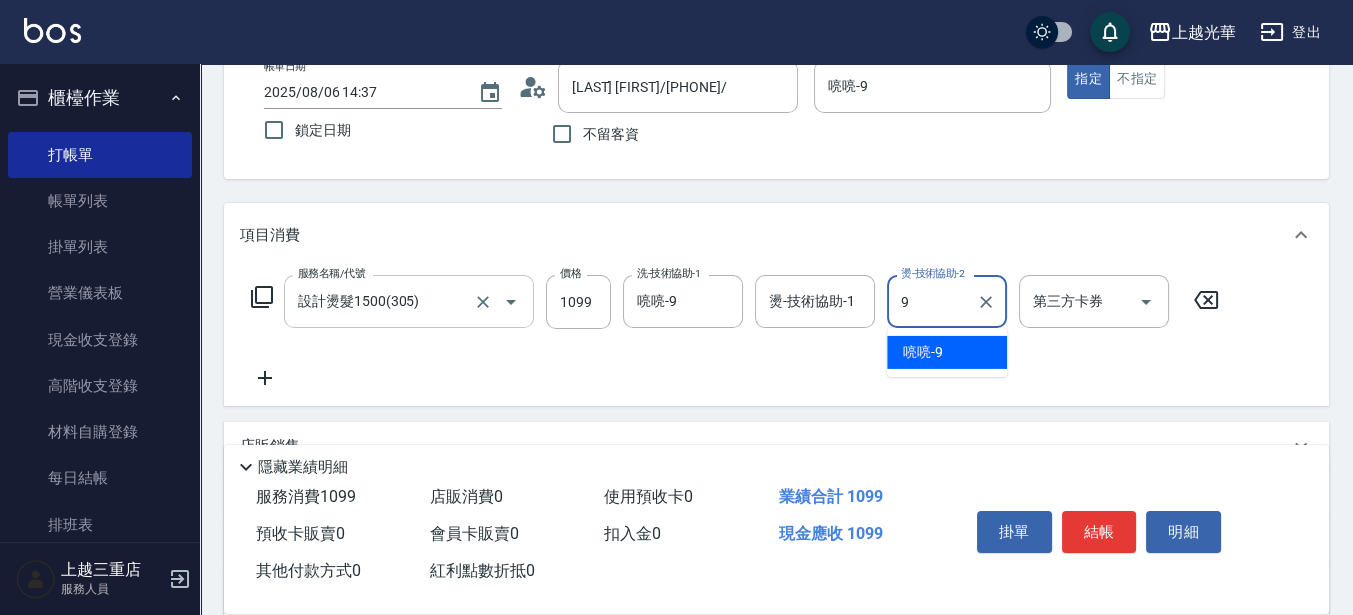 type on "喨喨-9" 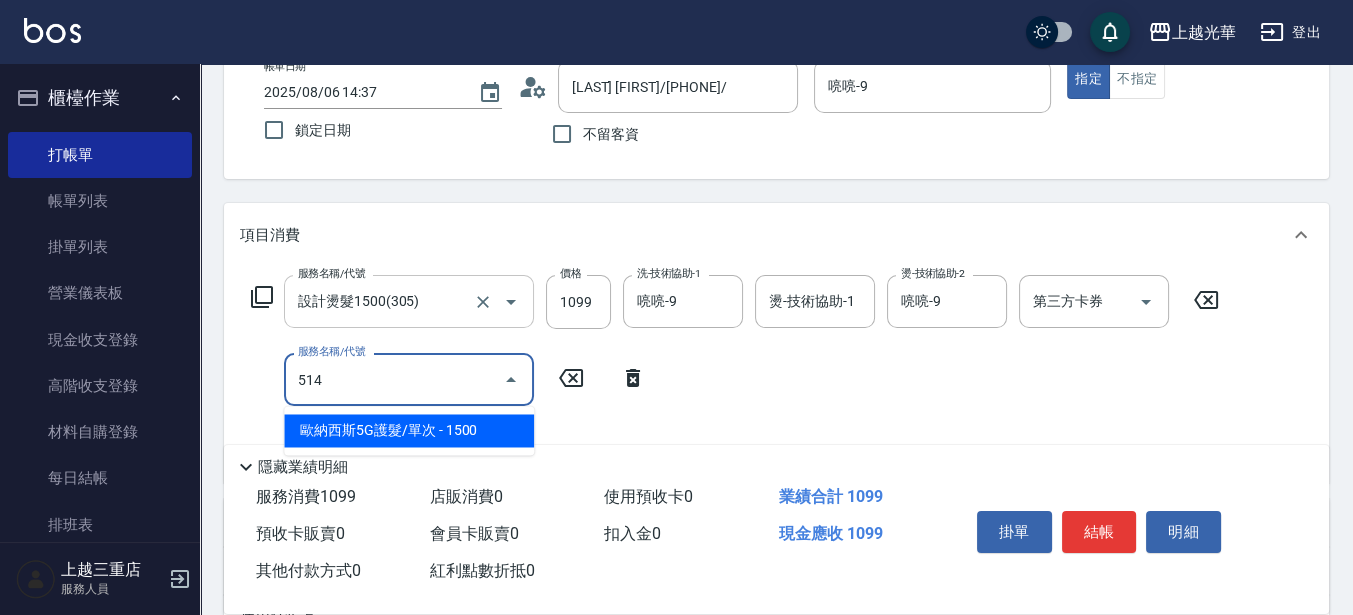 type on "歐納西斯5G護髮/單次(514)" 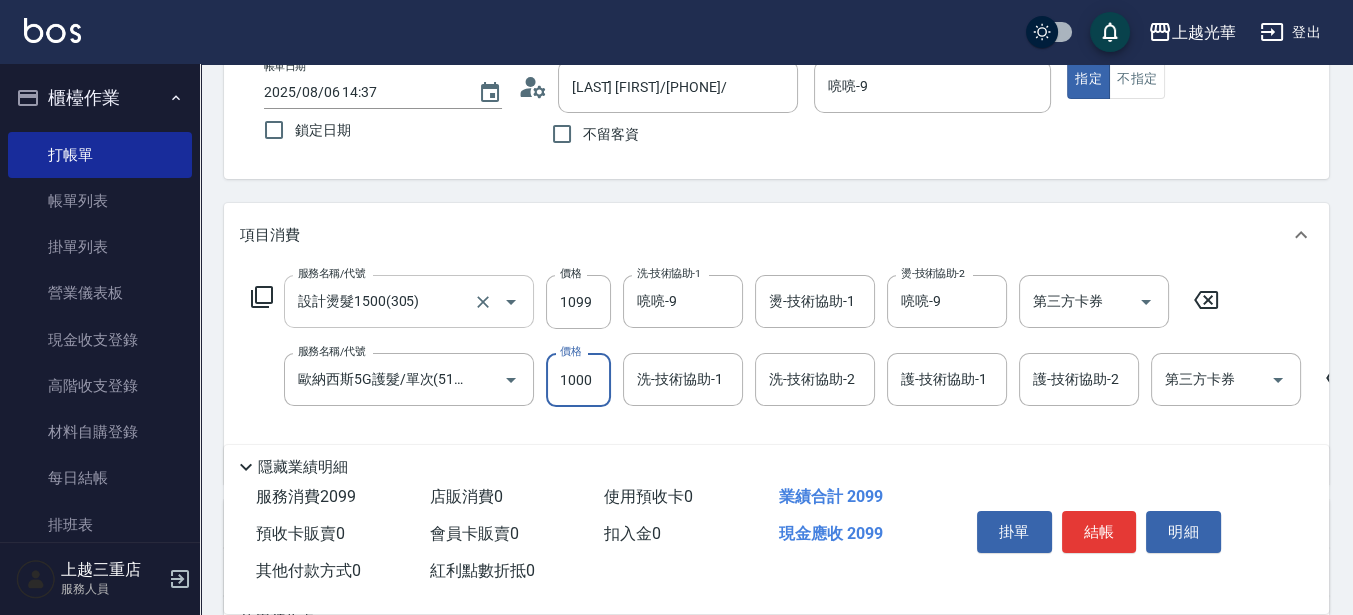 type on "1000" 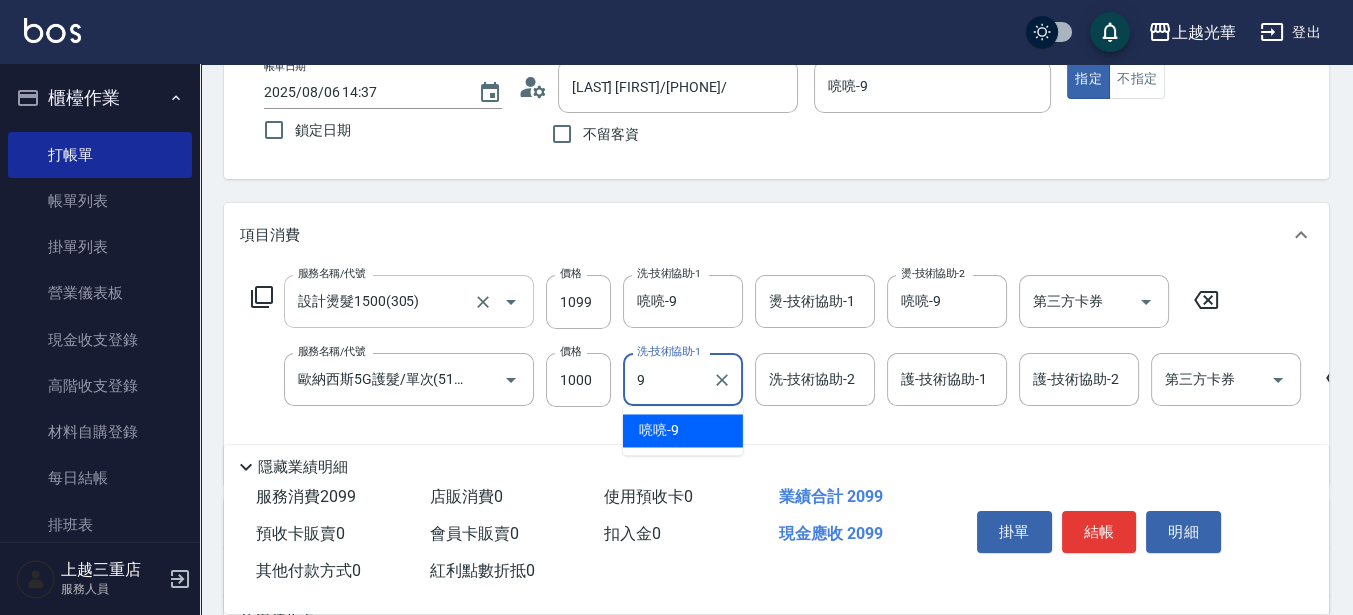 type on "喨喨-9" 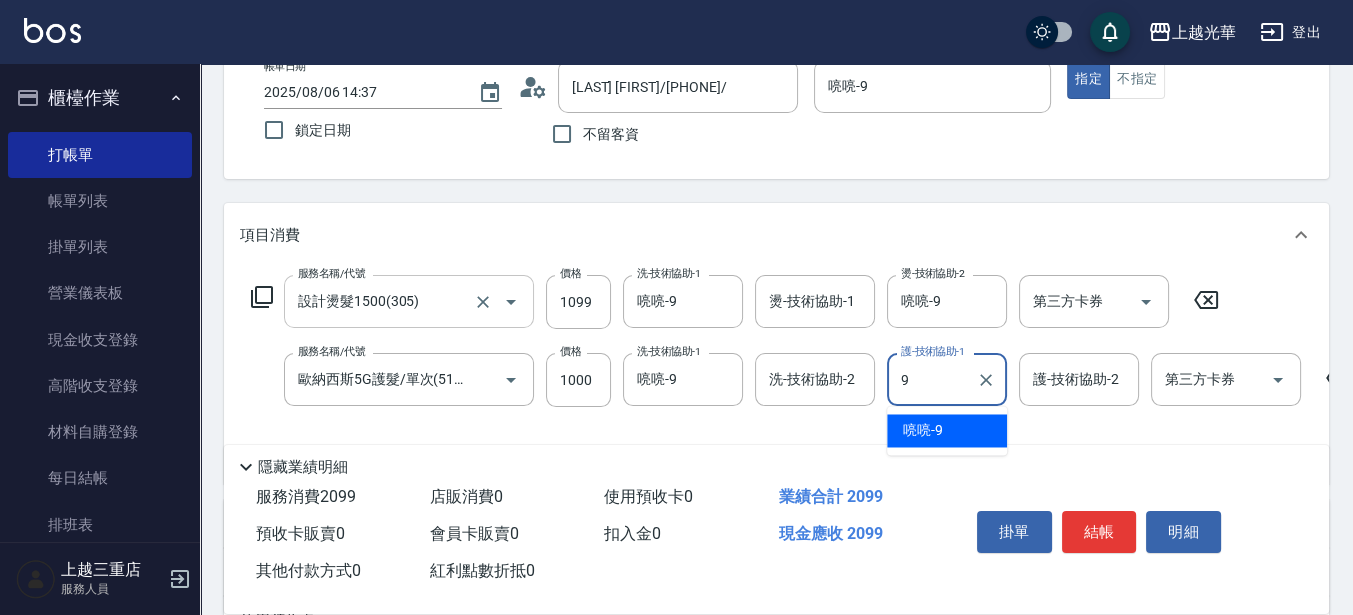 type on "喨喨-9" 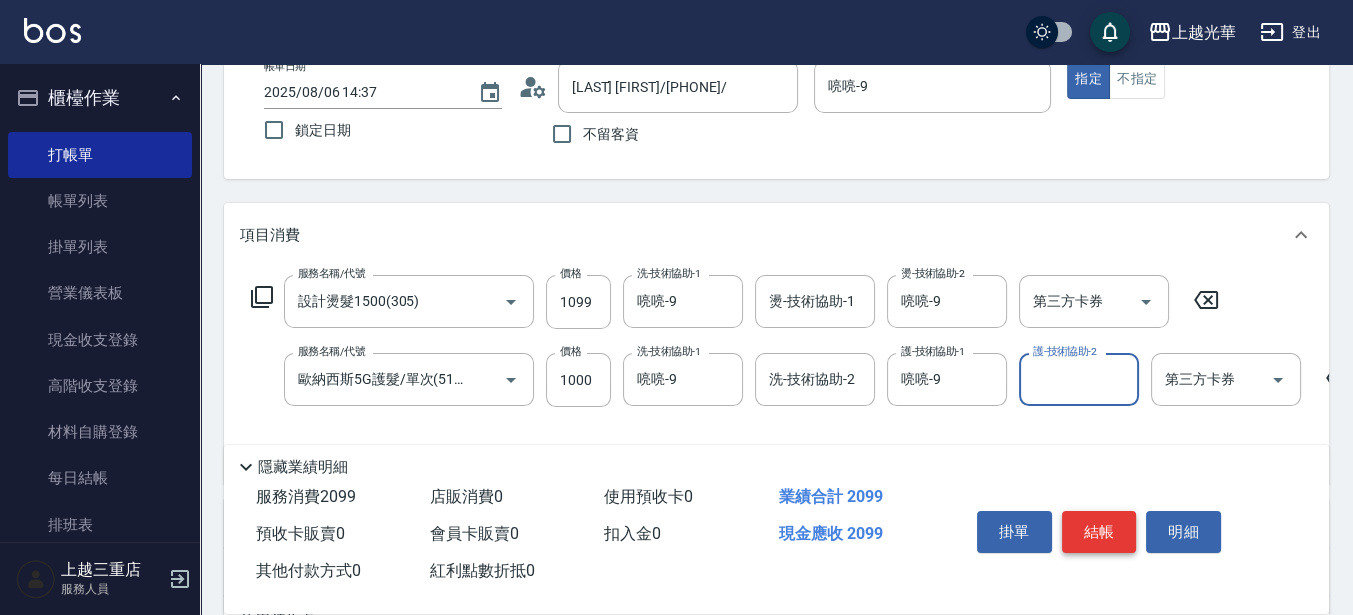 click on "結帳" at bounding box center (1099, 532) 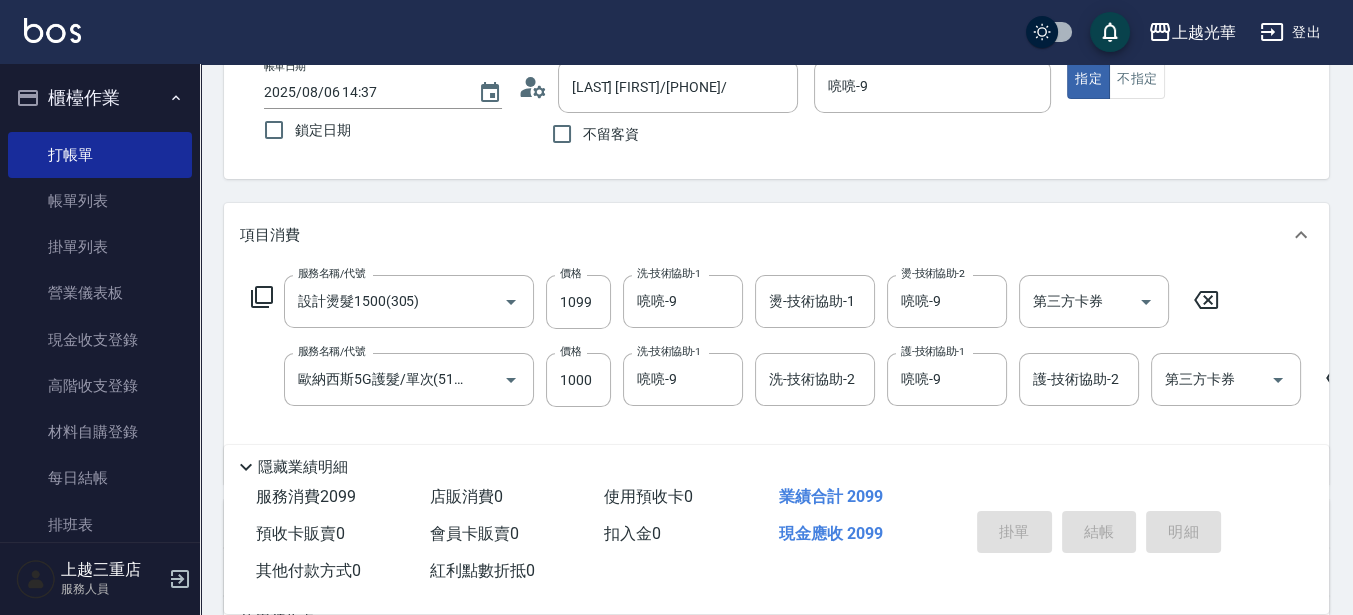 type 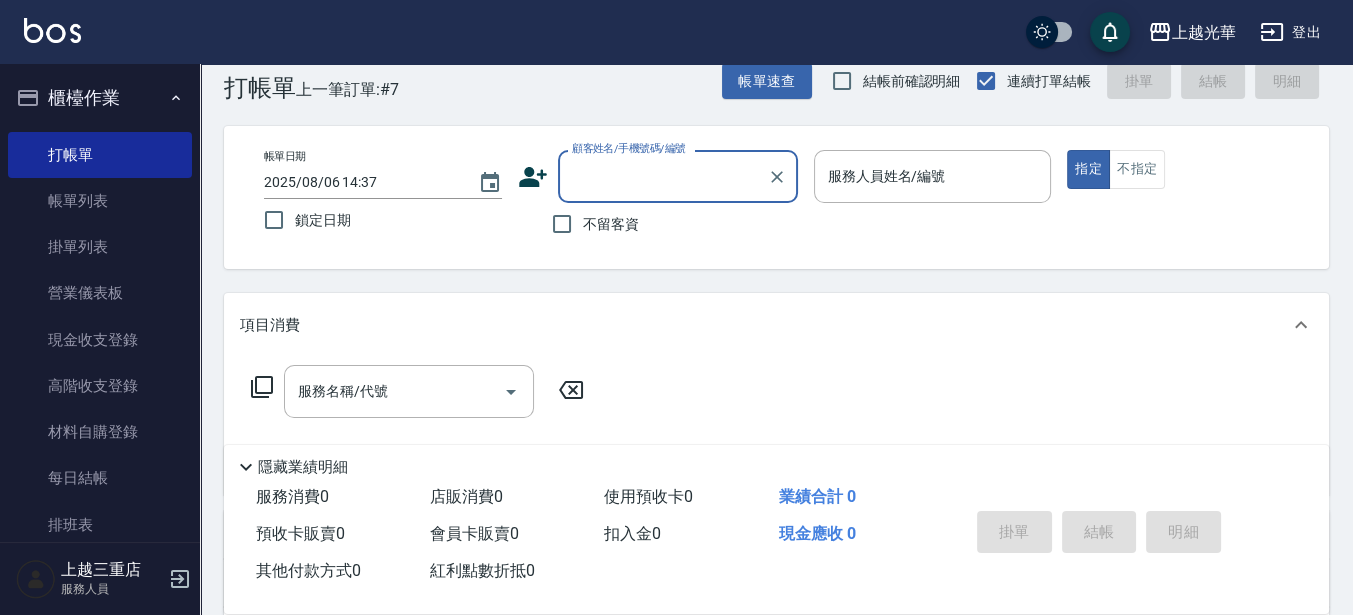 scroll, scrollTop: 0, scrollLeft: 0, axis: both 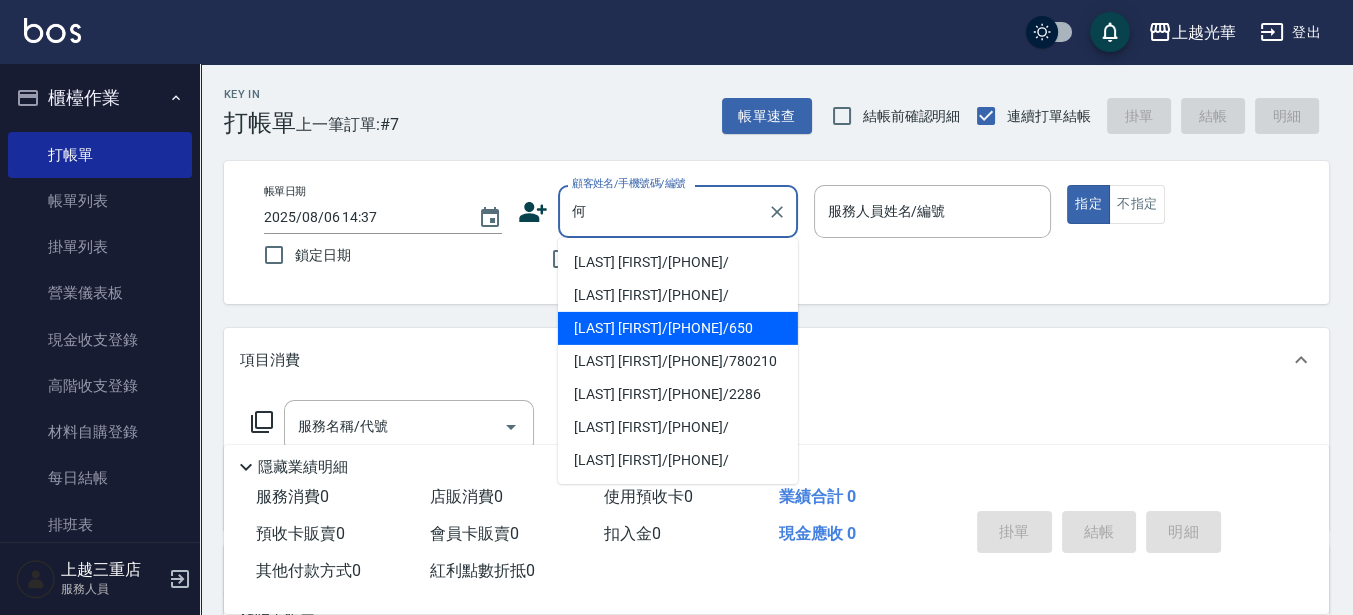 click on "[LAST] [FIRST]/[PHONE]/650" at bounding box center [678, 328] 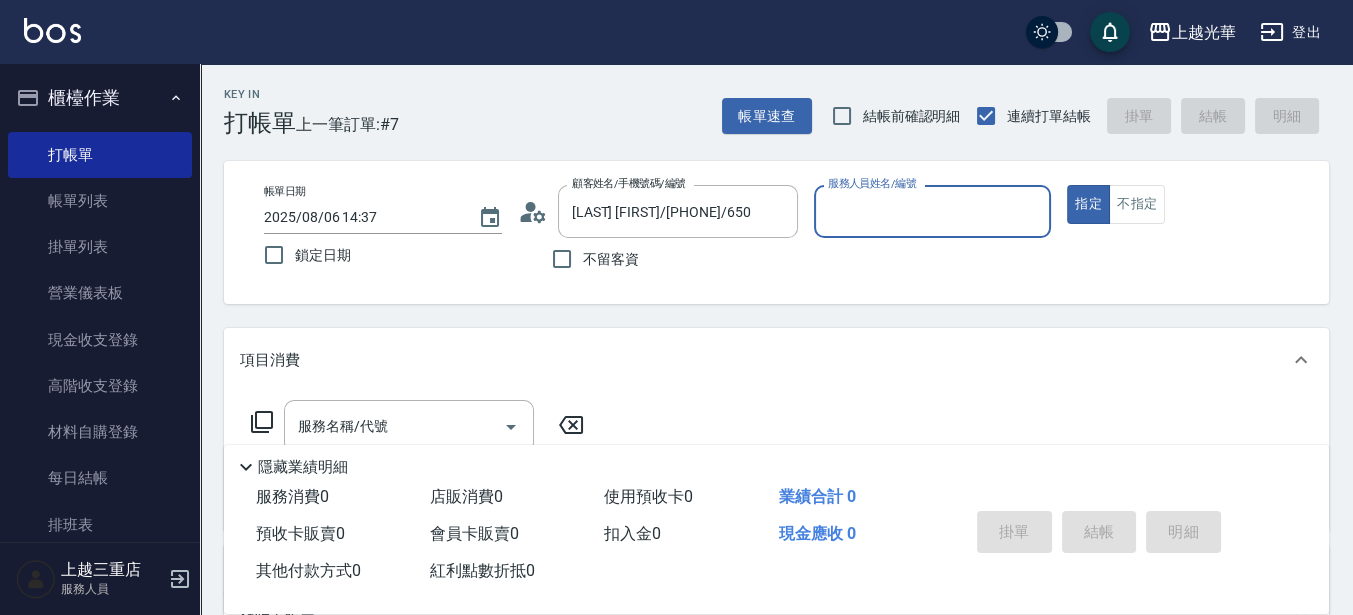 type on "雅袖-2" 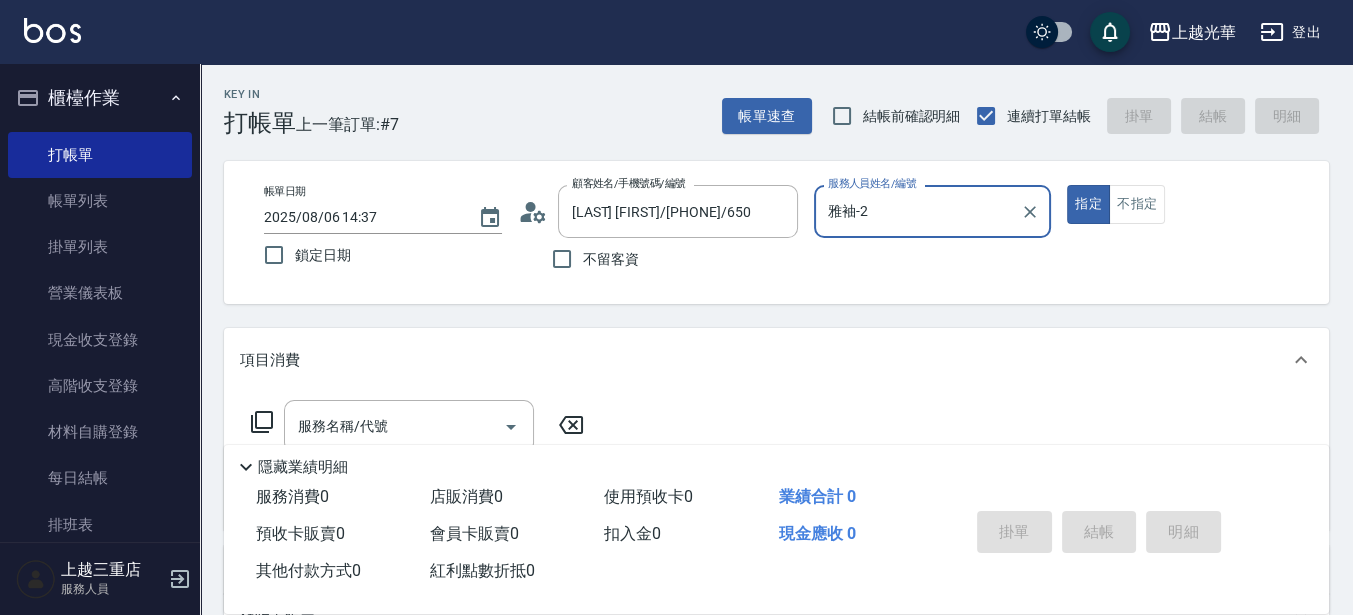 scroll, scrollTop: 125, scrollLeft: 0, axis: vertical 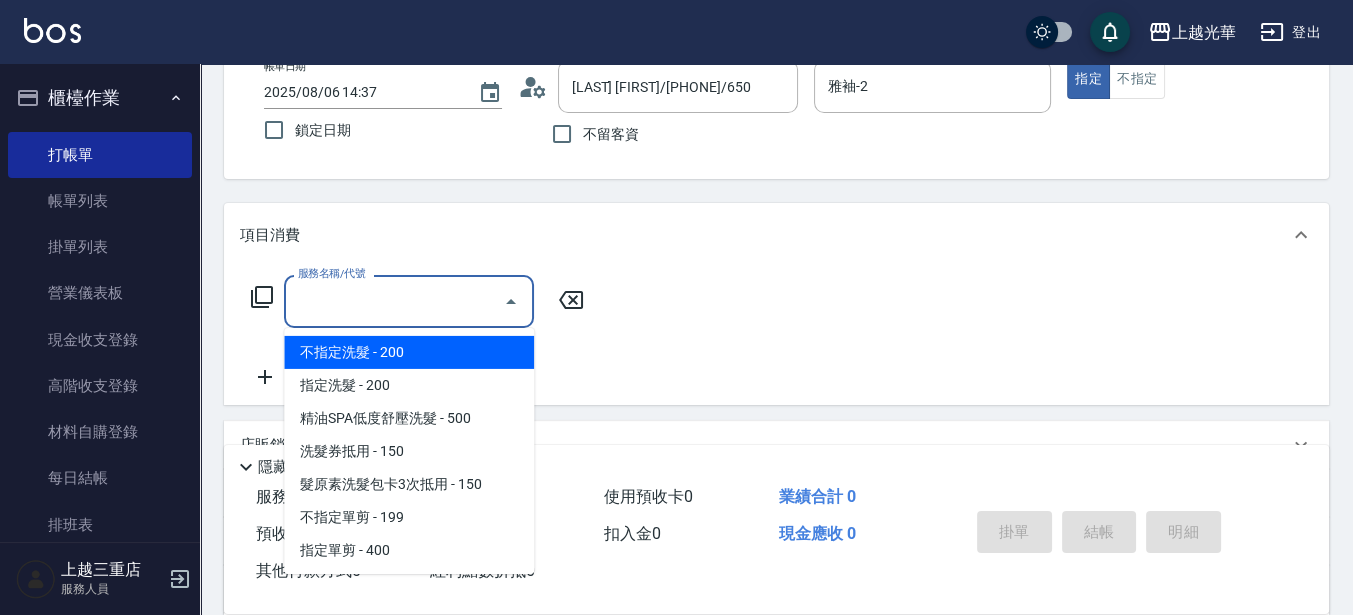 click on "服務名稱/代號" at bounding box center [394, 301] 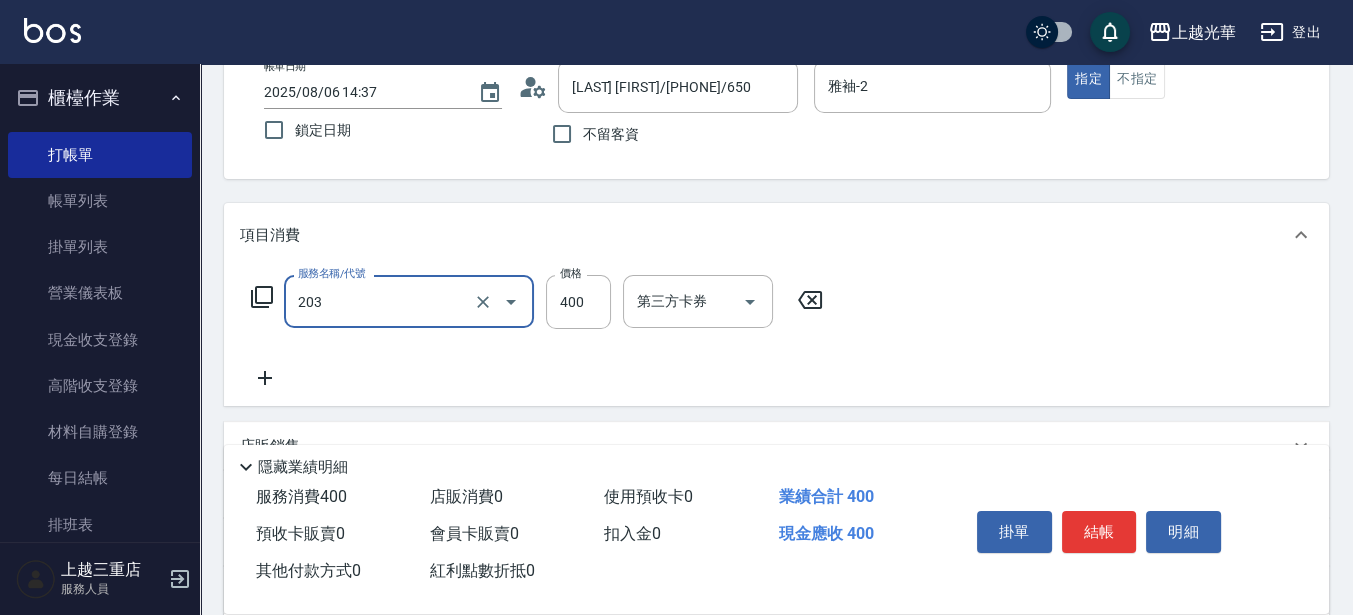 type on "指定單剪(203)" 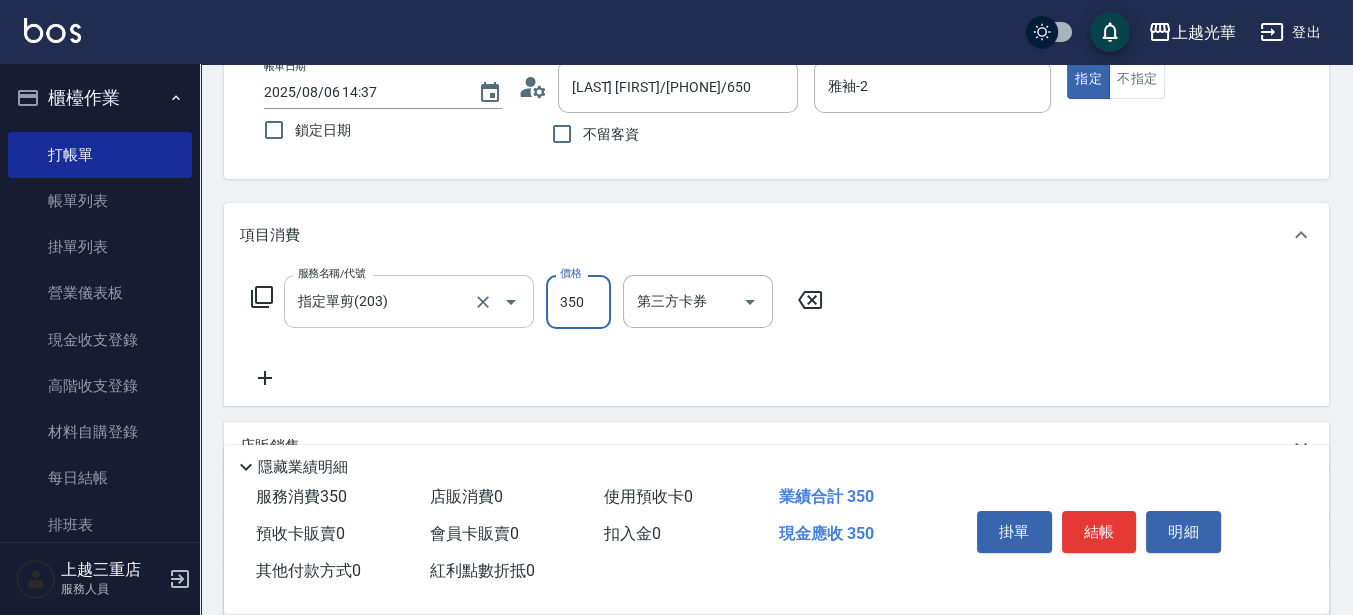 type on "350" 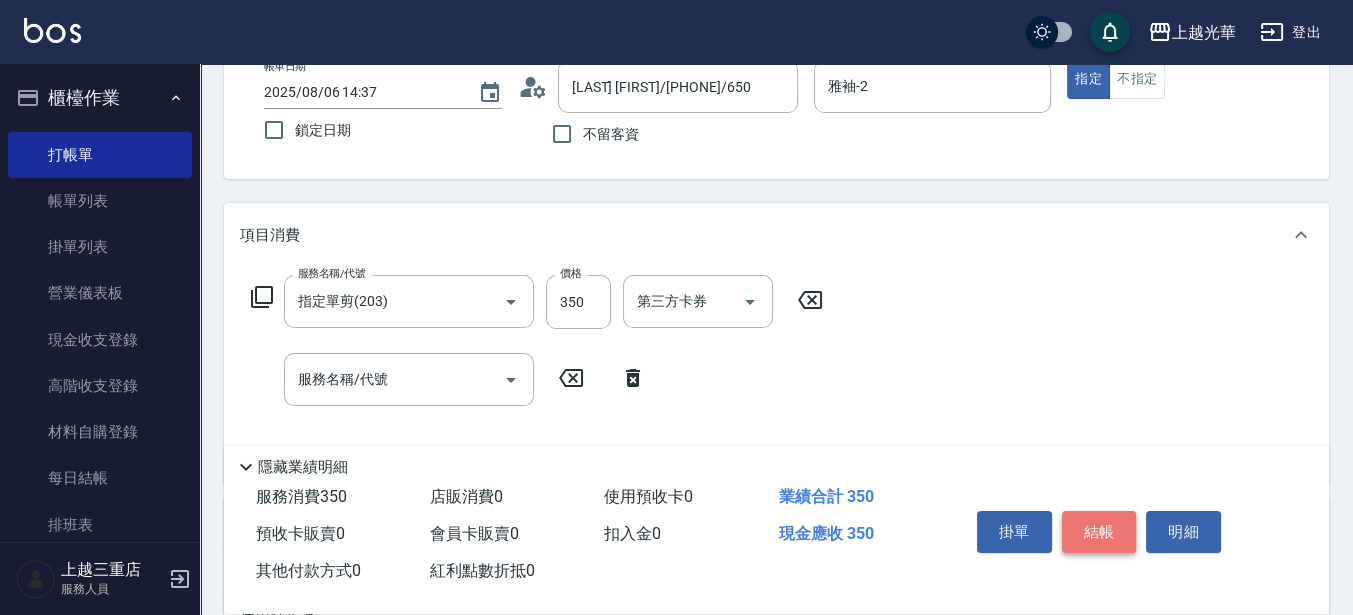 click on "結帳" at bounding box center [1099, 532] 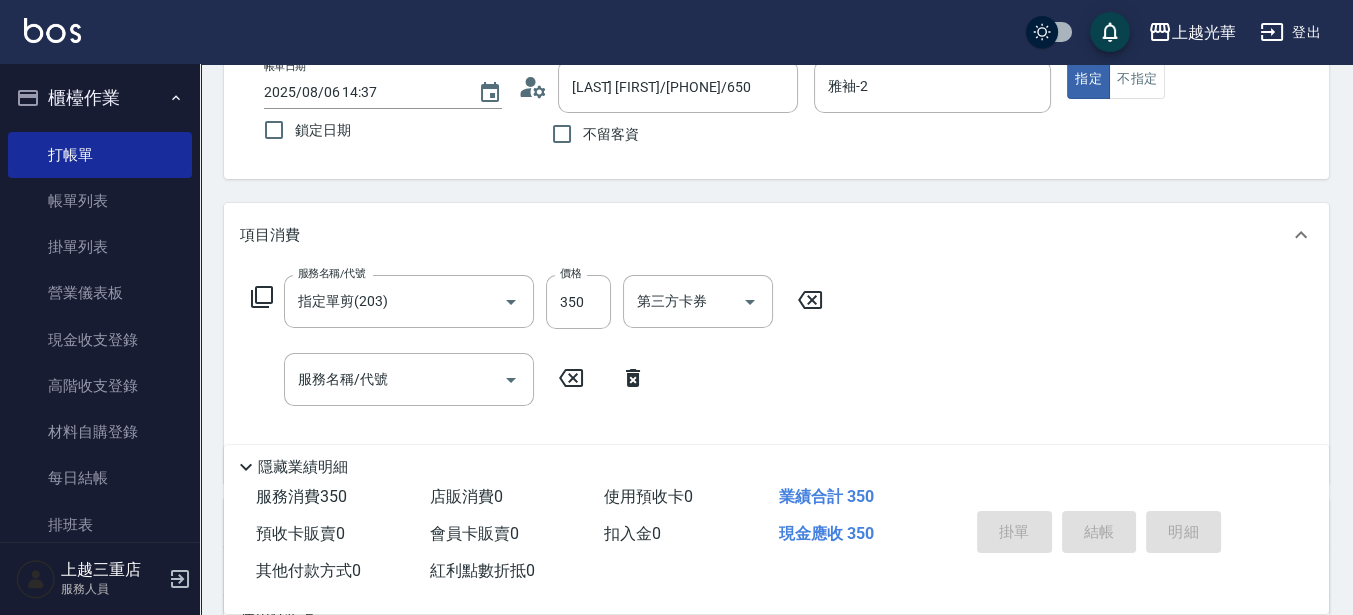 type on "2025/08/06 14:47" 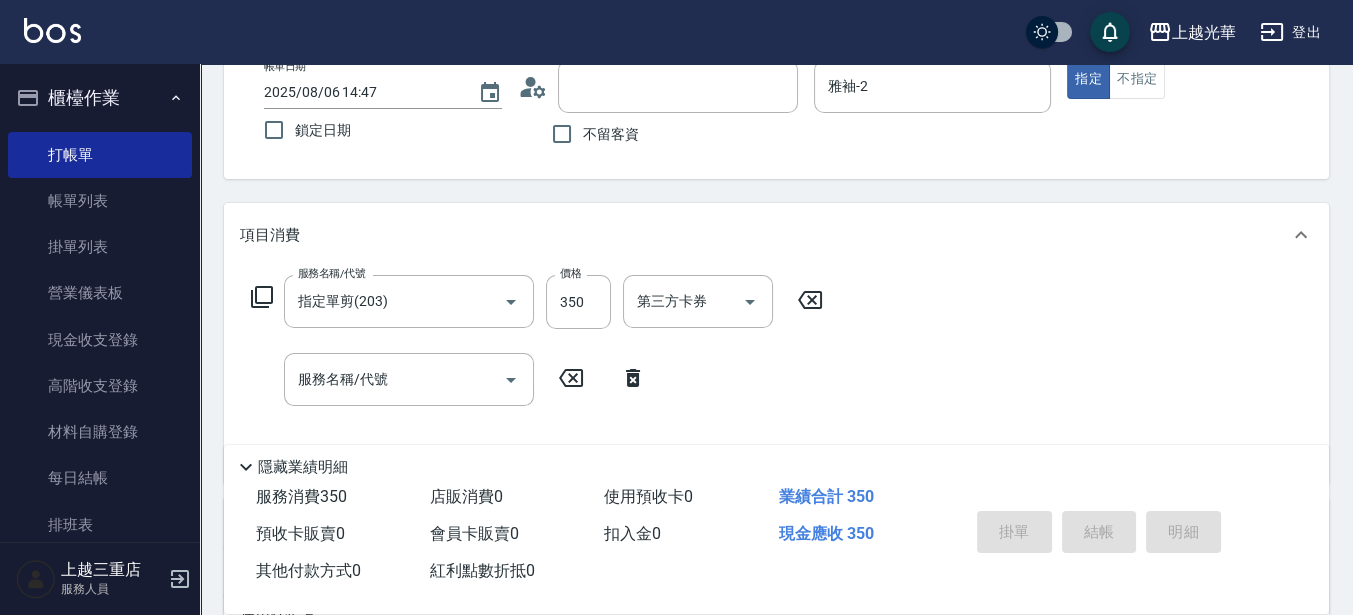type 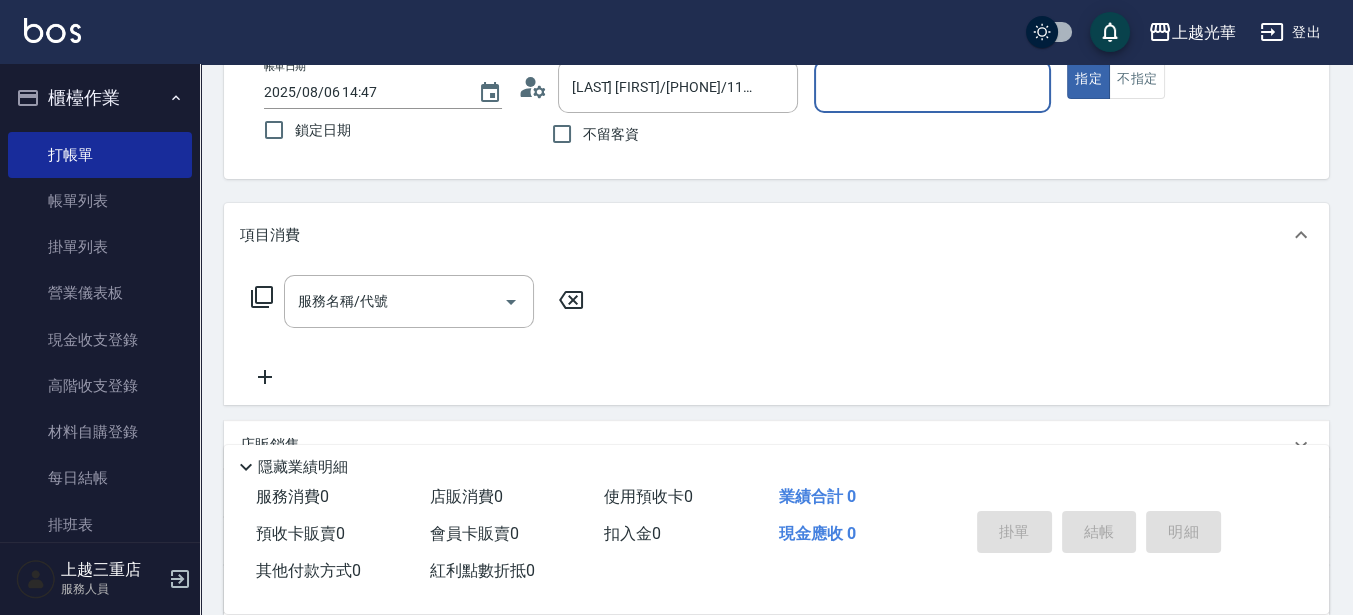 type on "[LAST] [FIRST]/[PHONE]/110" 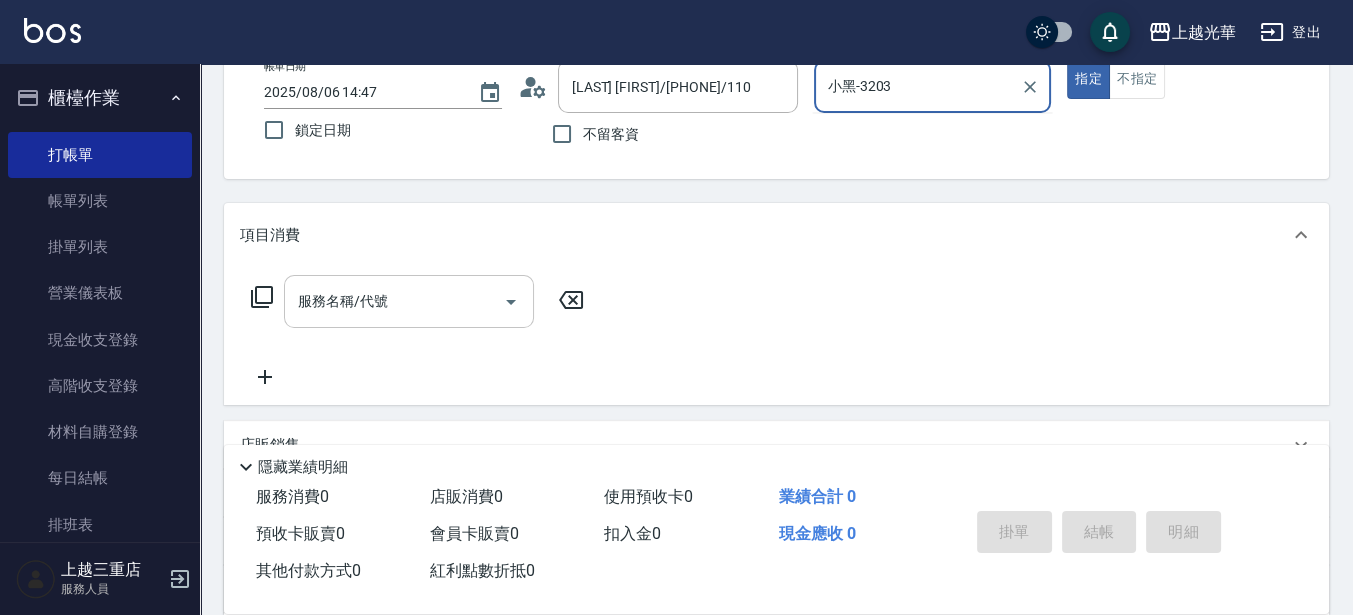 click on "指定" at bounding box center (1088, 79) 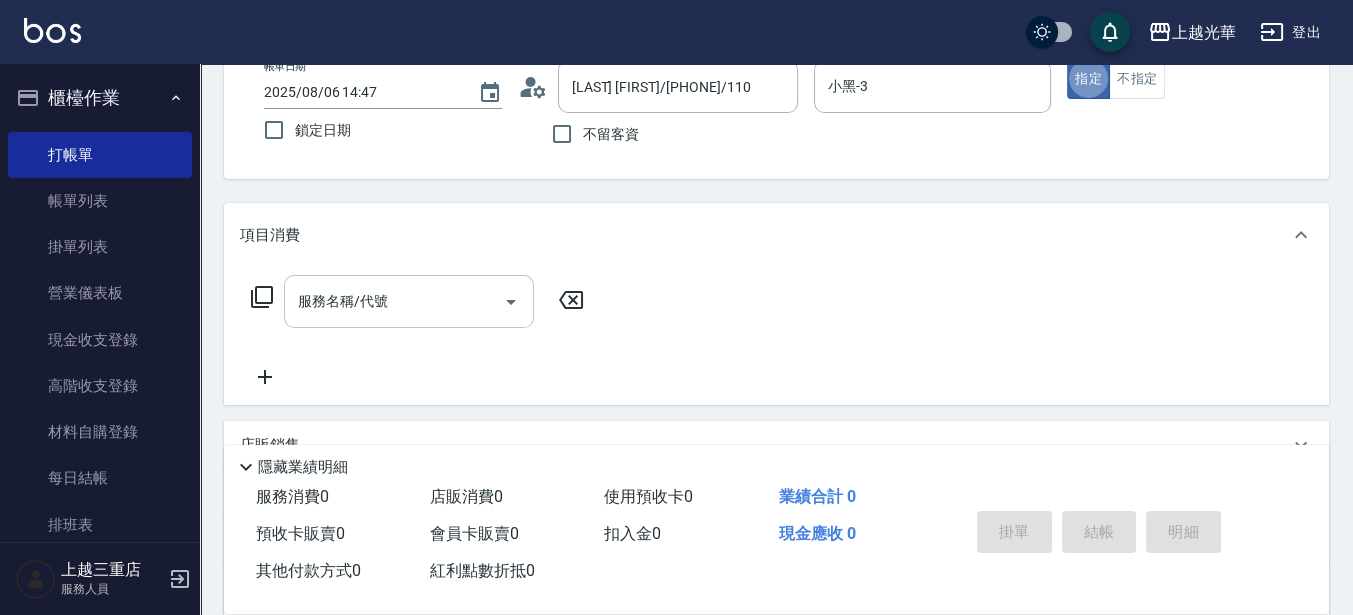 type on "true" 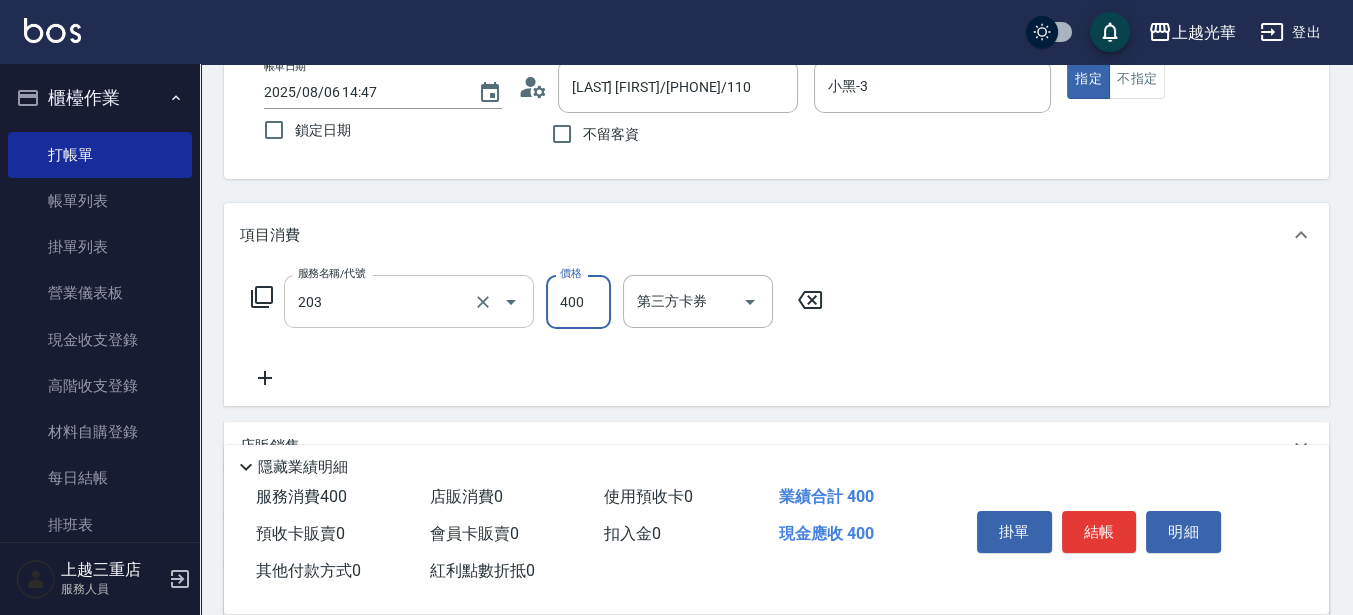 type on "指定單剪(203)" 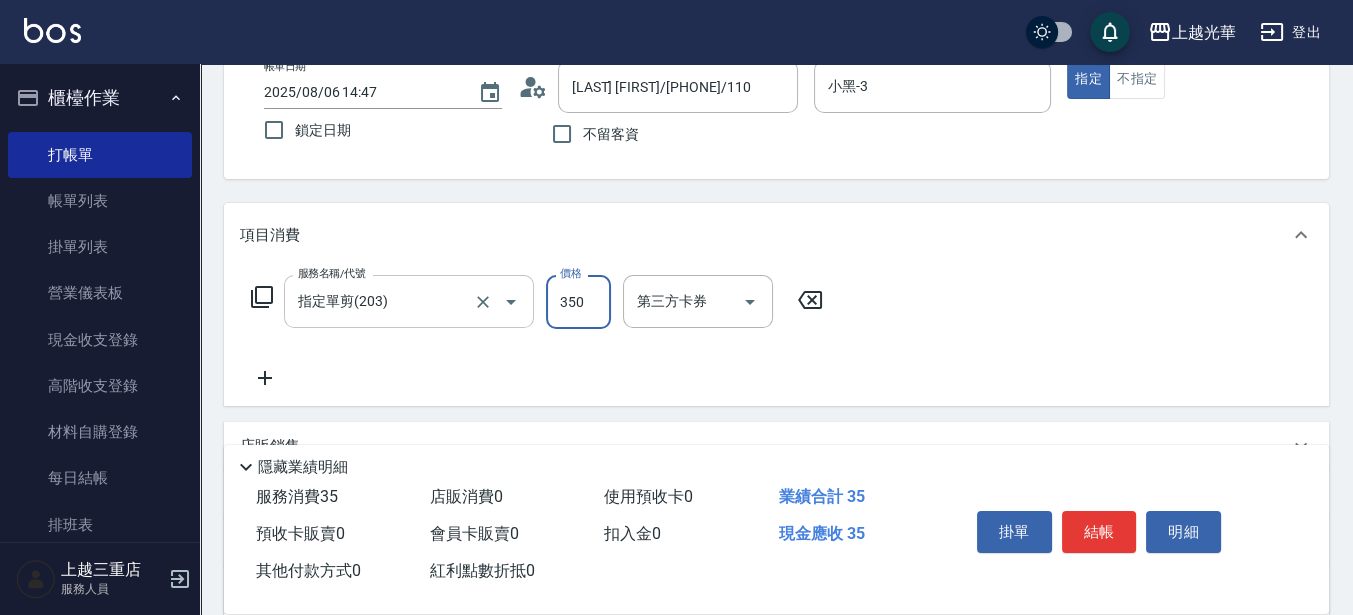 type on "350" 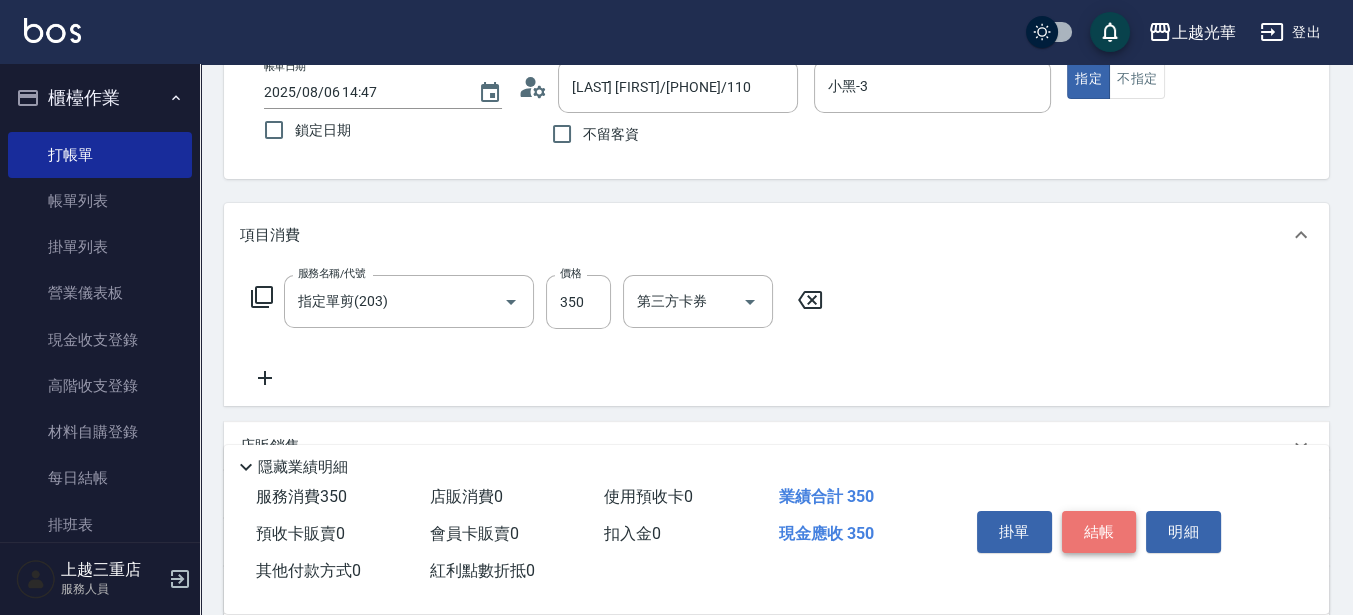 click on "結帳" at bounding box center [1099, 532] 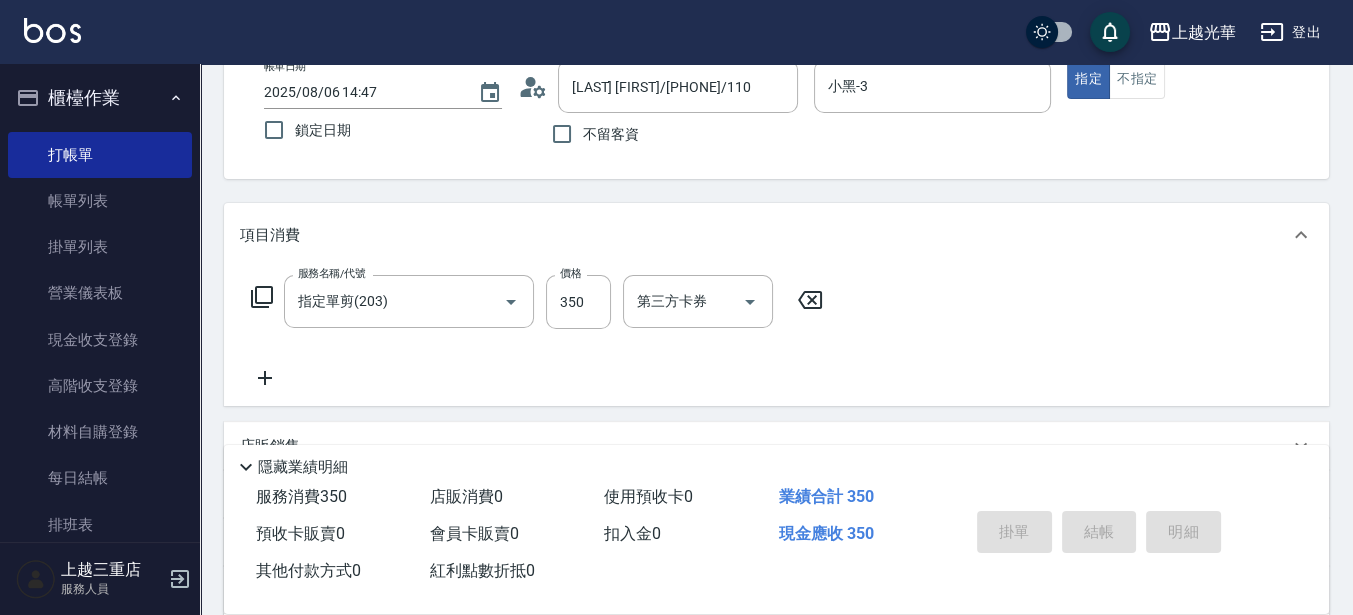 type on "2025/08/06 15:18" 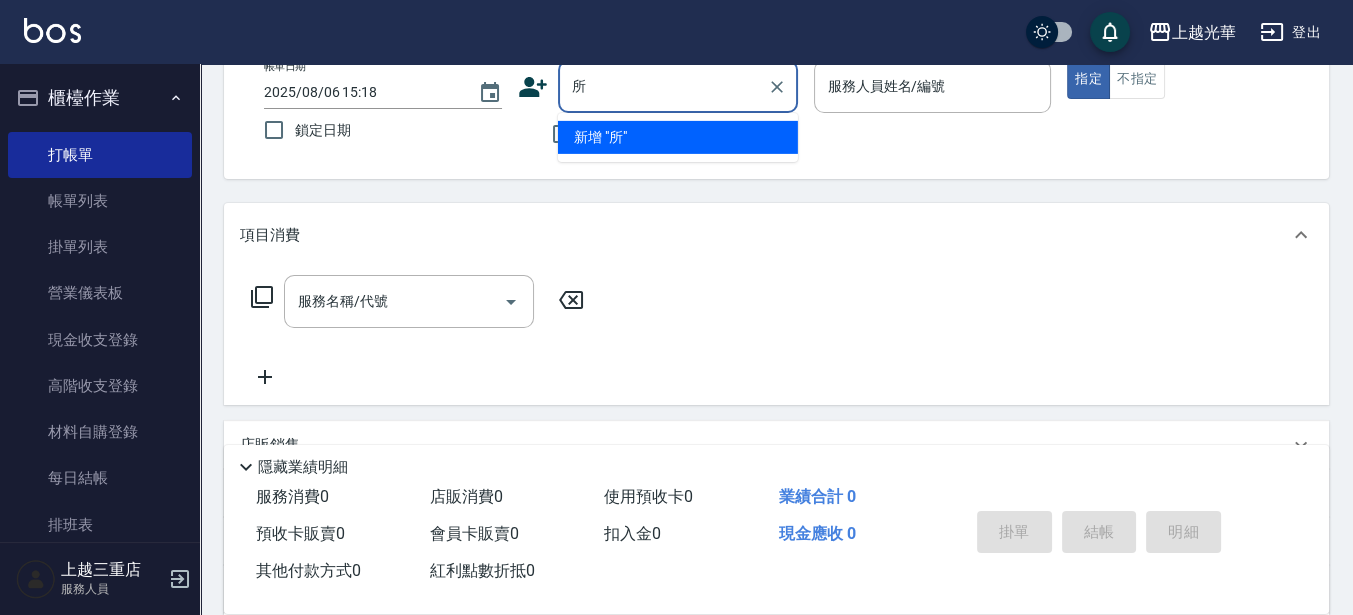 type on "所" 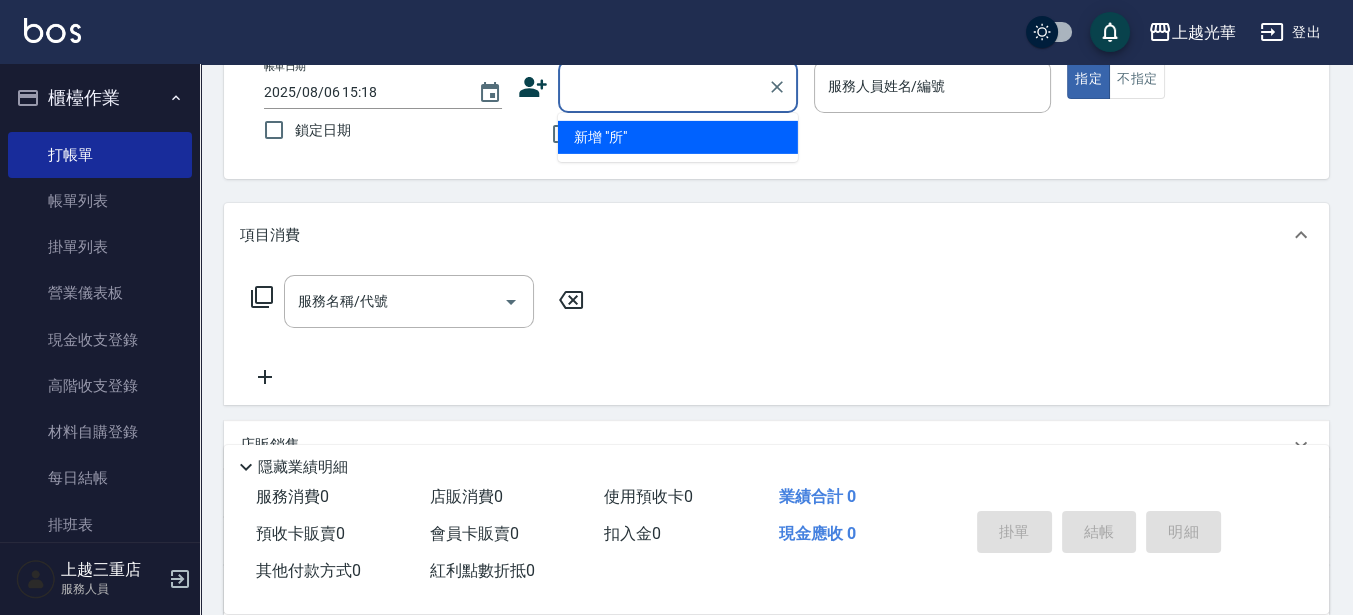 click on "帳單日期 2025/08/06 15:18 鎖定日期 顧客姓名/手機號碼/編號 顧客姓名/手機號碼/編號 不留客資 服務人員姓名/編號 服務人員姓名/編號 指定 不指定" at bounding box center [776, 107] 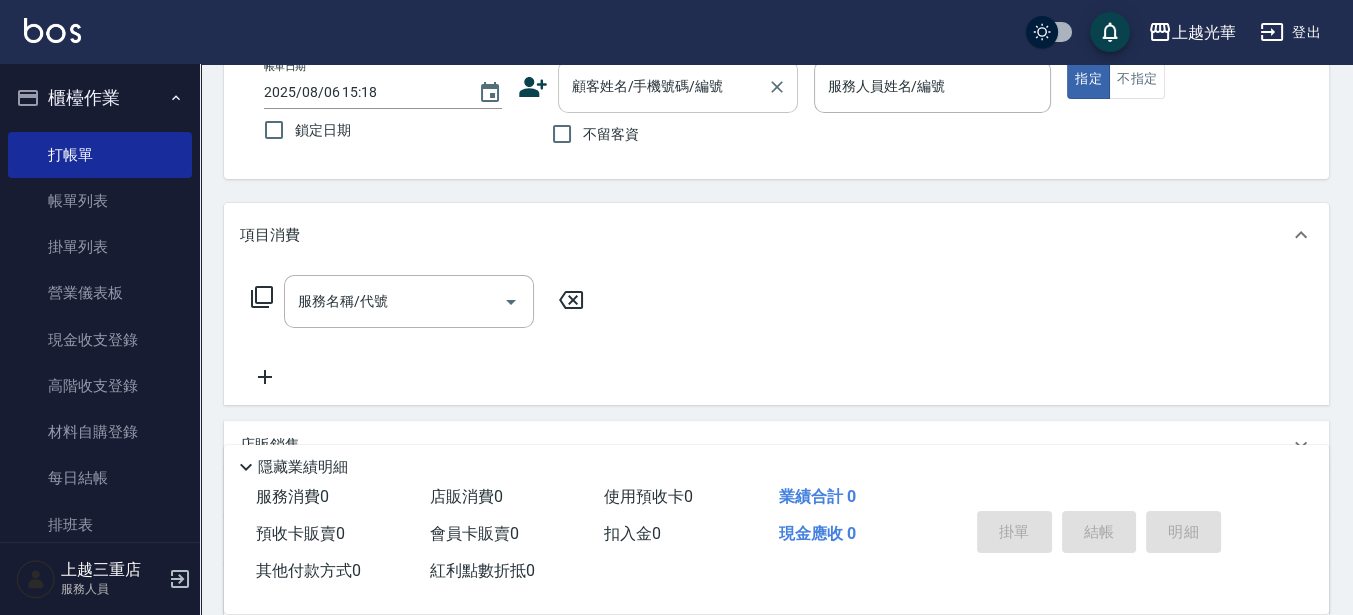 click at bounding box center [776, 86] 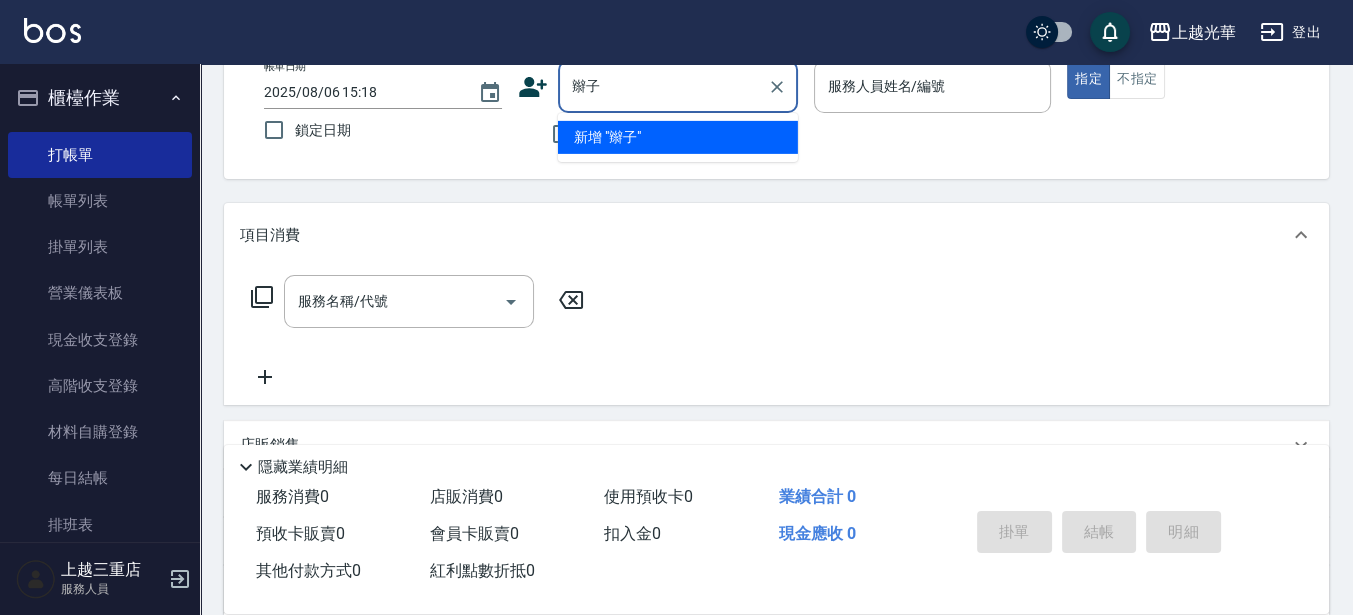 type on "辮子" 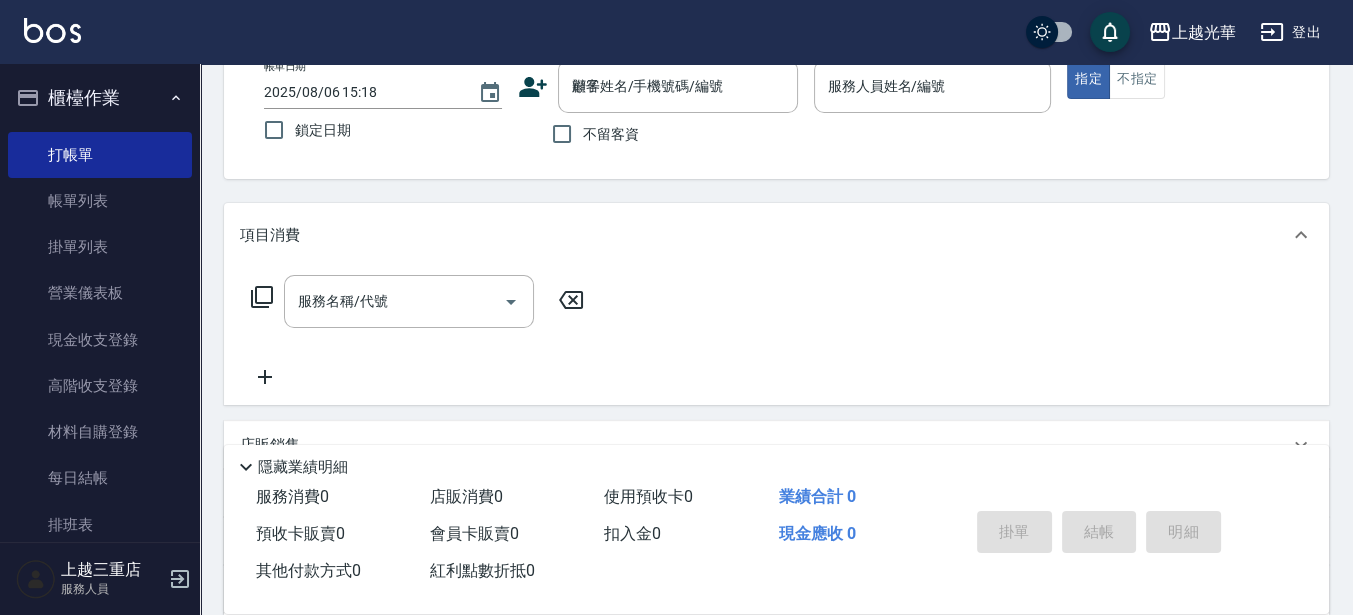 type 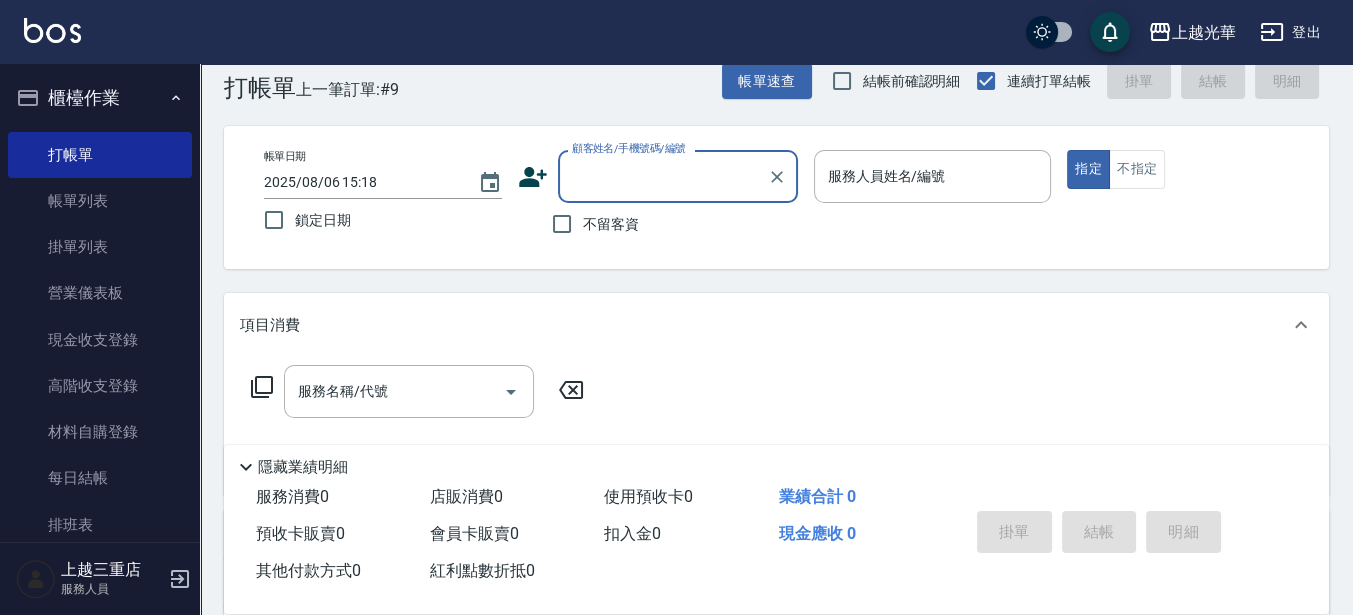 scroll, scrollTop: 0, scrollLeft: 0, axis: both 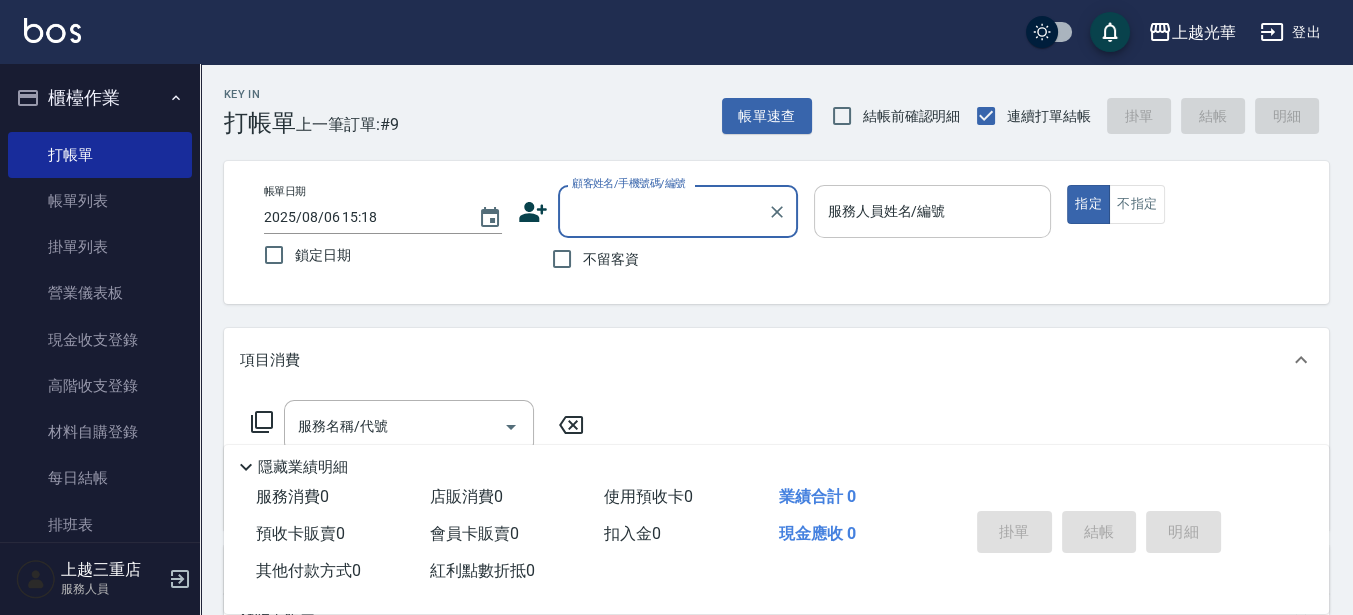 click on "服務人員姓名/編號" at bounding box center (933, 211) 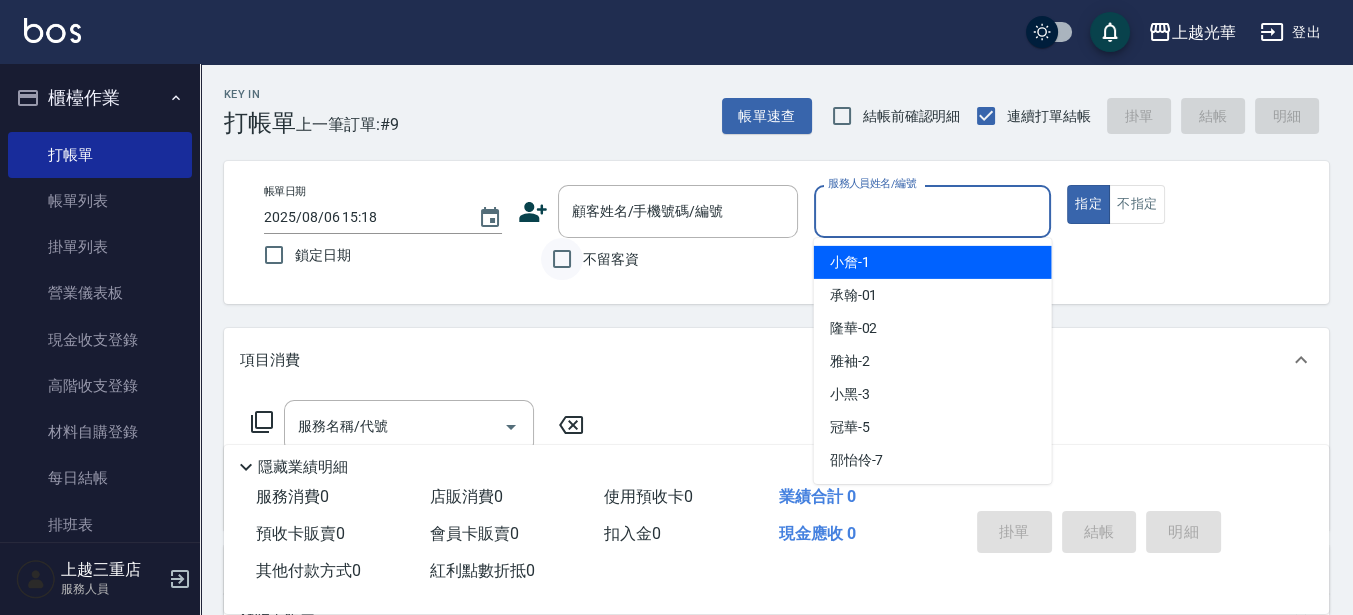 click on "不留客資" at bounding box center (562, 259) 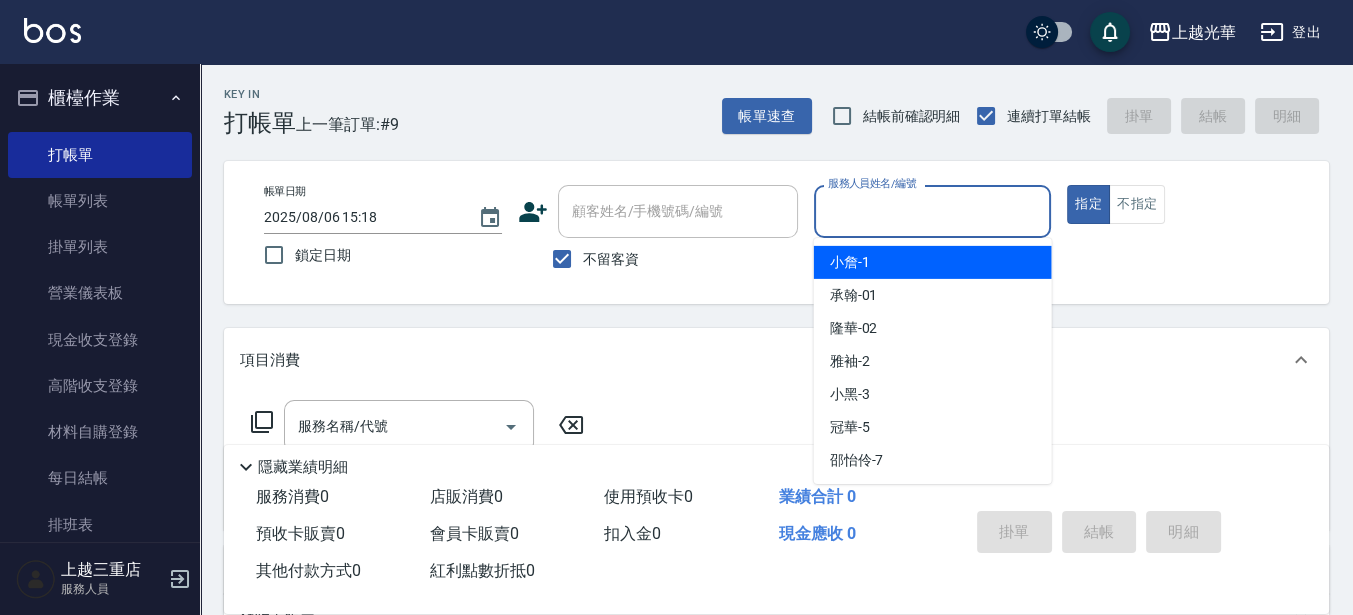 click on "服務人員姓名/編號" at bounding box center (933, 211) 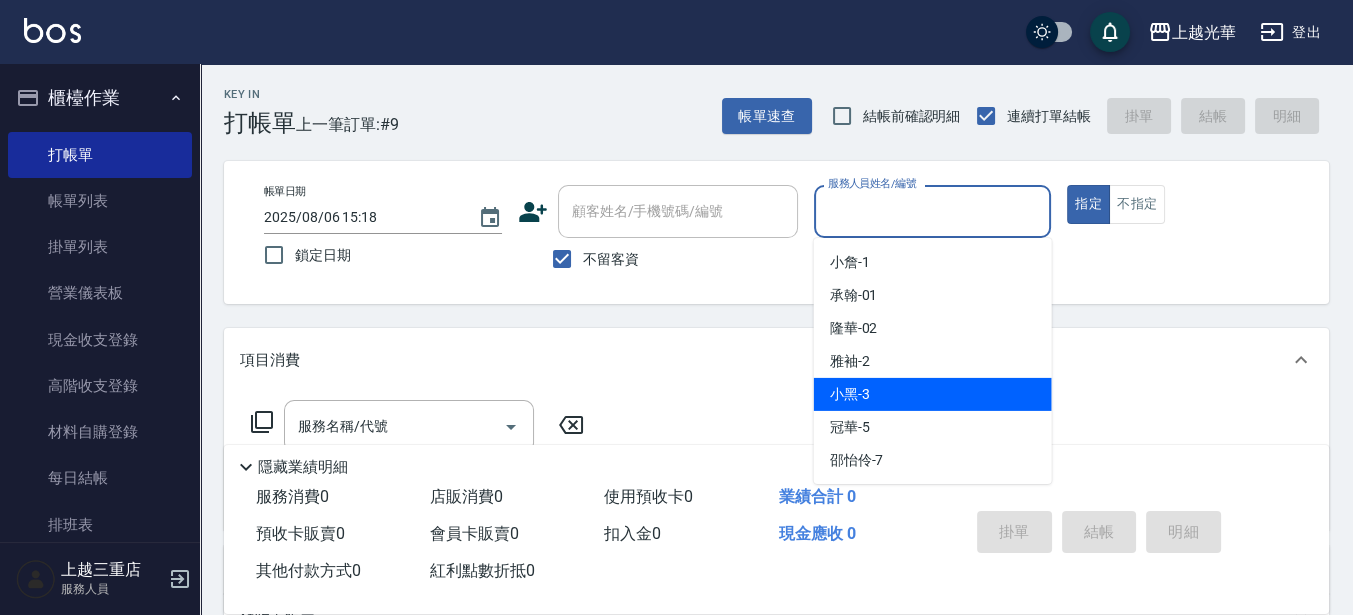 click on "小黑 -3" at bounding box center [933, 394] 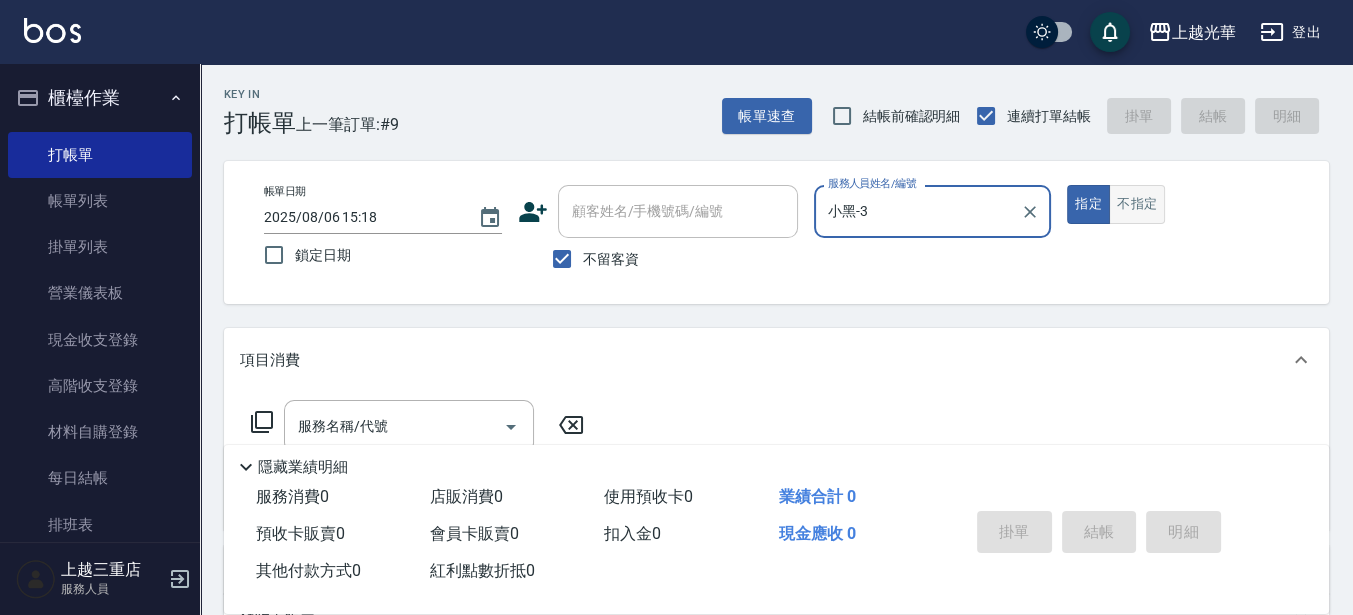 click on "不指定" at bounding box center (1137, 204) 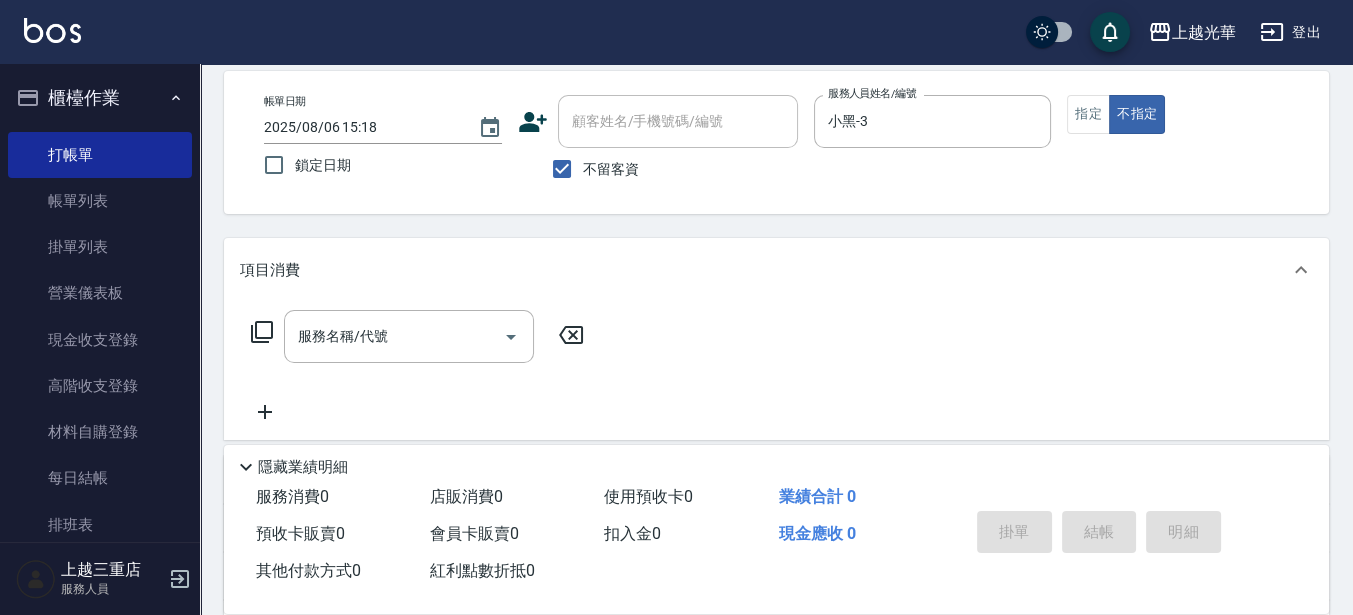 scroll, scrollTop: 125, scrollLeft: 0, axis: vertical 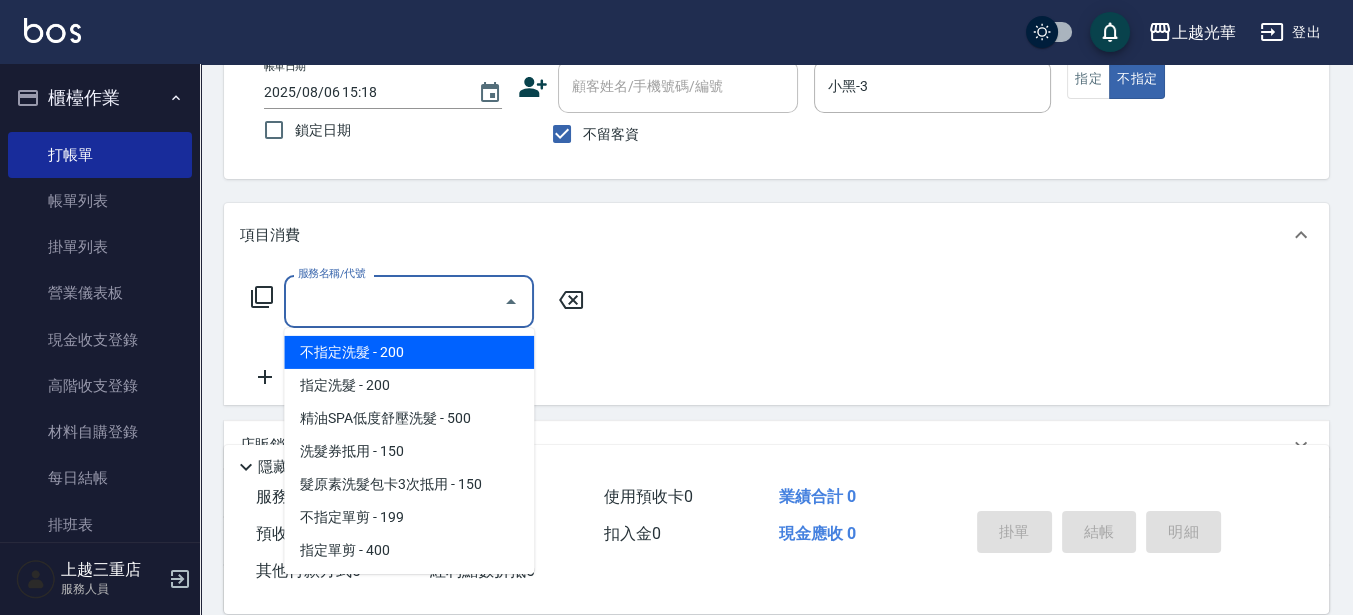 click on "服務名稱/代號" at bounding box center (394, 301) 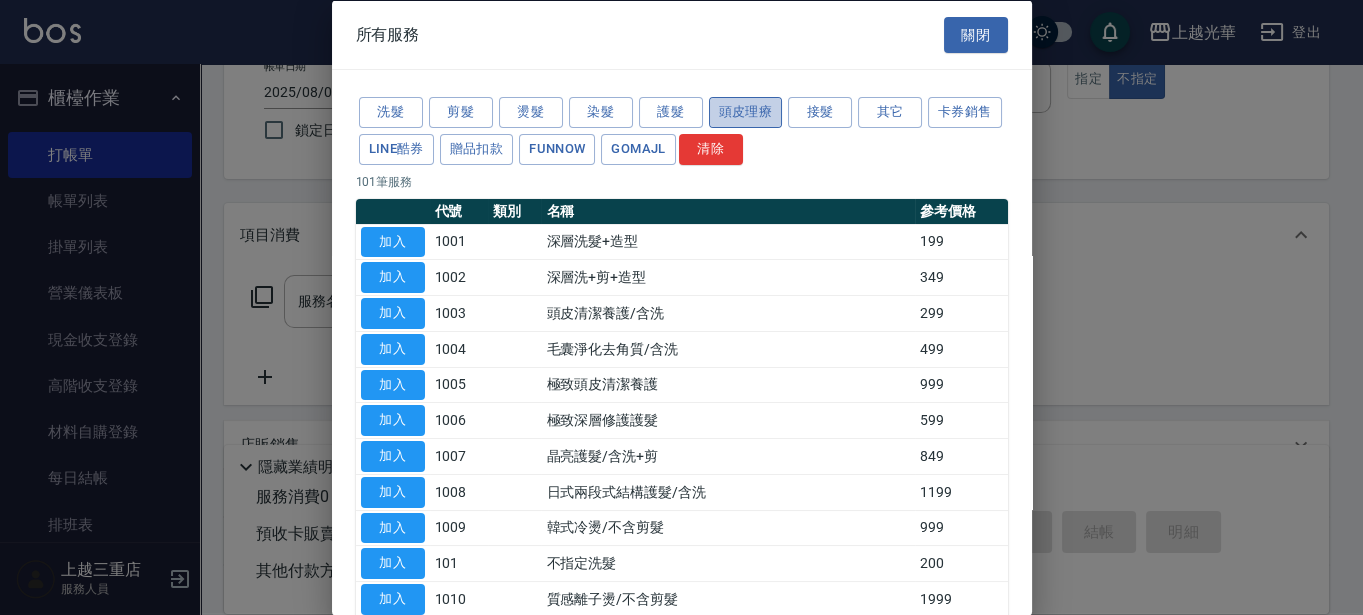click on "頭皮理療" at bounding box center (746, 112) 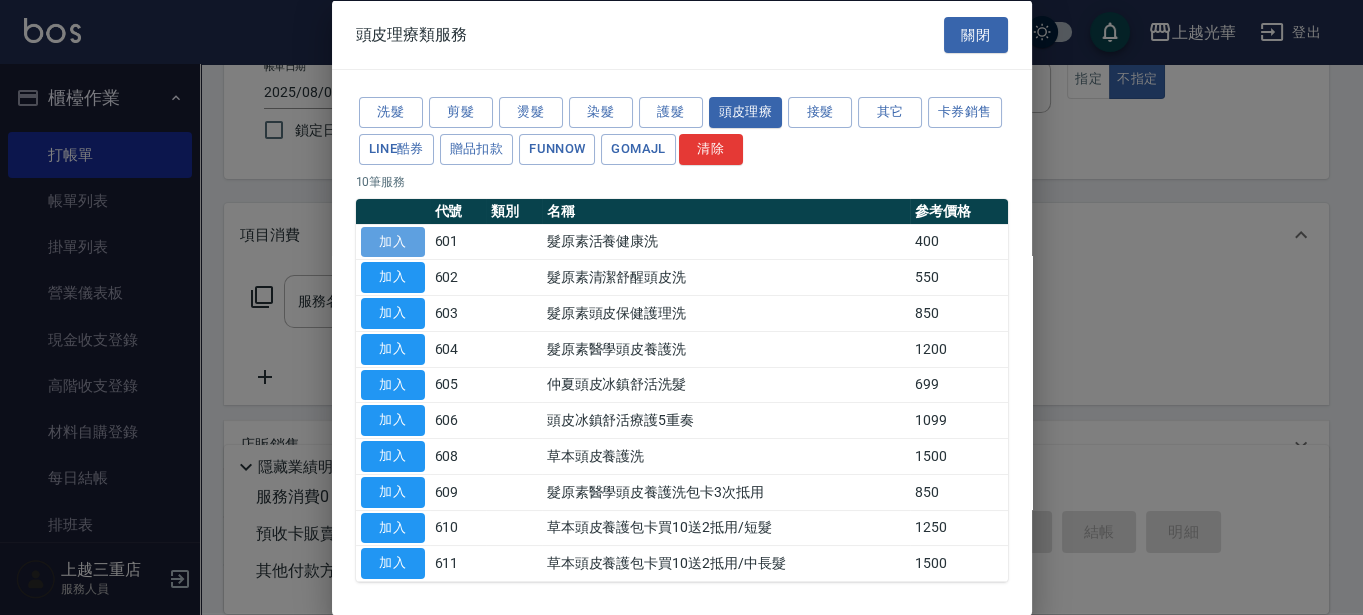 click on "加入" at bounding box center [393, 241] 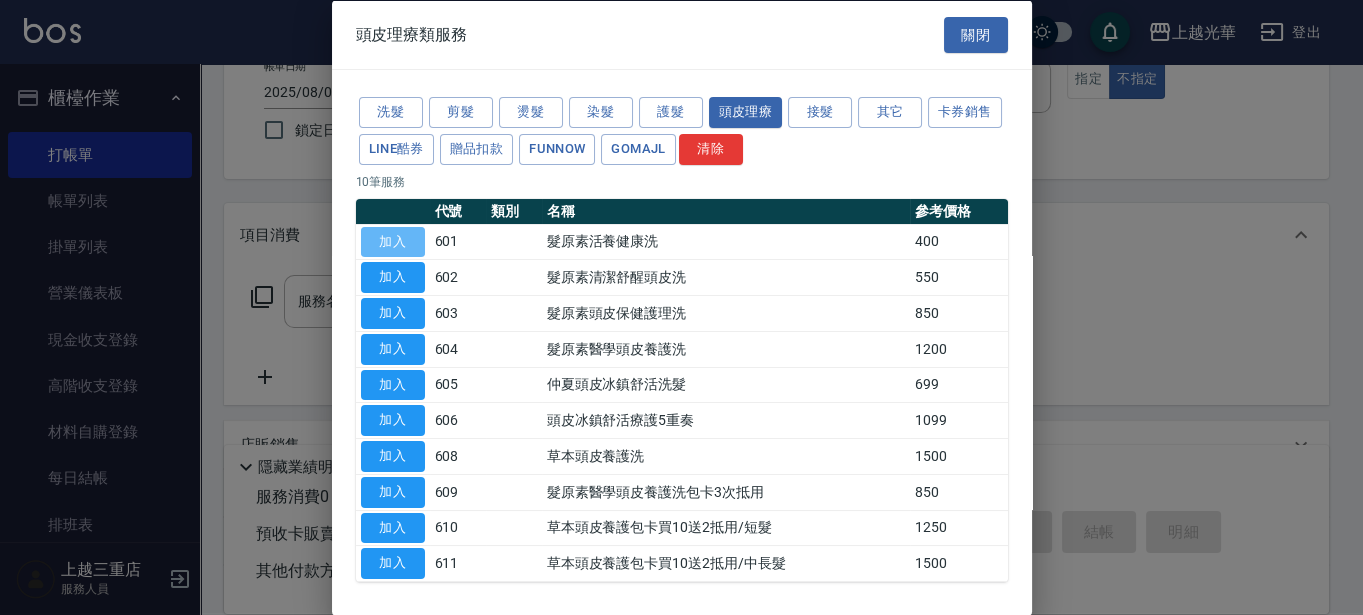 type on "髮原素活養健康洗(601)" 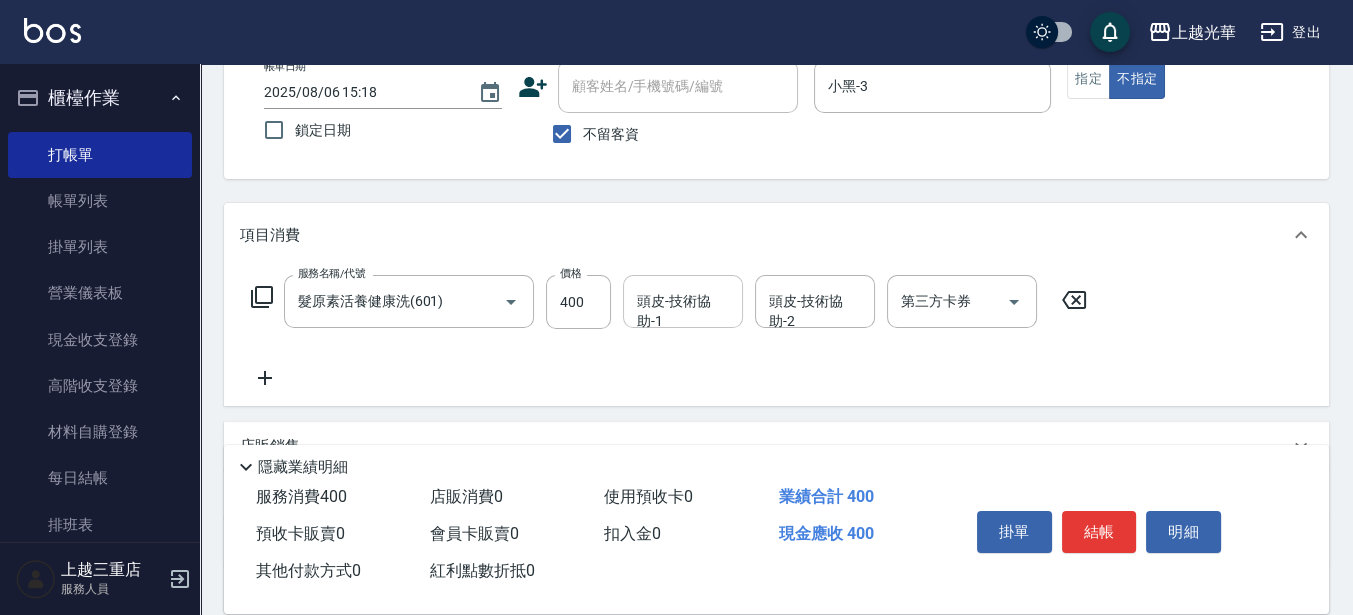 click on "頭皮-技術協助-1" at bounding box center (683, 301) 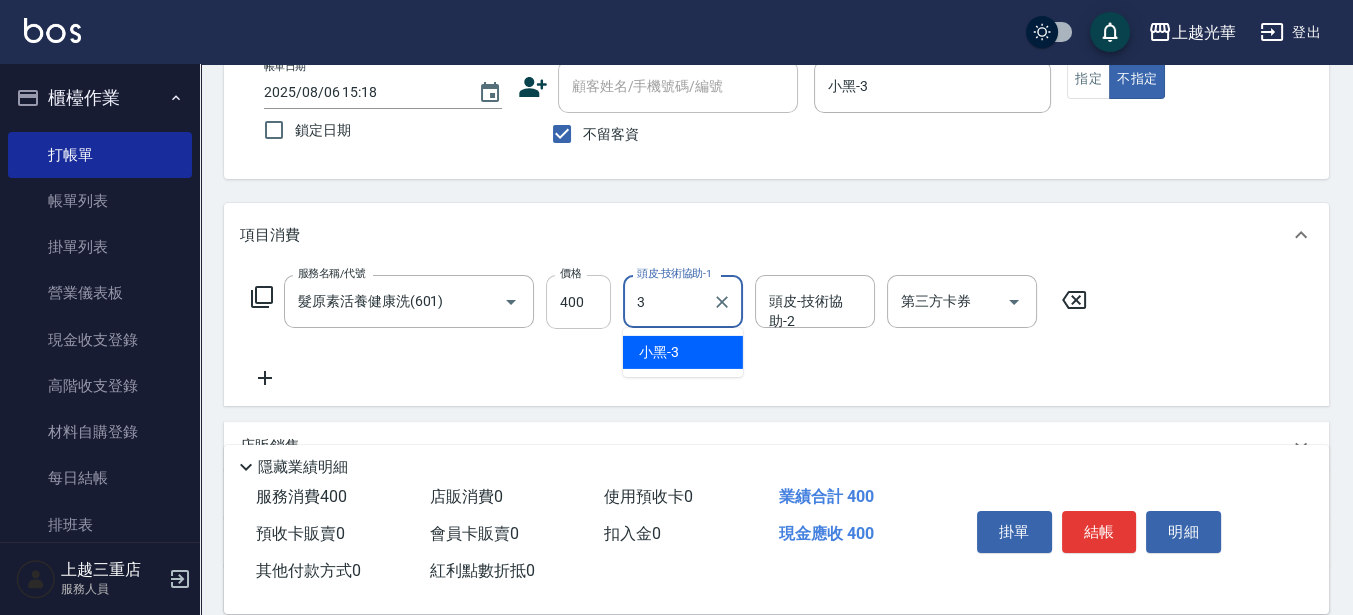 type on "小黑-3" 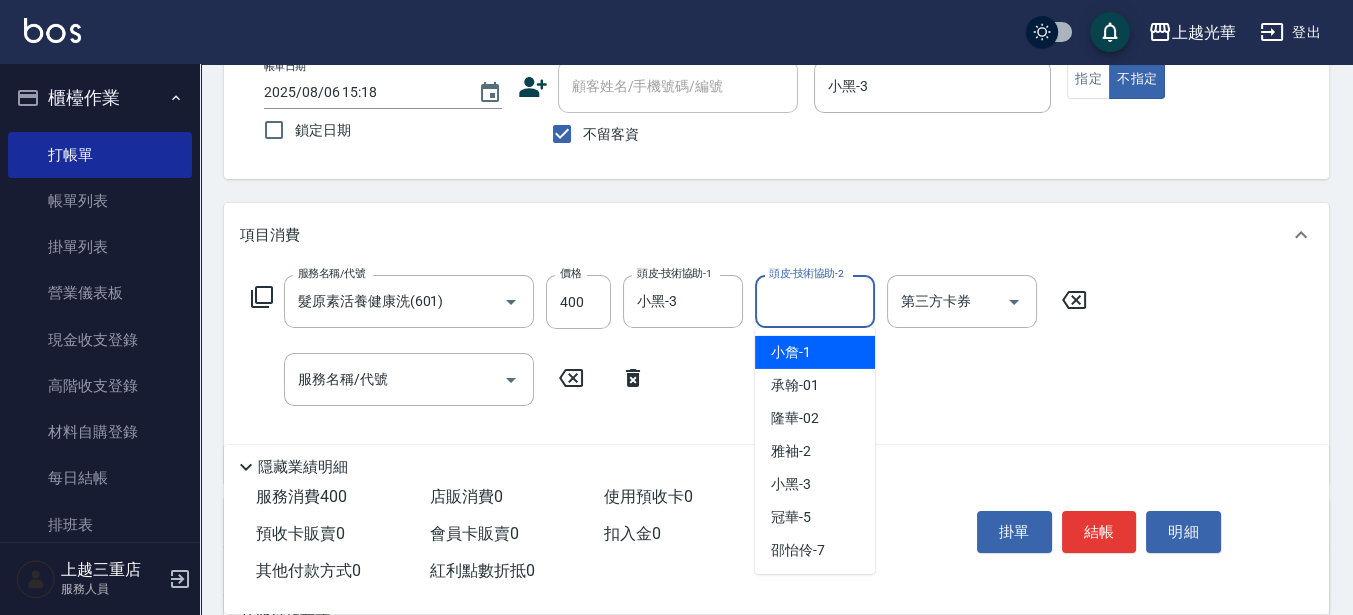 click on "頭皮-技術協助-2" at bounding box center [815, 301] 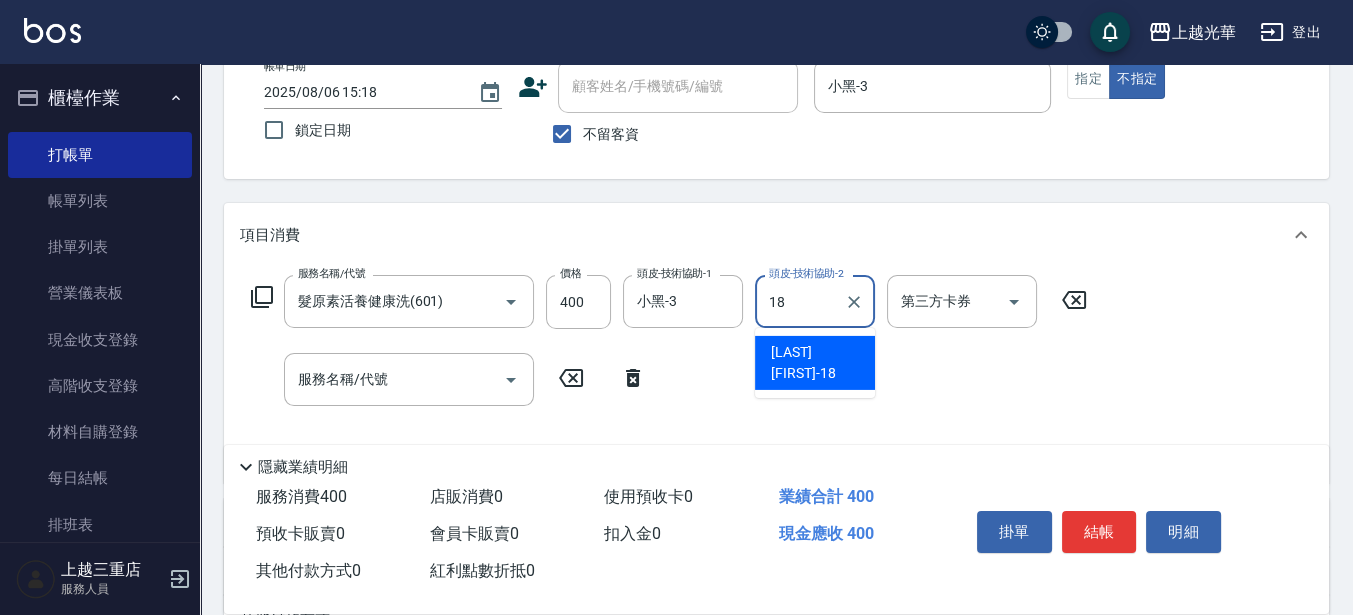 type on "[LAST] [FIRST]-18" 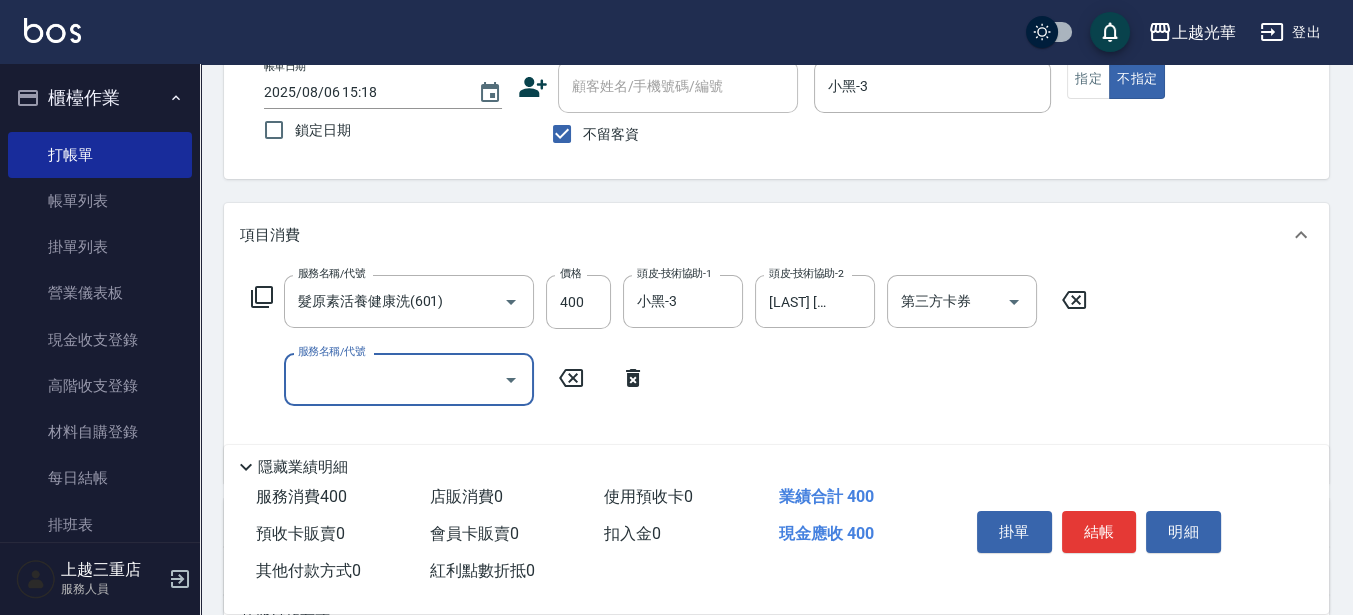 click on "服務名稱/代號" at bounding box center (394, 379) 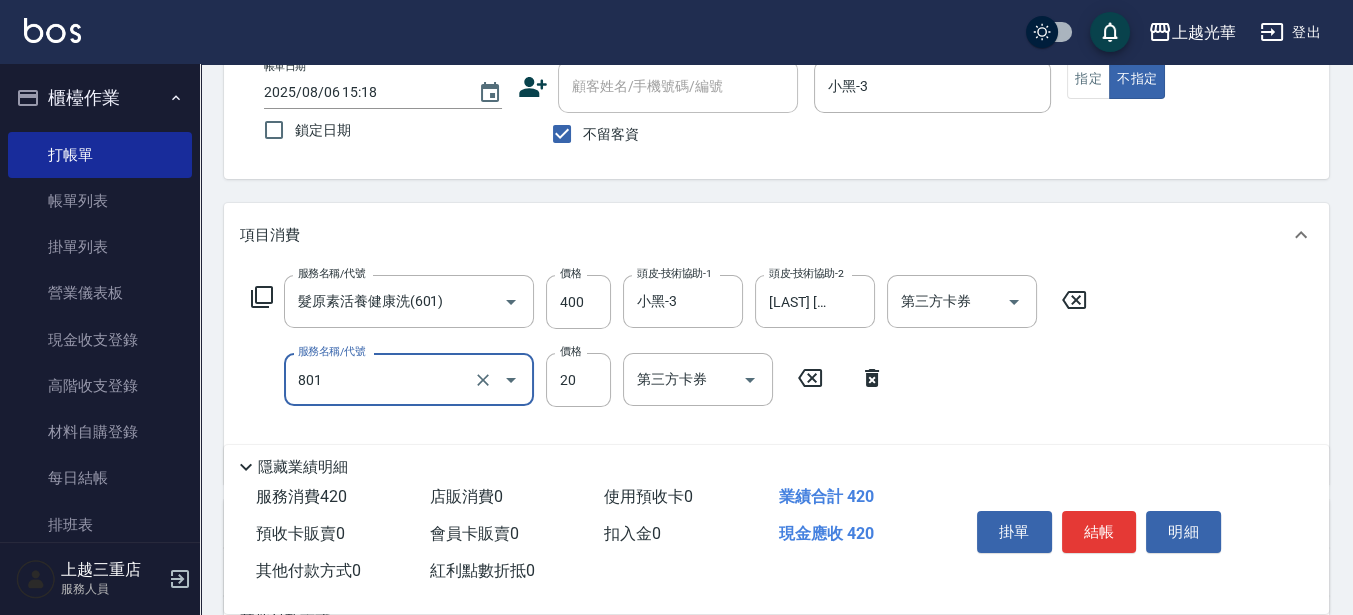 type on "潤絲(801)" 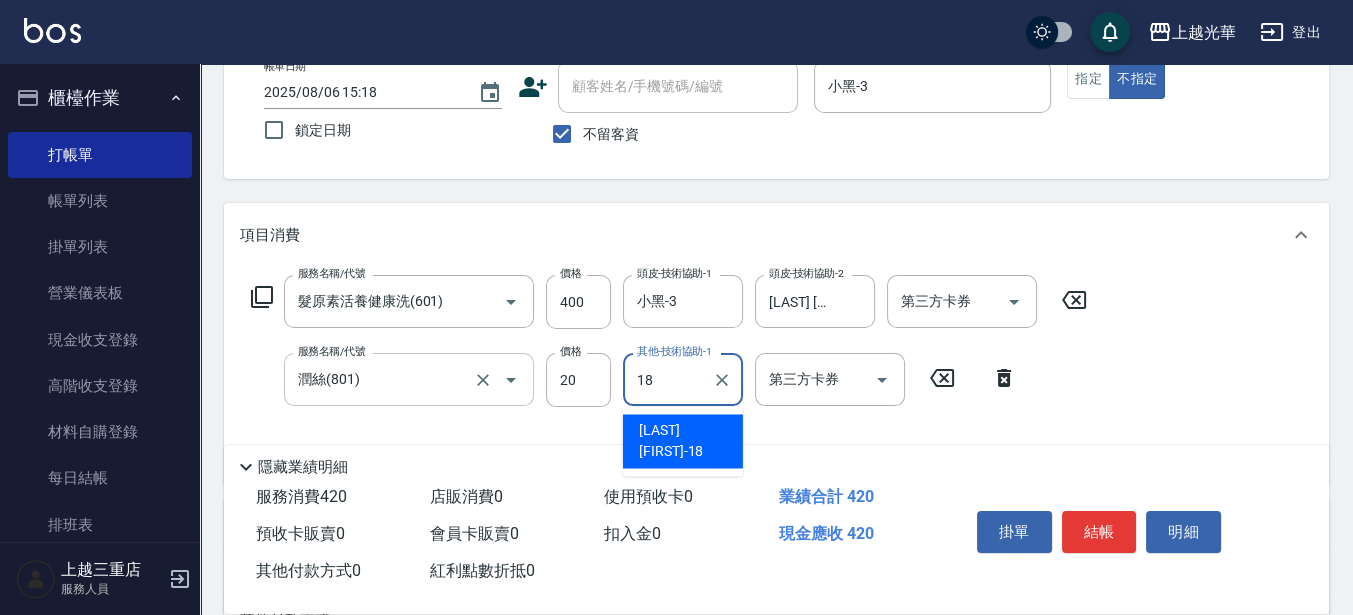 type on "[LAST] [FIRST]-18" 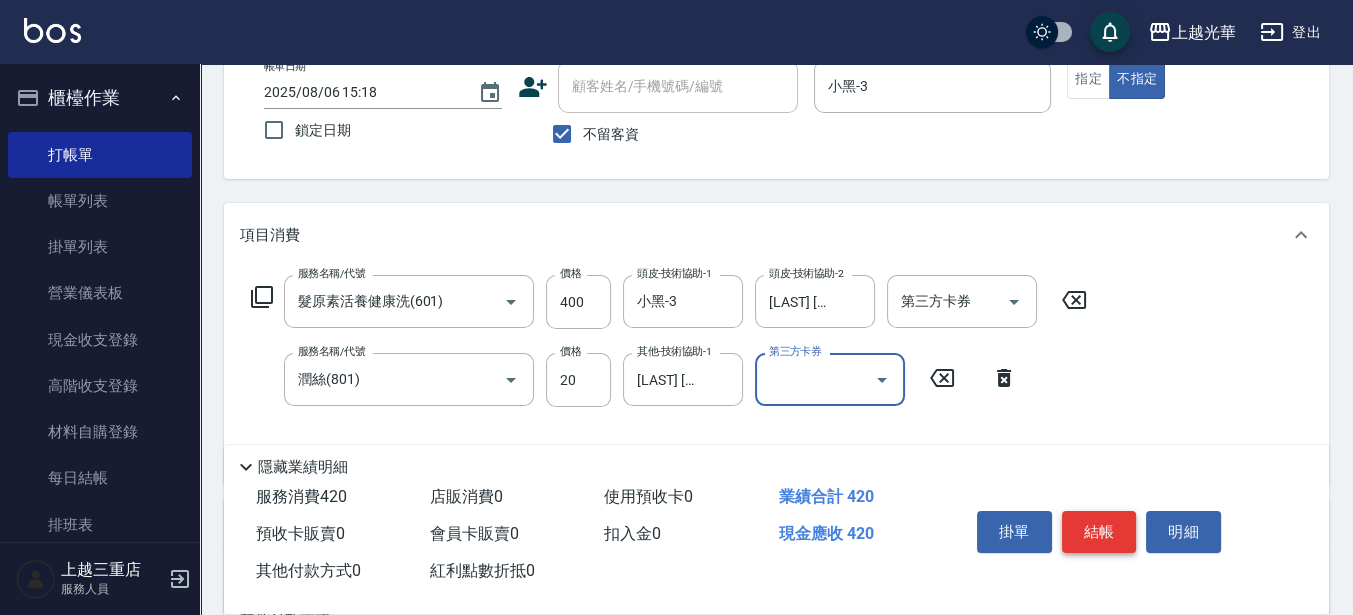 click on "結帳" at bounding box center (1099, 532) 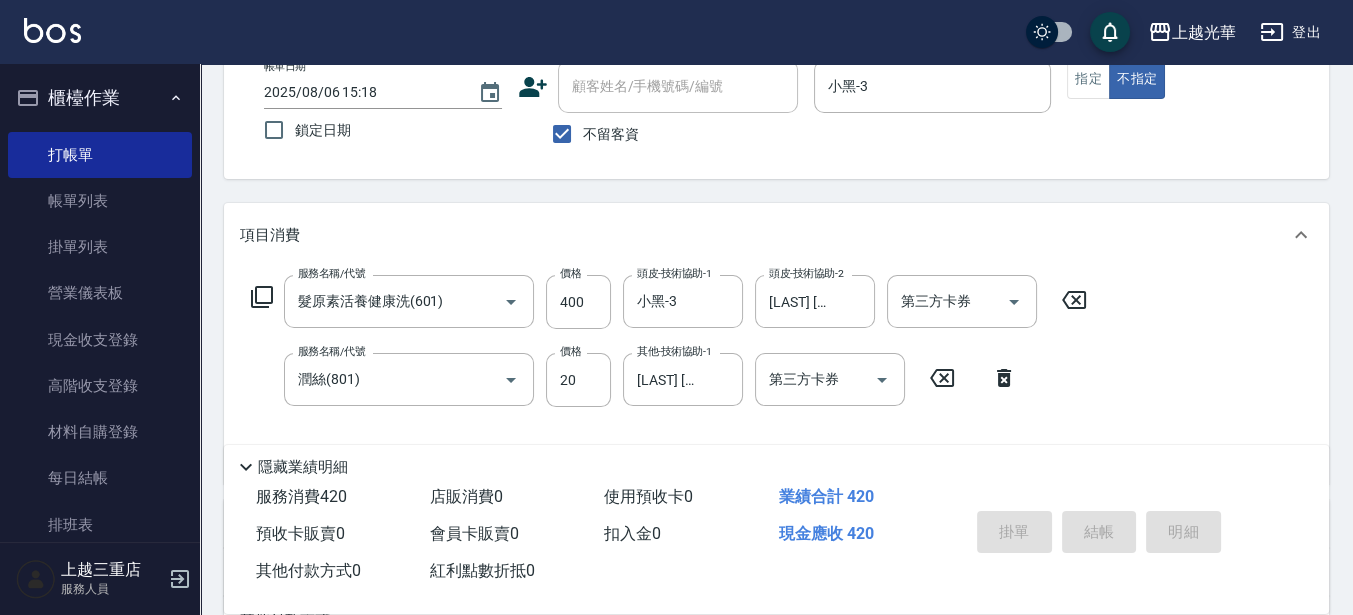 type on "2025/08/06 15:51" 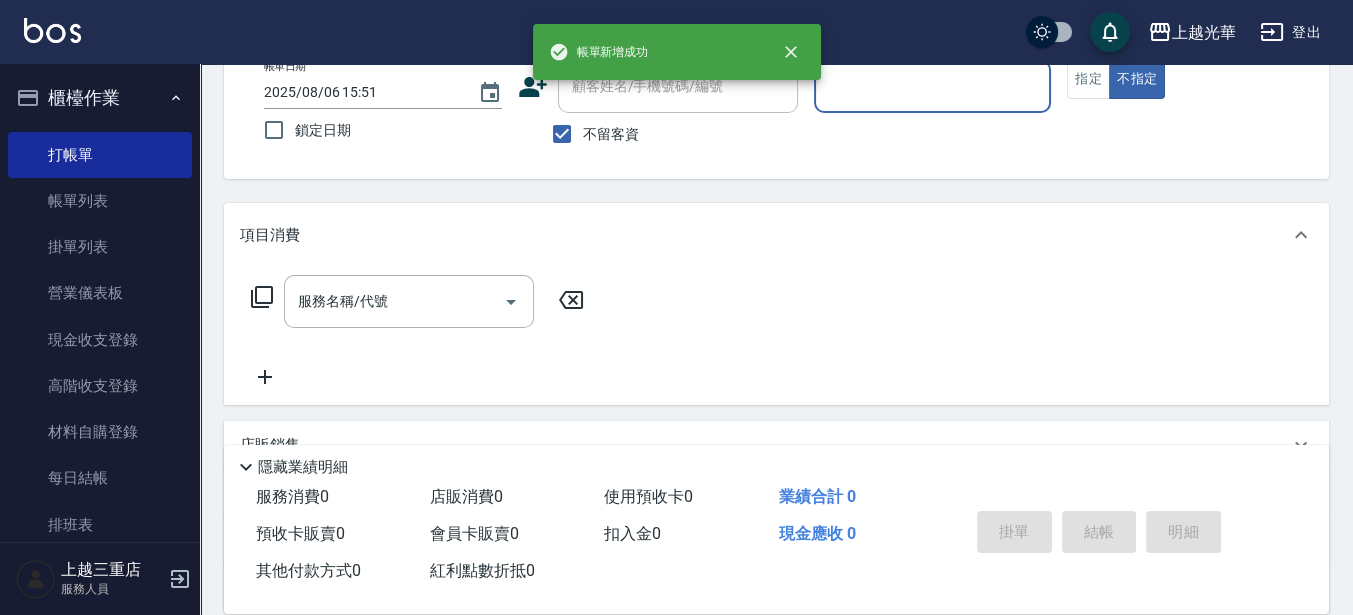 drag, startPoint x: 133, startPoint y: 216, endPoint x: 690, endPoint y: 300, distance: 563.29834 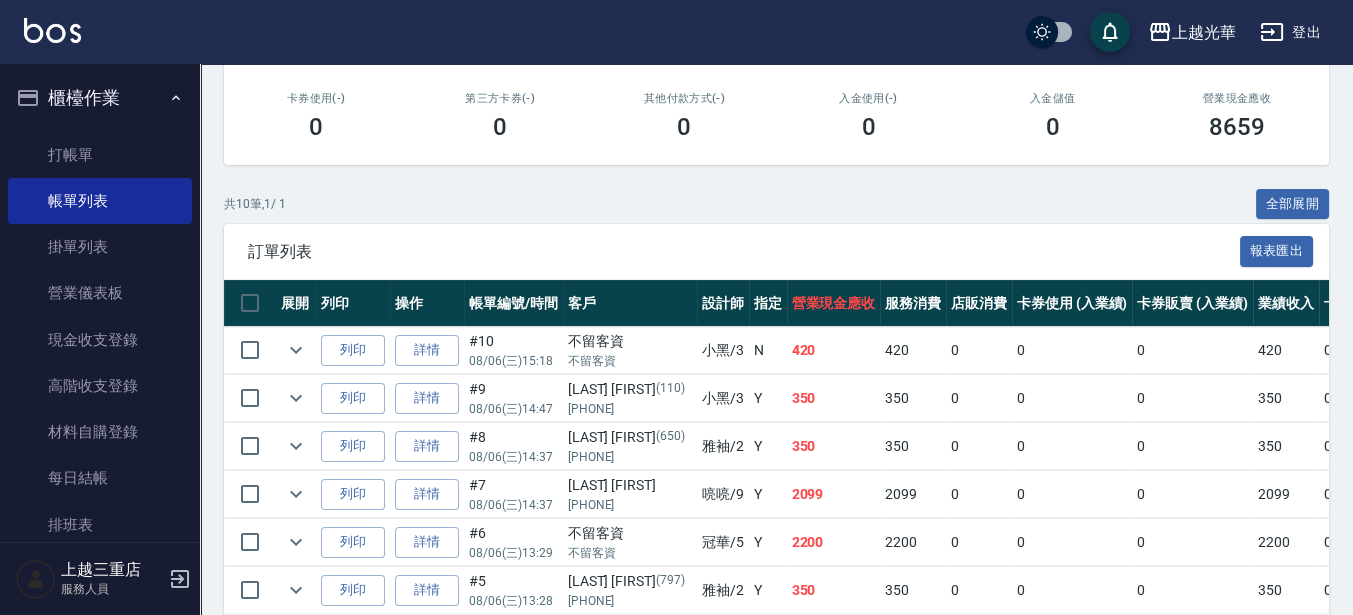 scroll, scrollTop: 500, scrollLeft: 0, axis: vertical 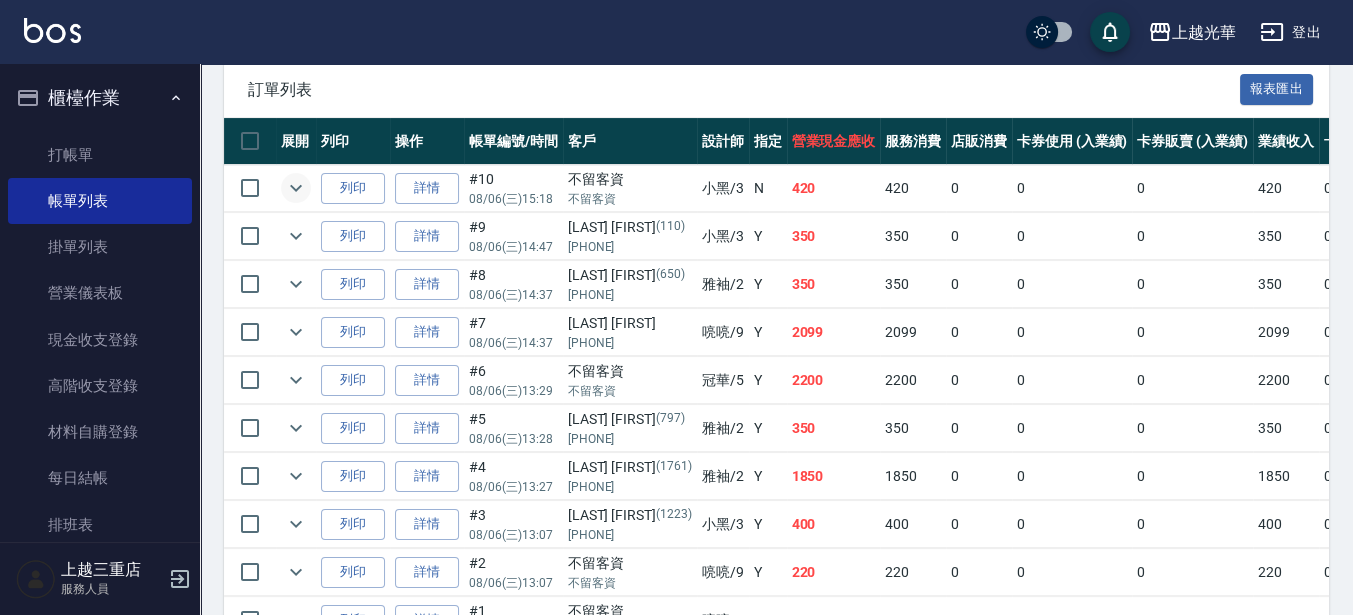 click 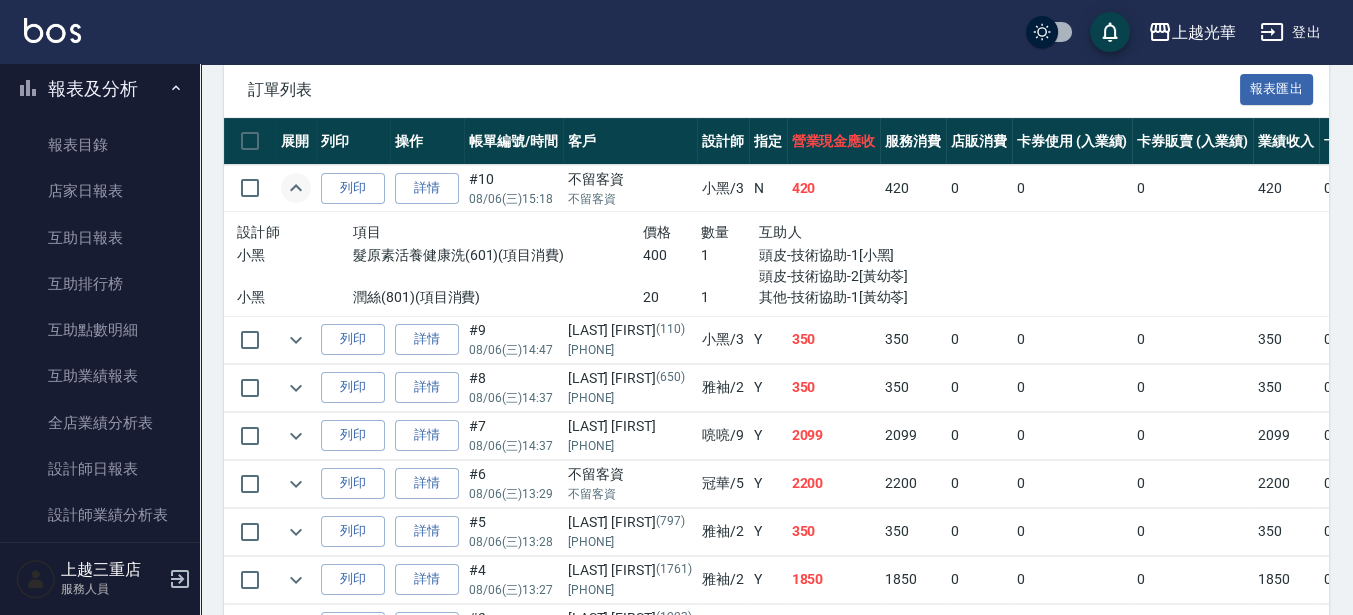 scroll, scrollTop: 625, scrollLeft: 0, axis: vertical 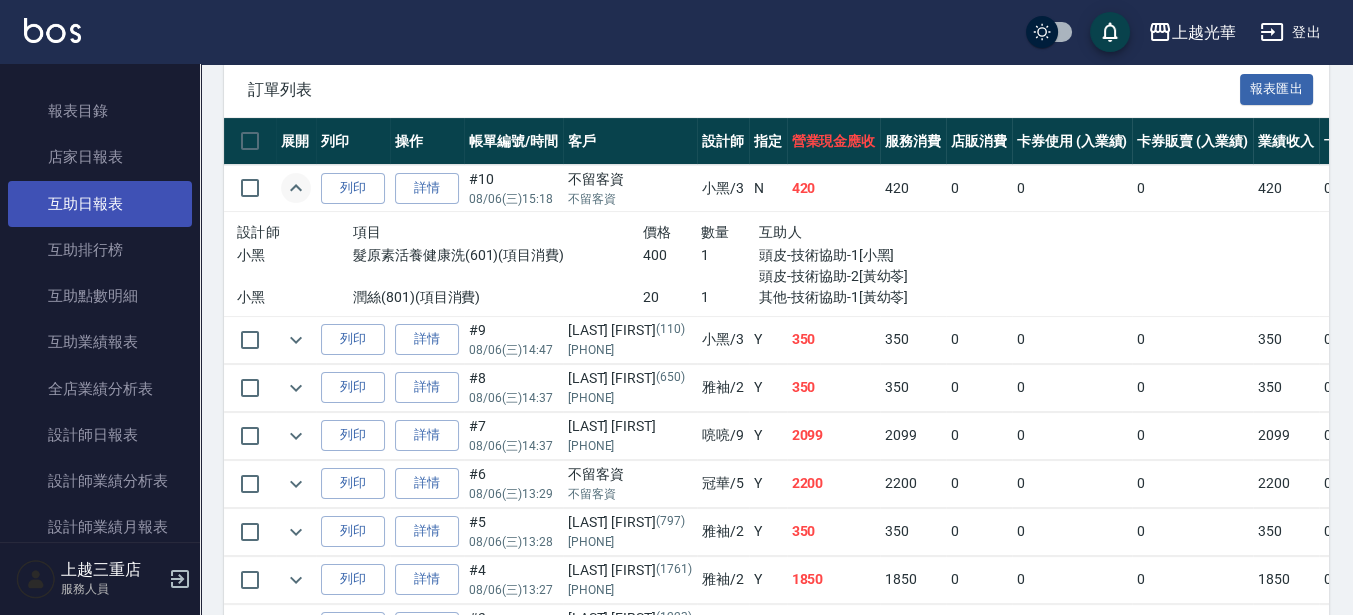 click on "互助日報表" at bounding box center (100, 204) 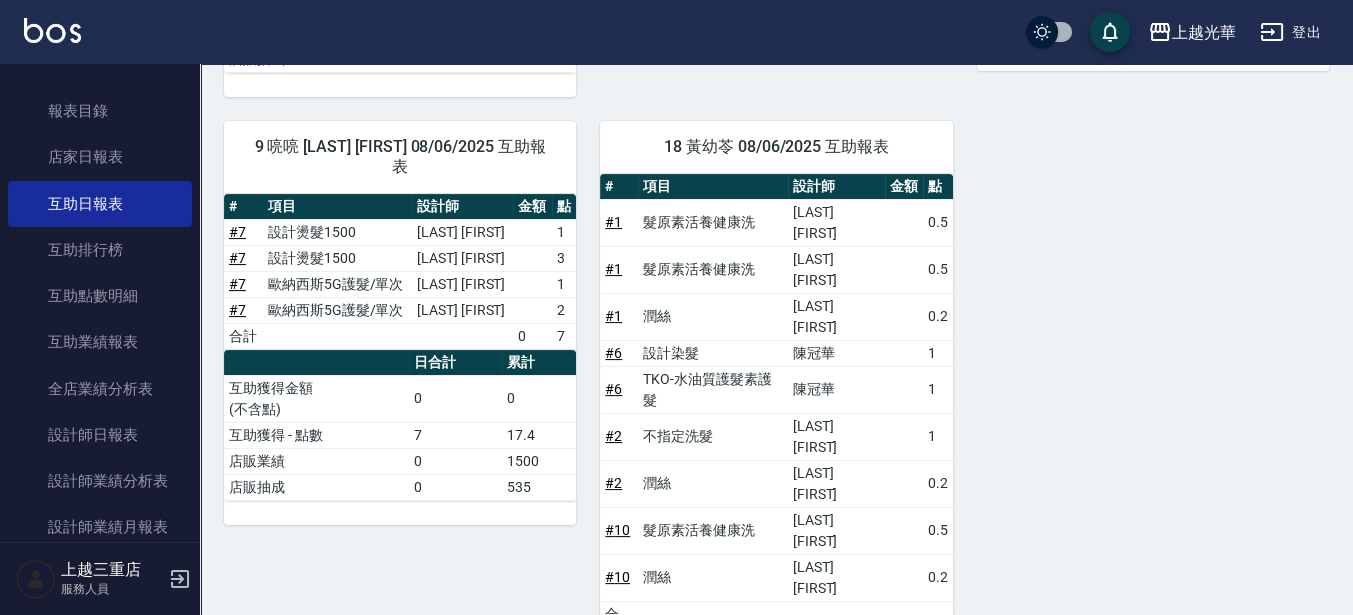 scroll, scrollTop: 565, scrollLeft: 0, axis: vertical 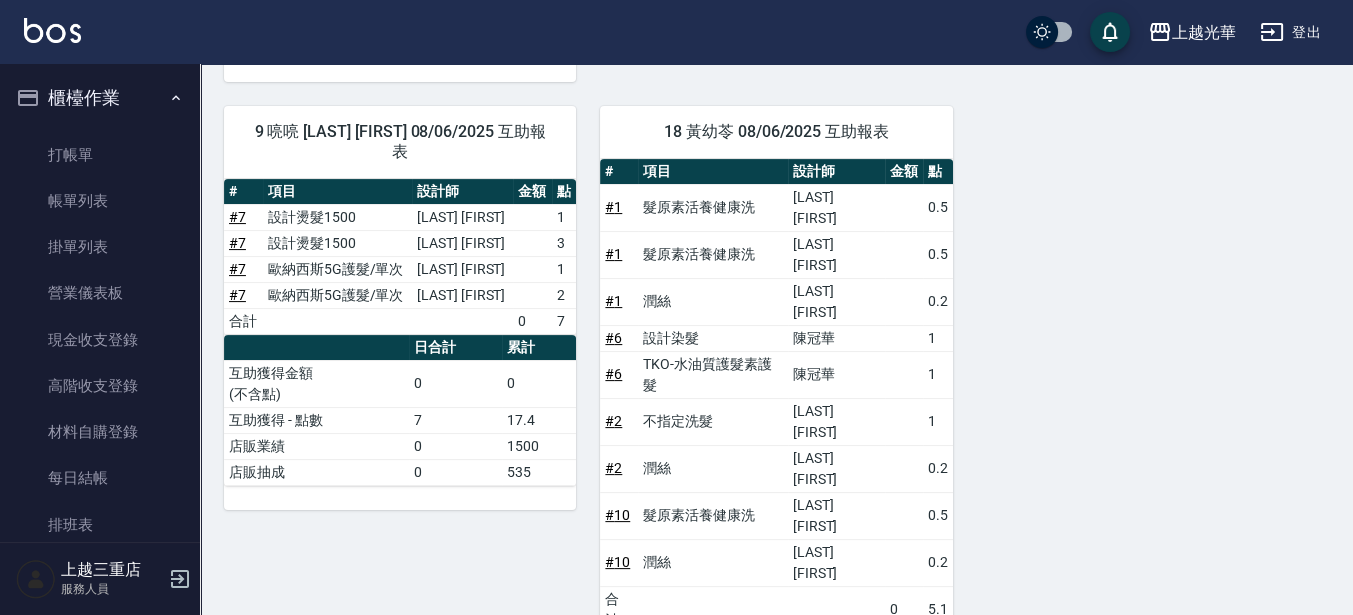 click at bounding box center (52, 30) 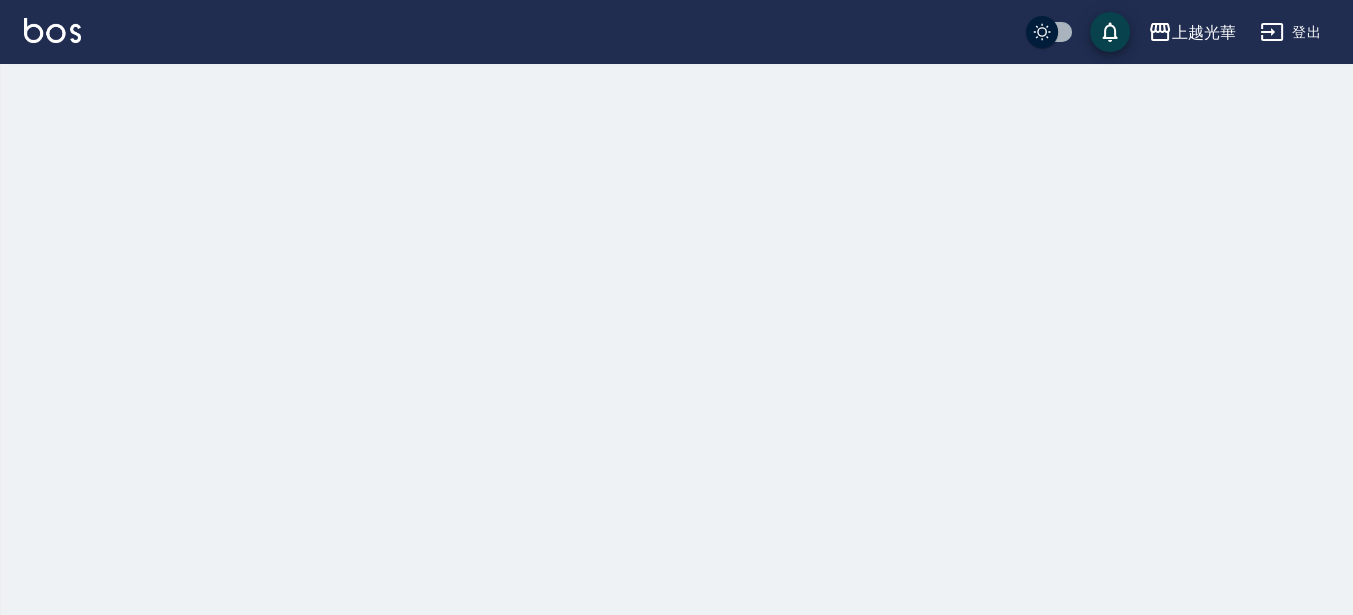 scroll, scrollTop: 0, scrollLeft: 0, axis: both 